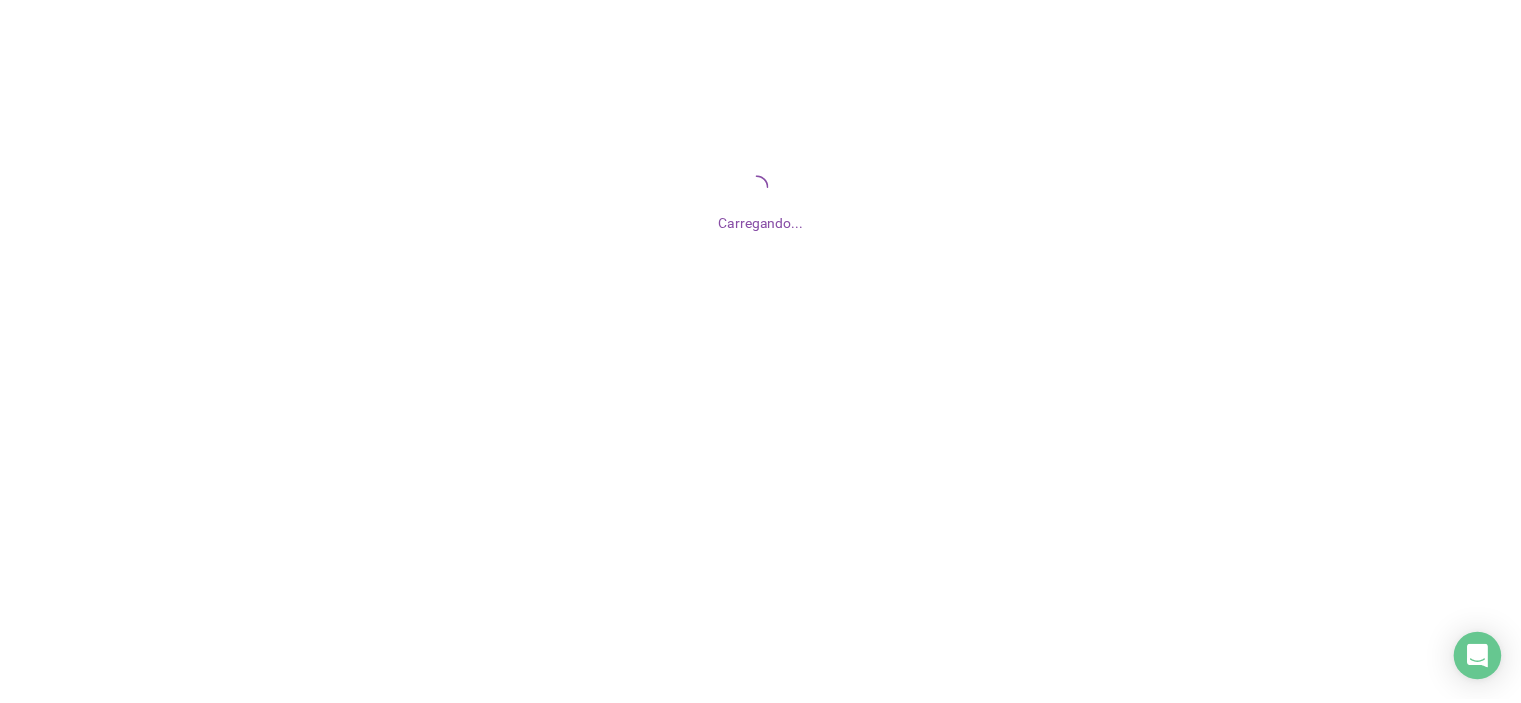 scroll, scrollTop: 0, scrollLeft: 0, axis: both 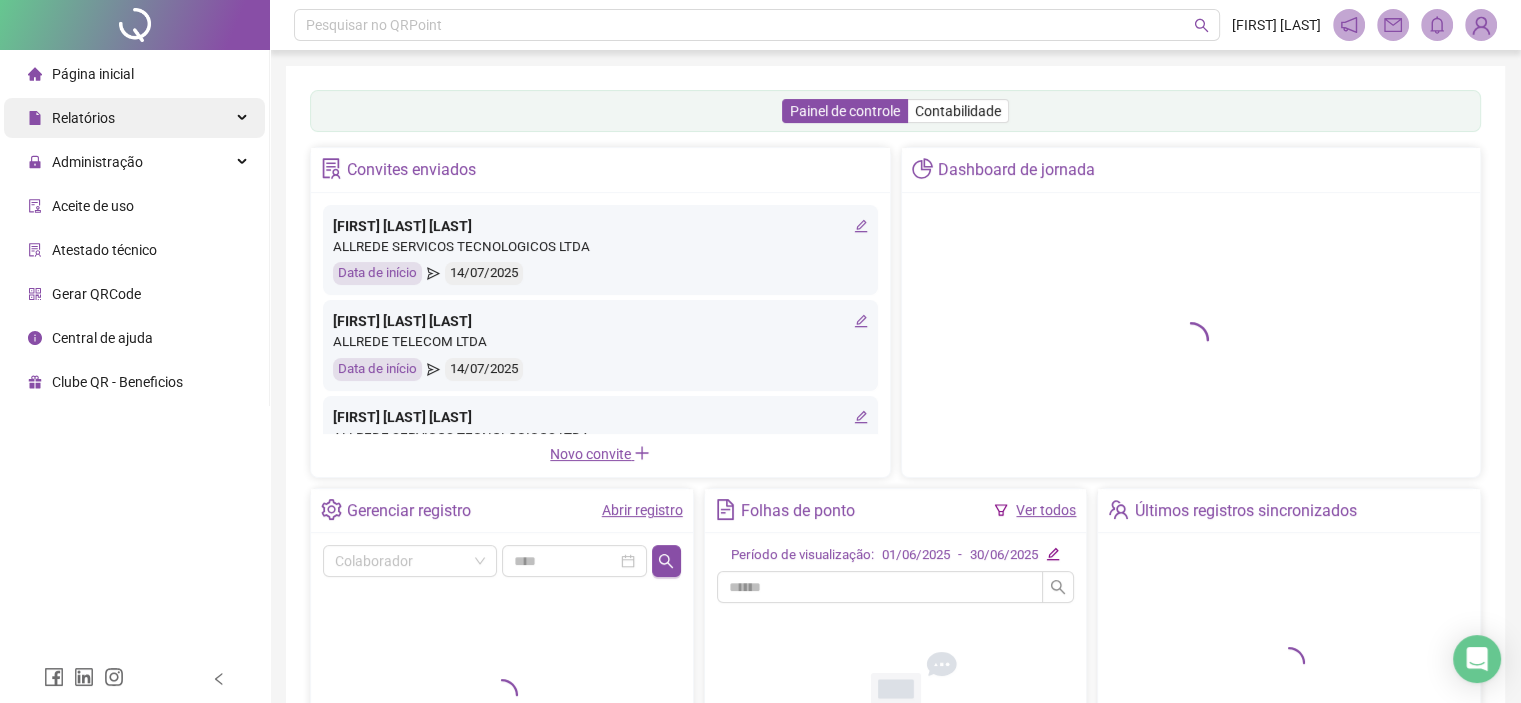 click on "Relatórios" at bounding box center [83, 118] 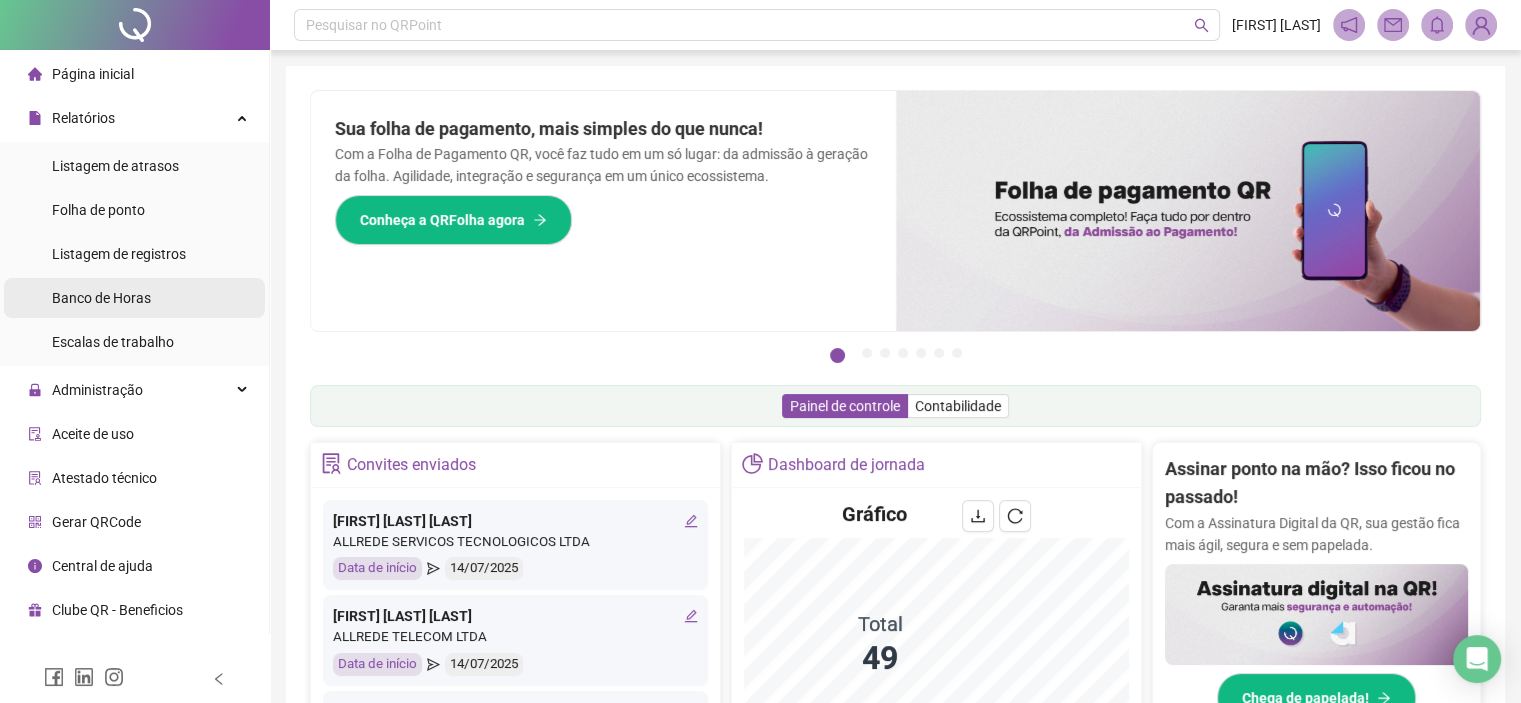 click on "Banco de Horas" at bounding box center [101, 298] 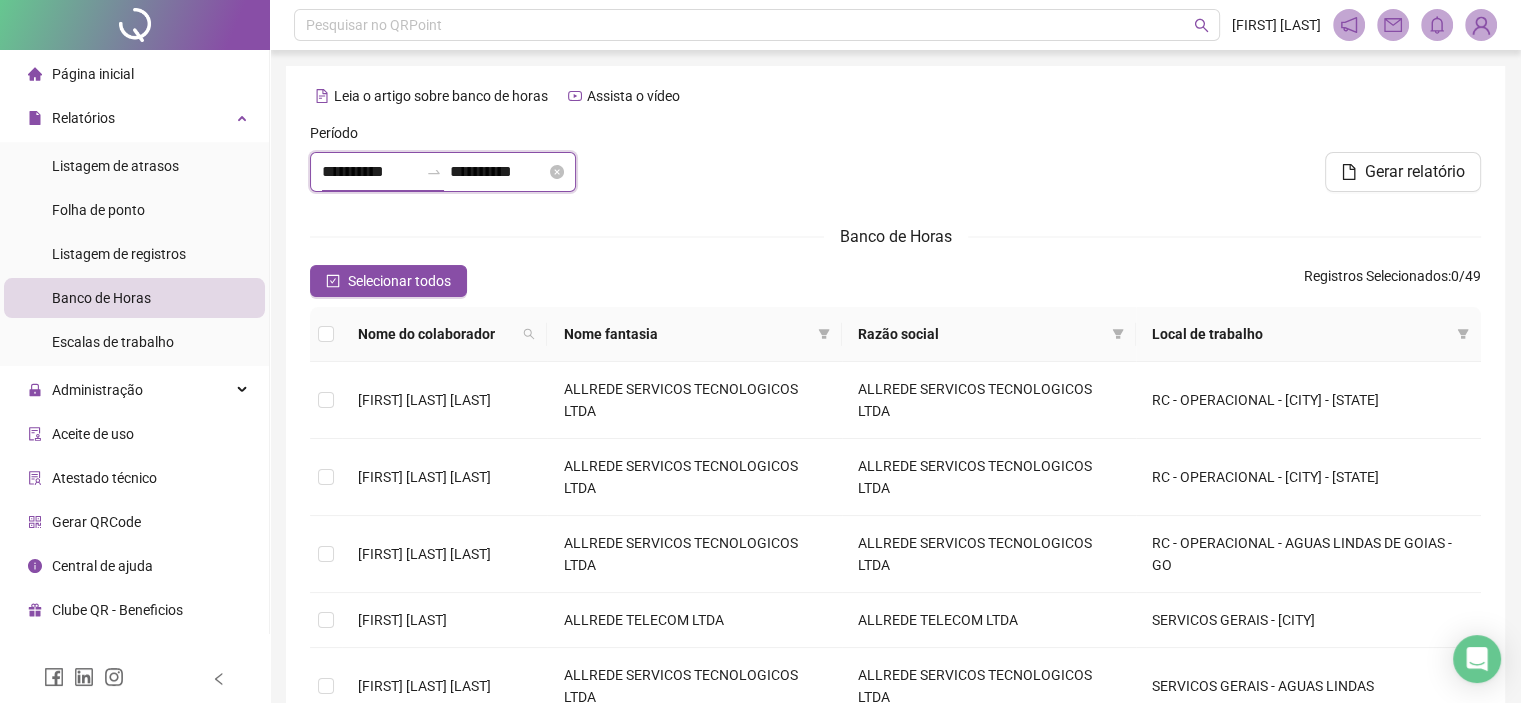 click on "**********" at bounding box center (370, 172) 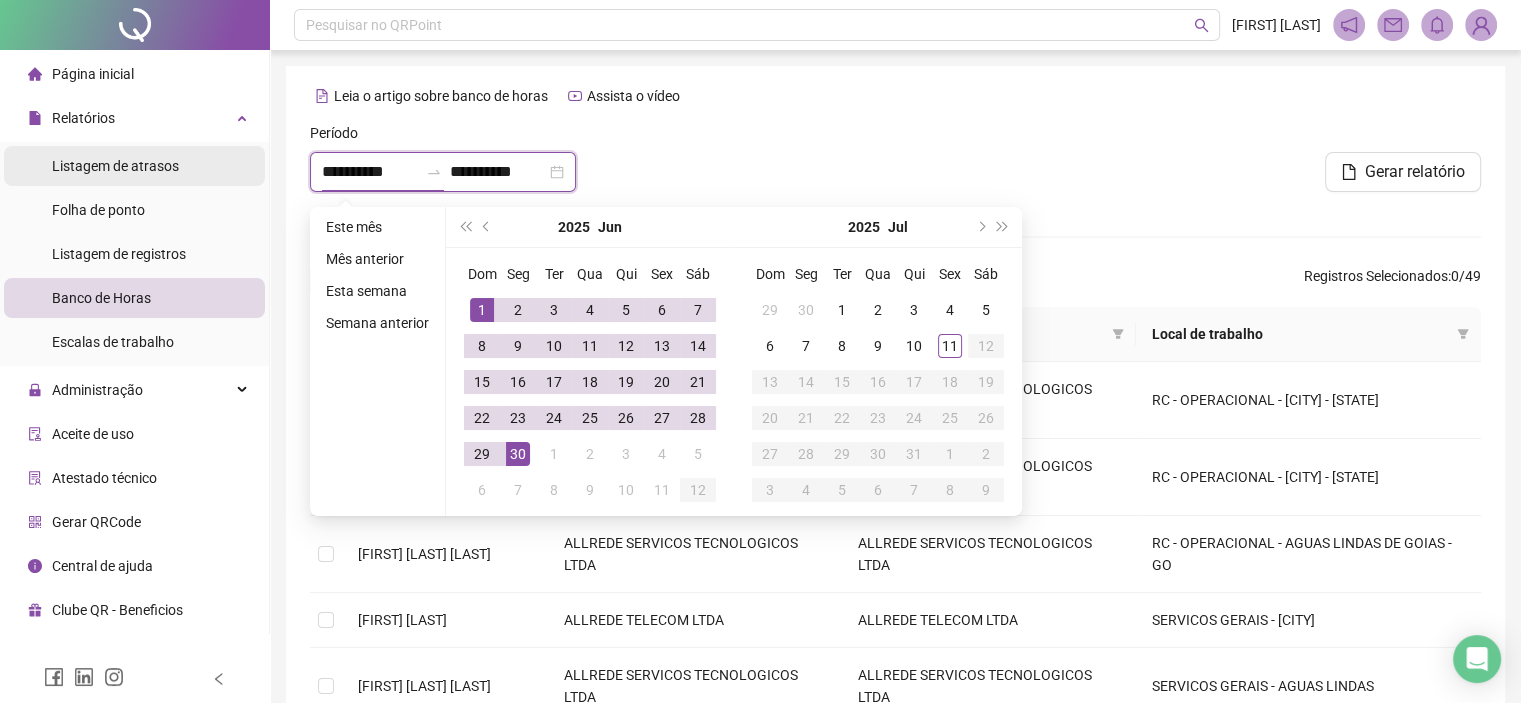drag, startPoint x: 401, startPoint y: 166, endPoint x: 174, endPoint y: 176, distance: 227.22015 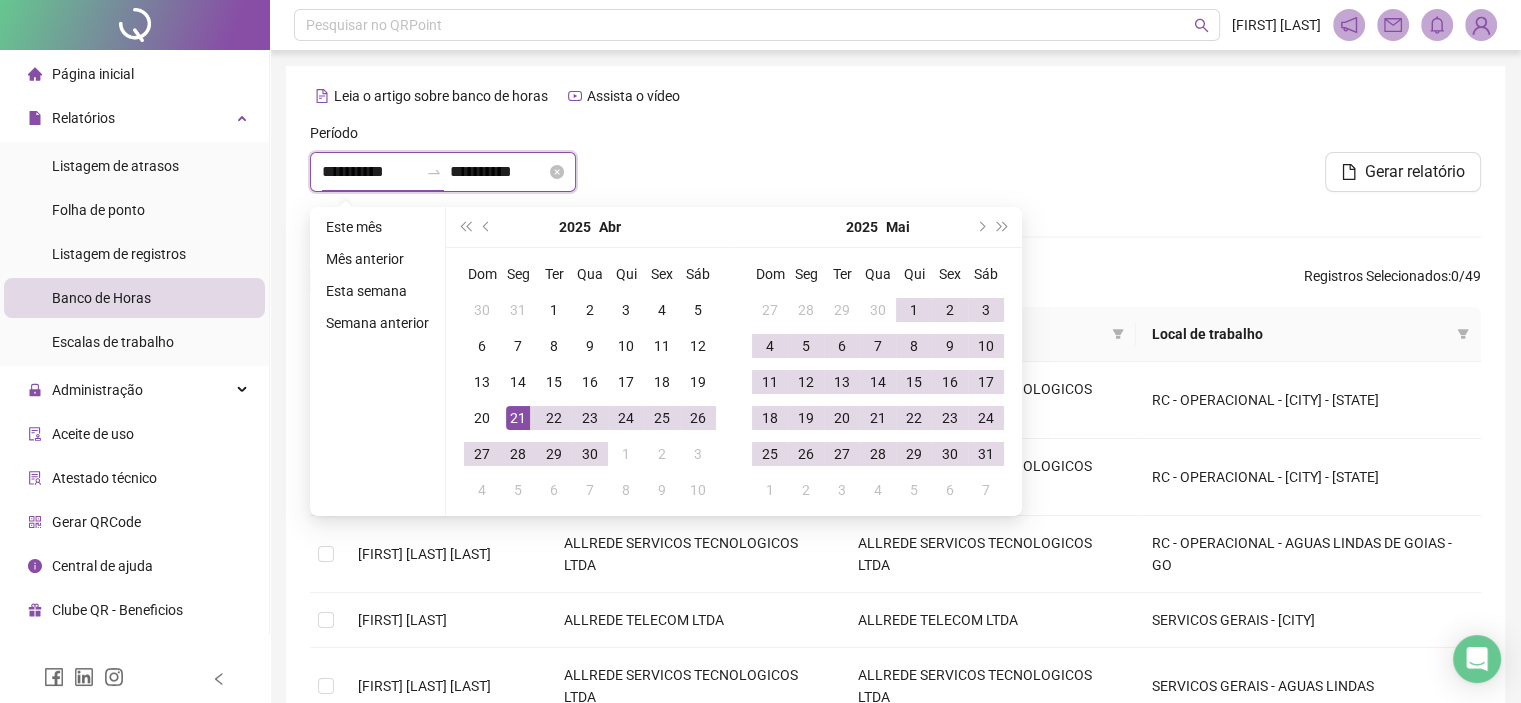 type on "**********" 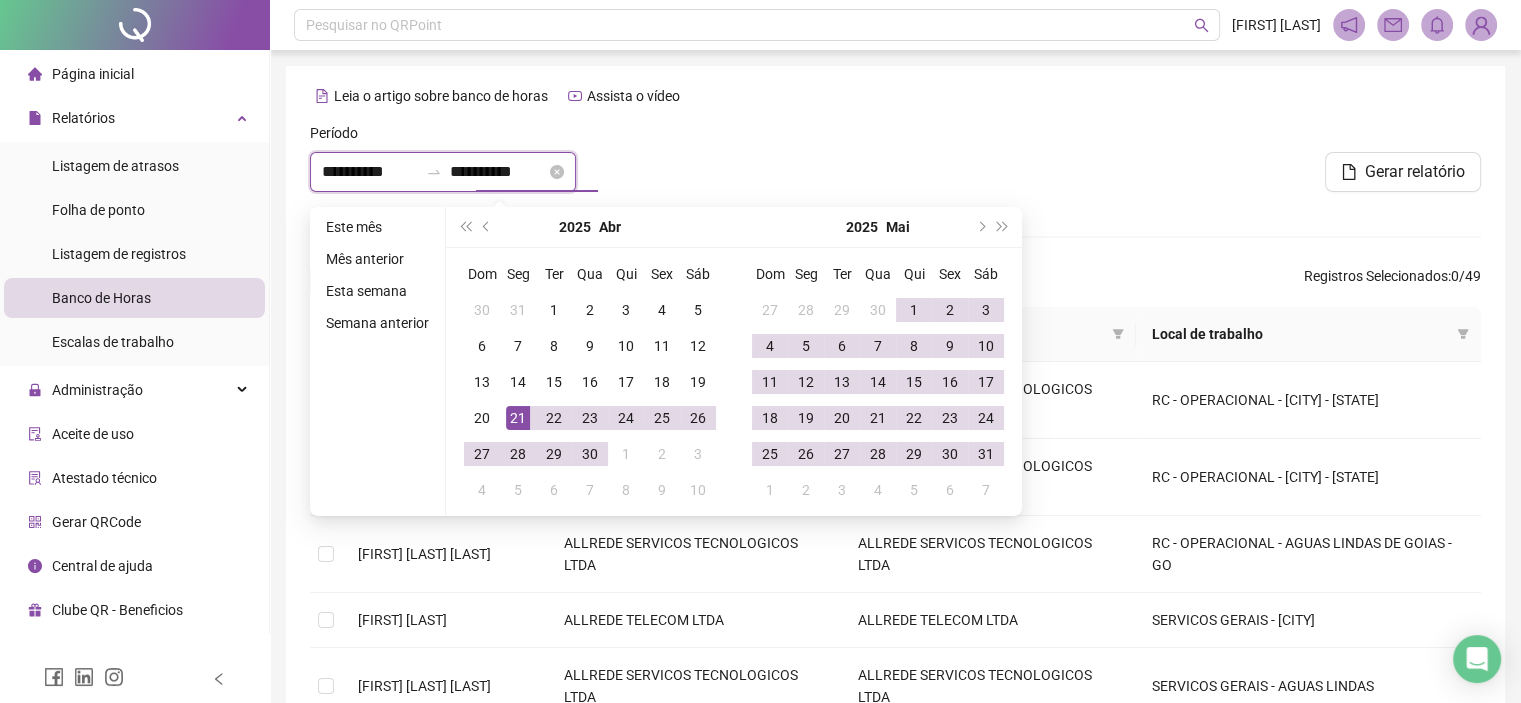 click on "**********" at bounding box center [498, 172] 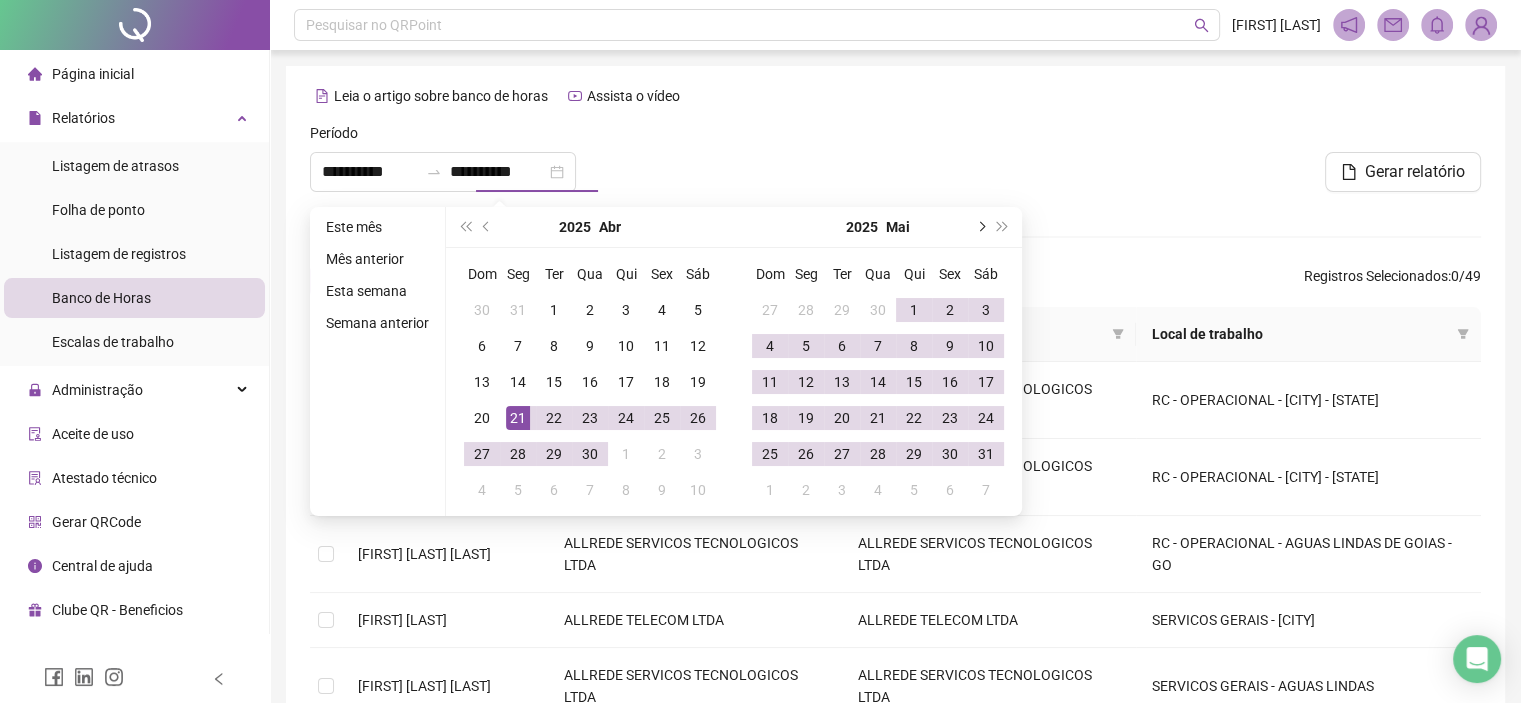 click at bounding box center (980, 227) 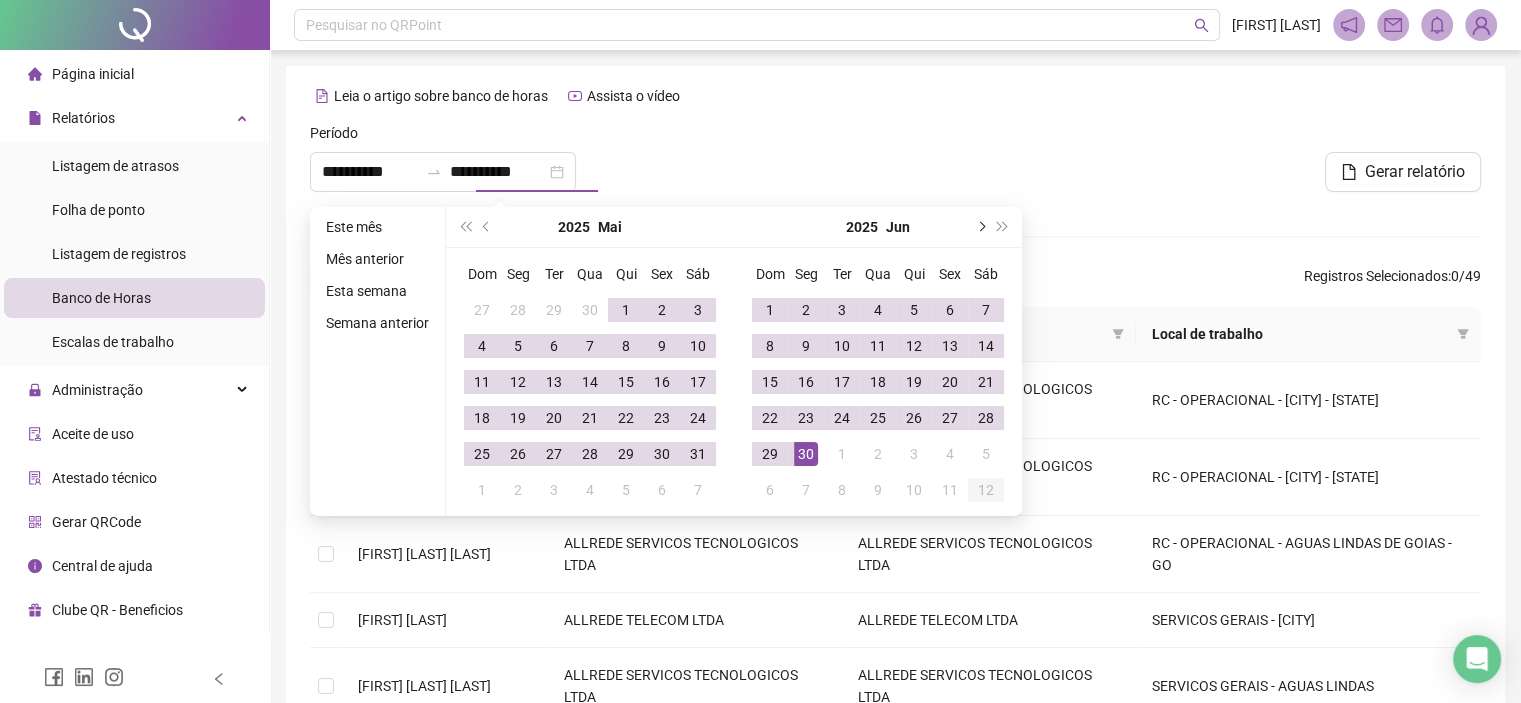 click at bounding box center (980, 227) 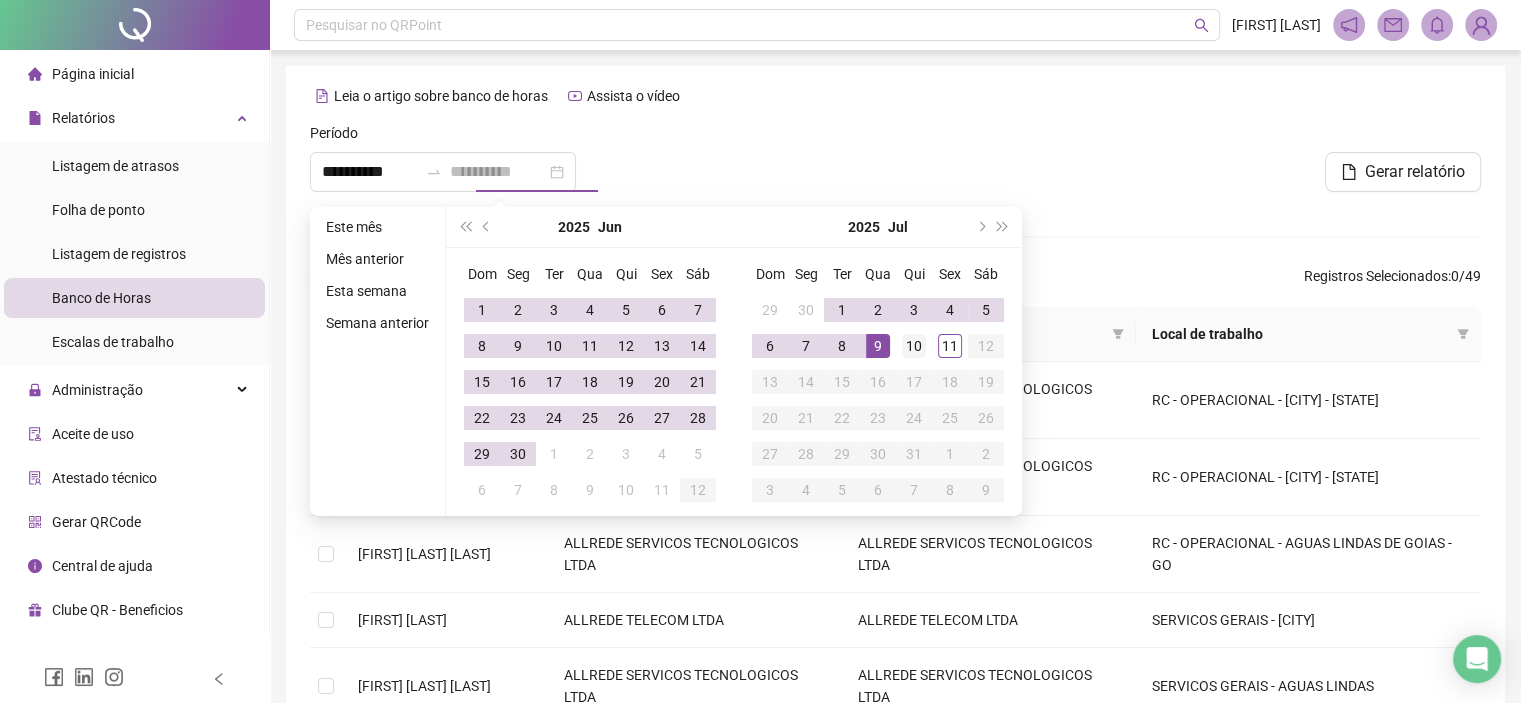 type on "**********" 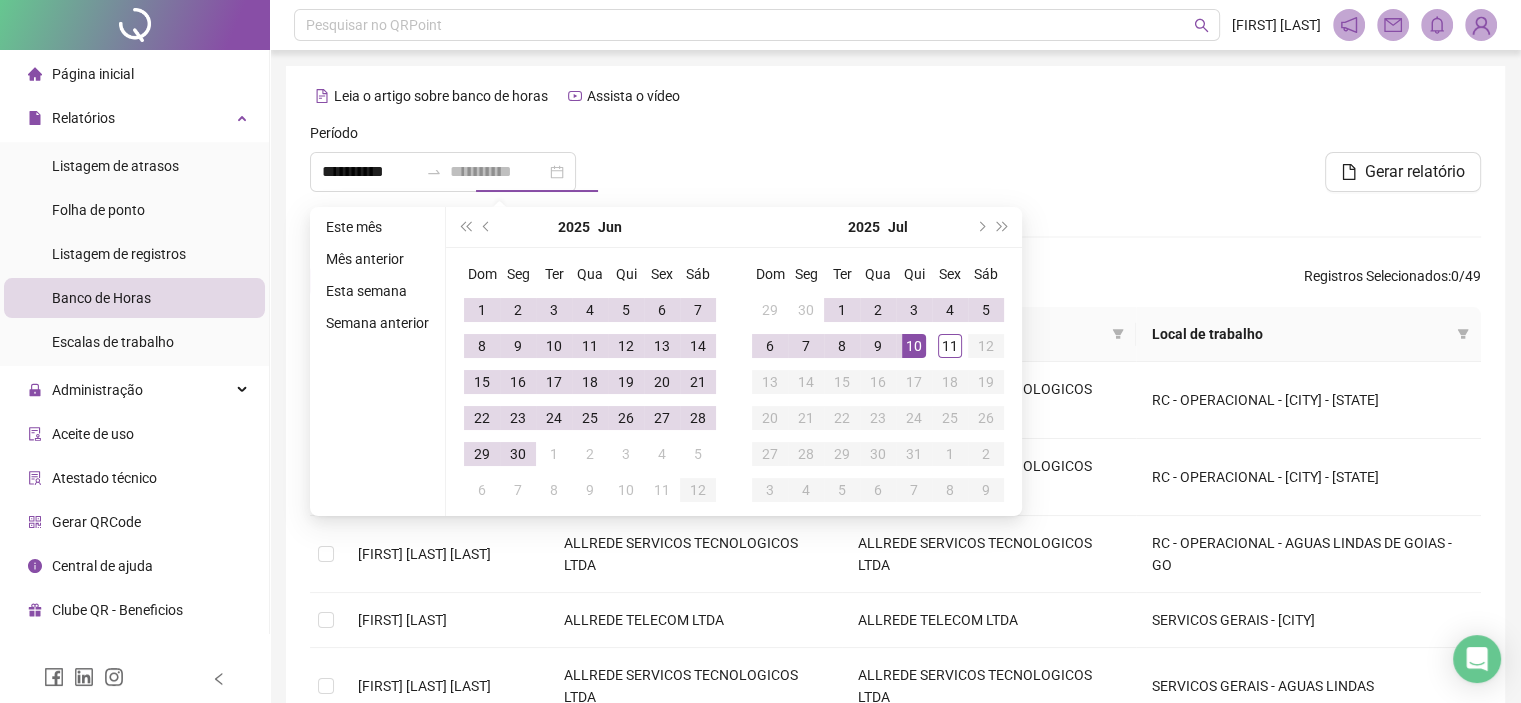 click on "10" at bounding box center [914, 346] 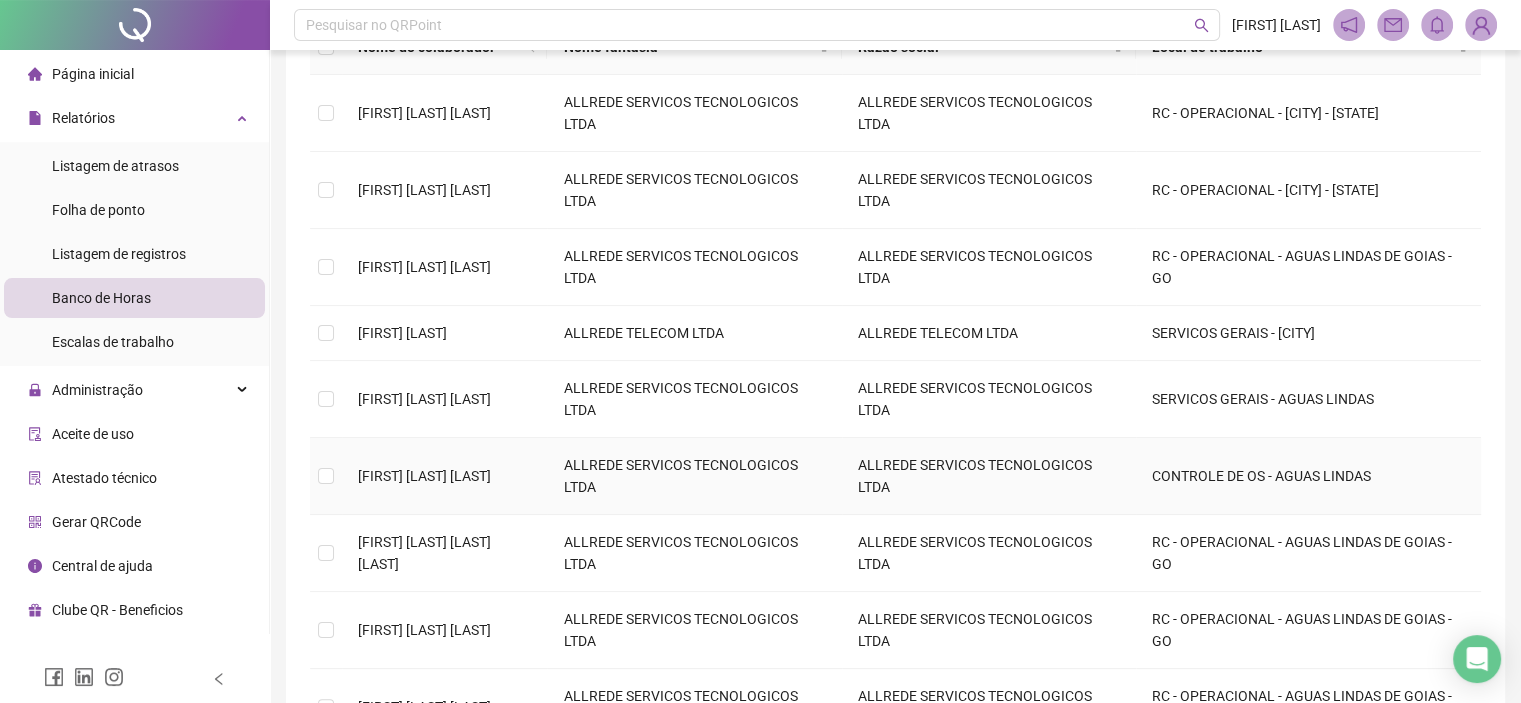 scroll, scrollTop: 578, scrollLeft: 0, axis: vertical 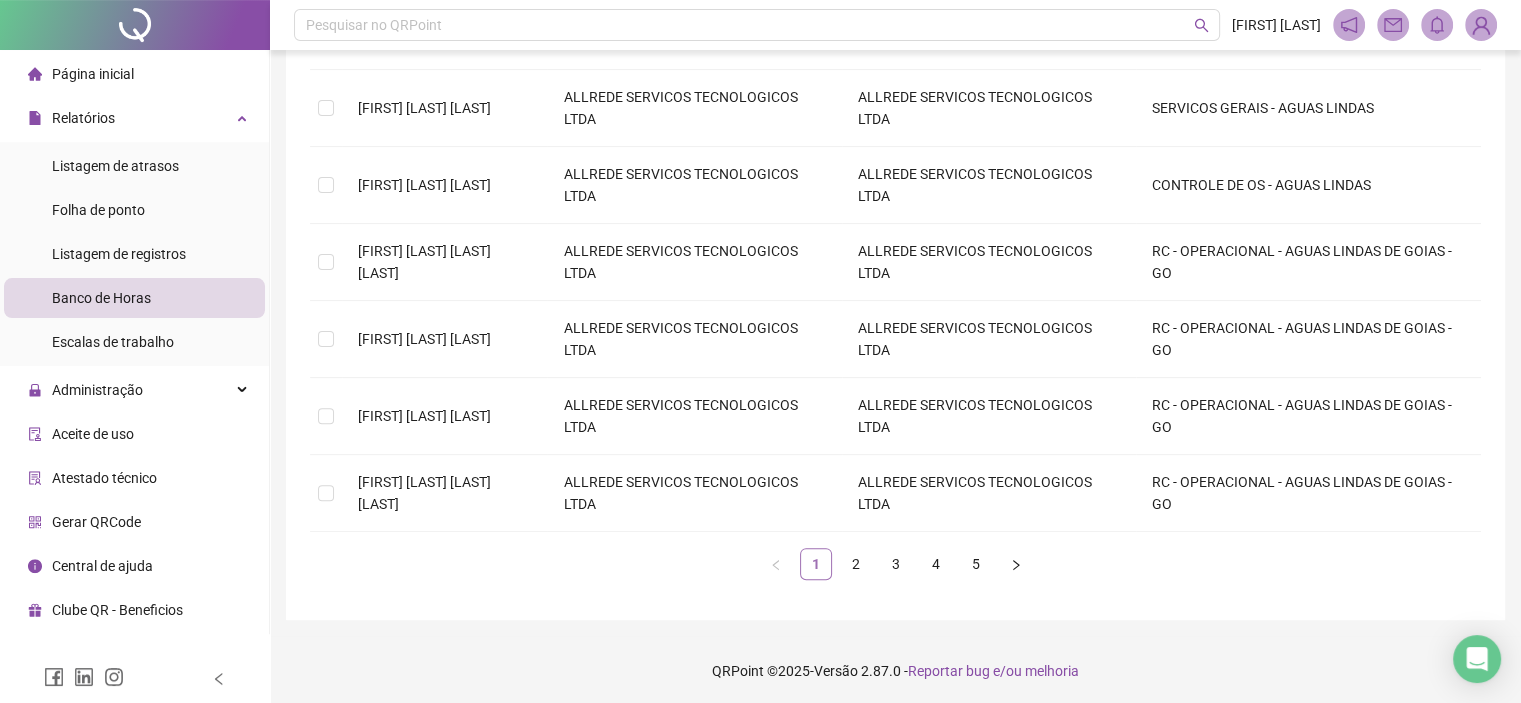 click on "1" at bounding box center [816, 564] 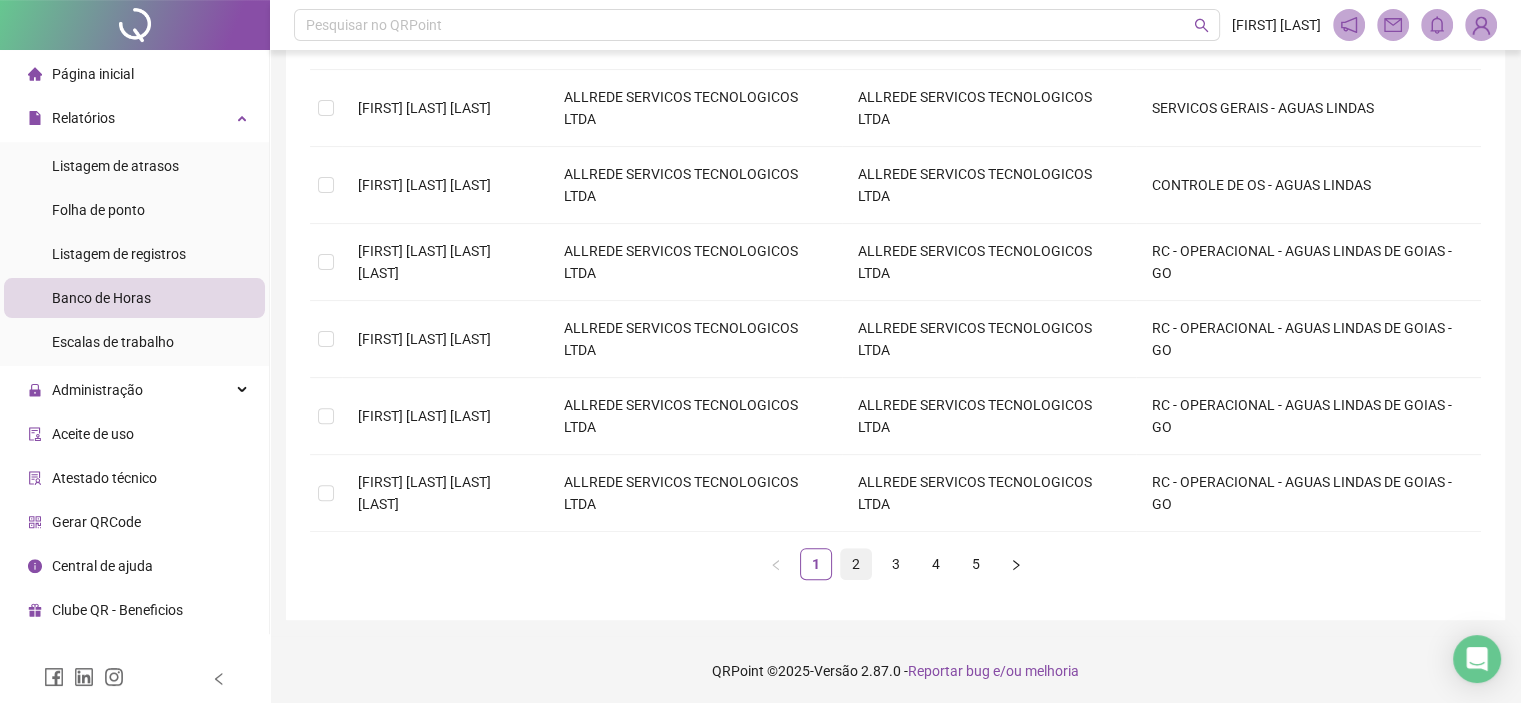 click on "2" at bounding box center (856, 564) 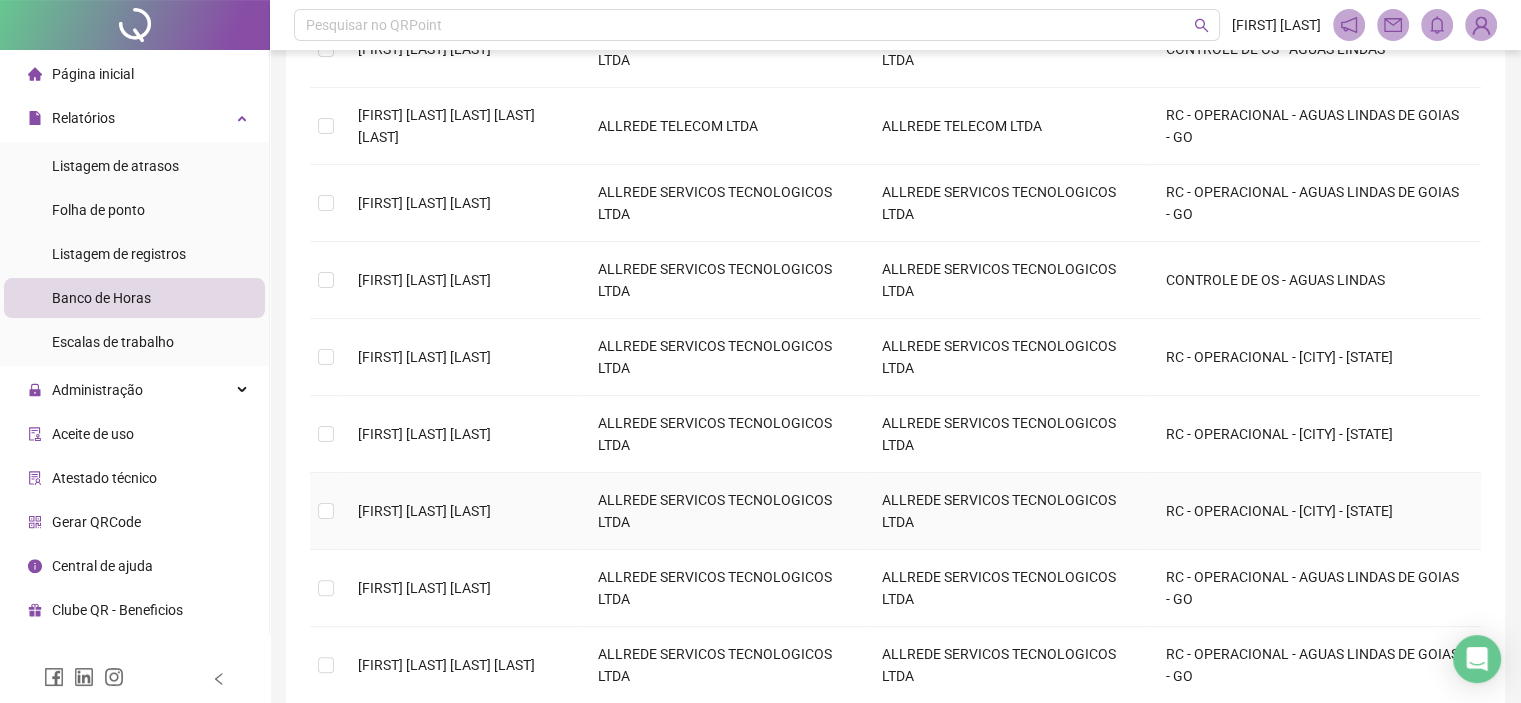 scroll, scrollTop: 600, scrollLeft: 0, axis: vertical 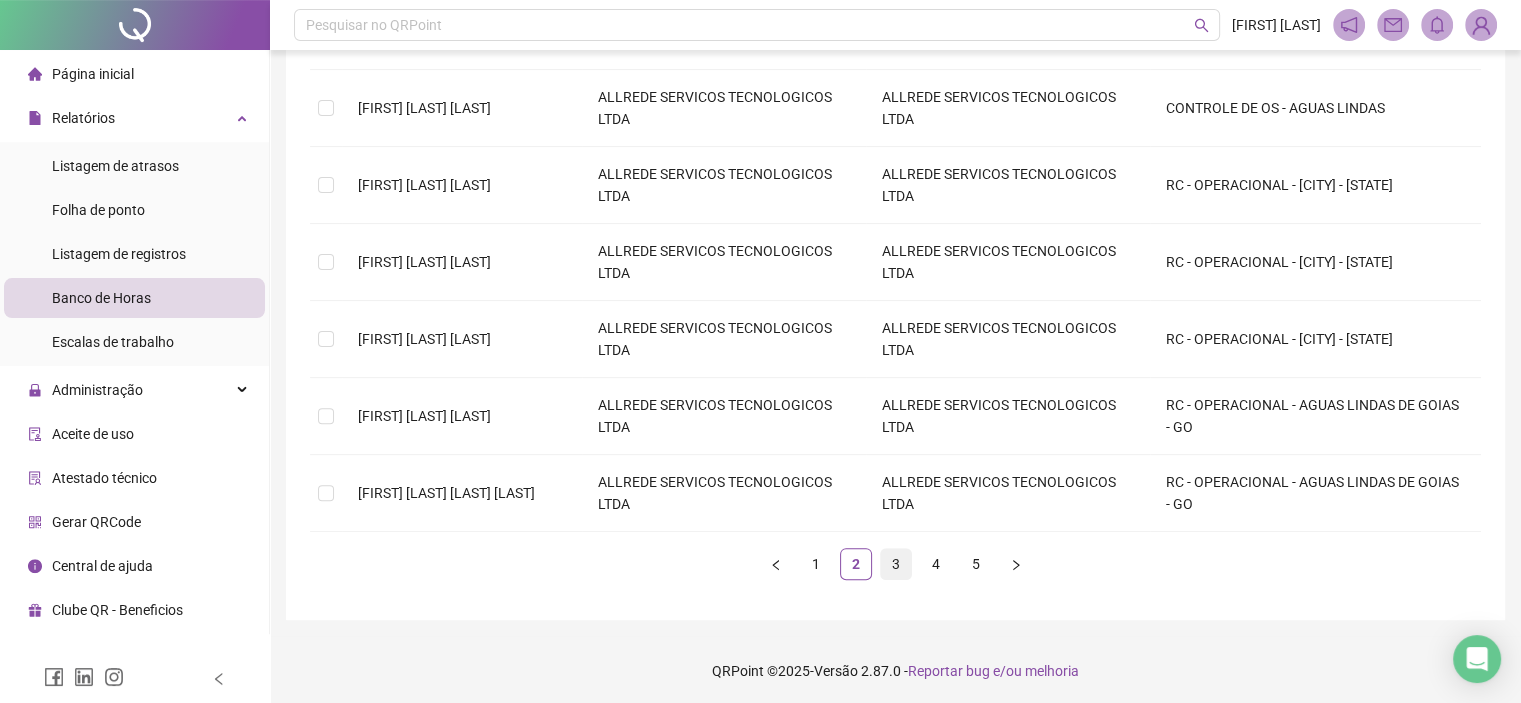 click on "3" at bounding box center (896, 564) 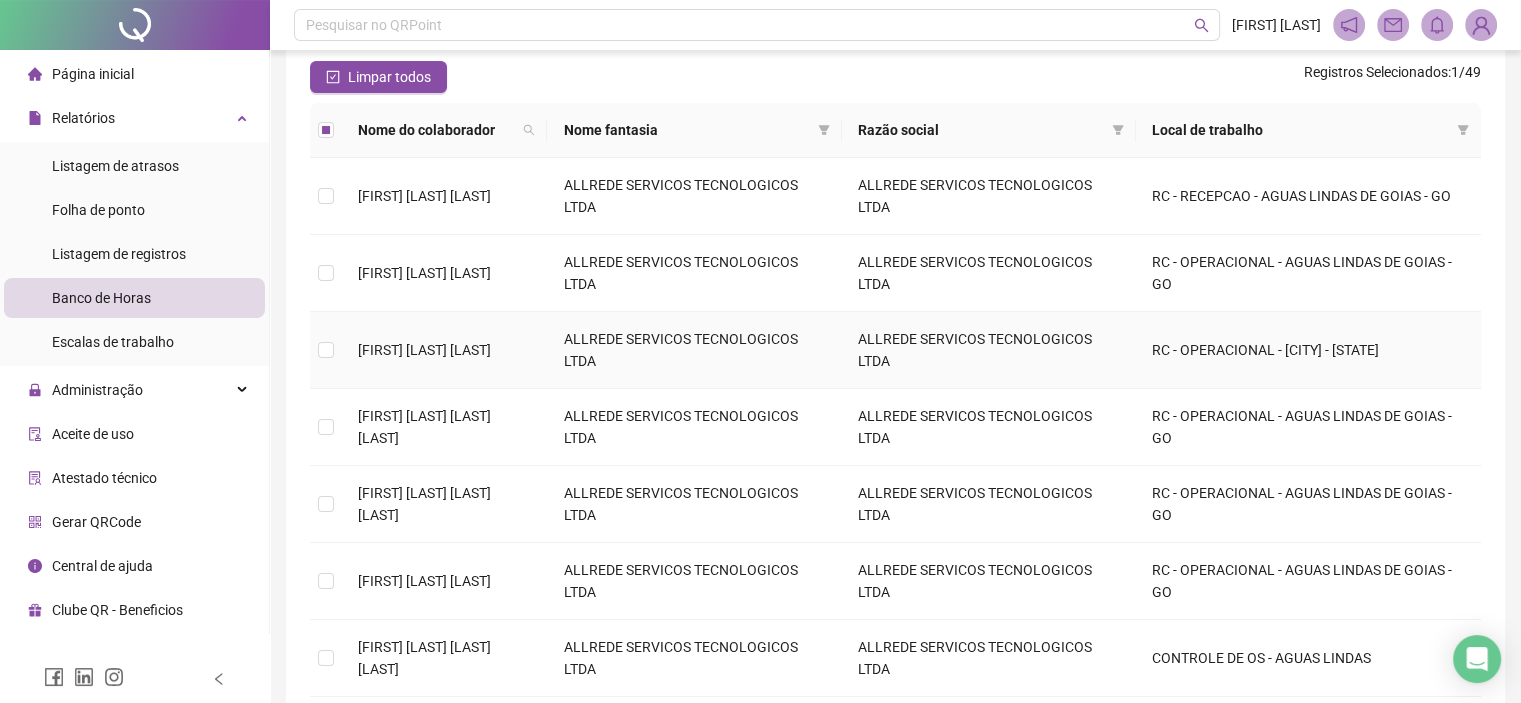 scroll, scrollTop: 200, scrollLeft: 0, axis: vertical 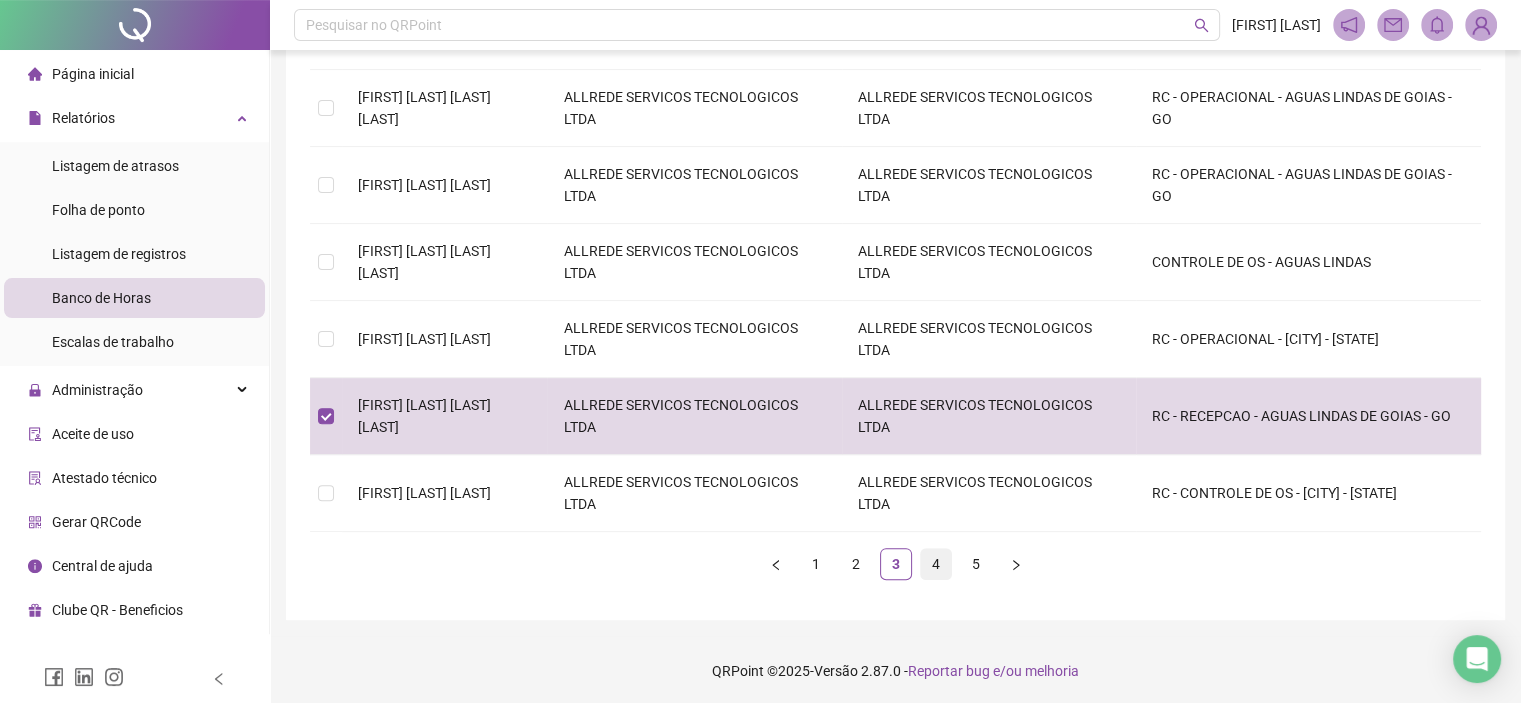 click on "4" at bounding box center [936, 564] 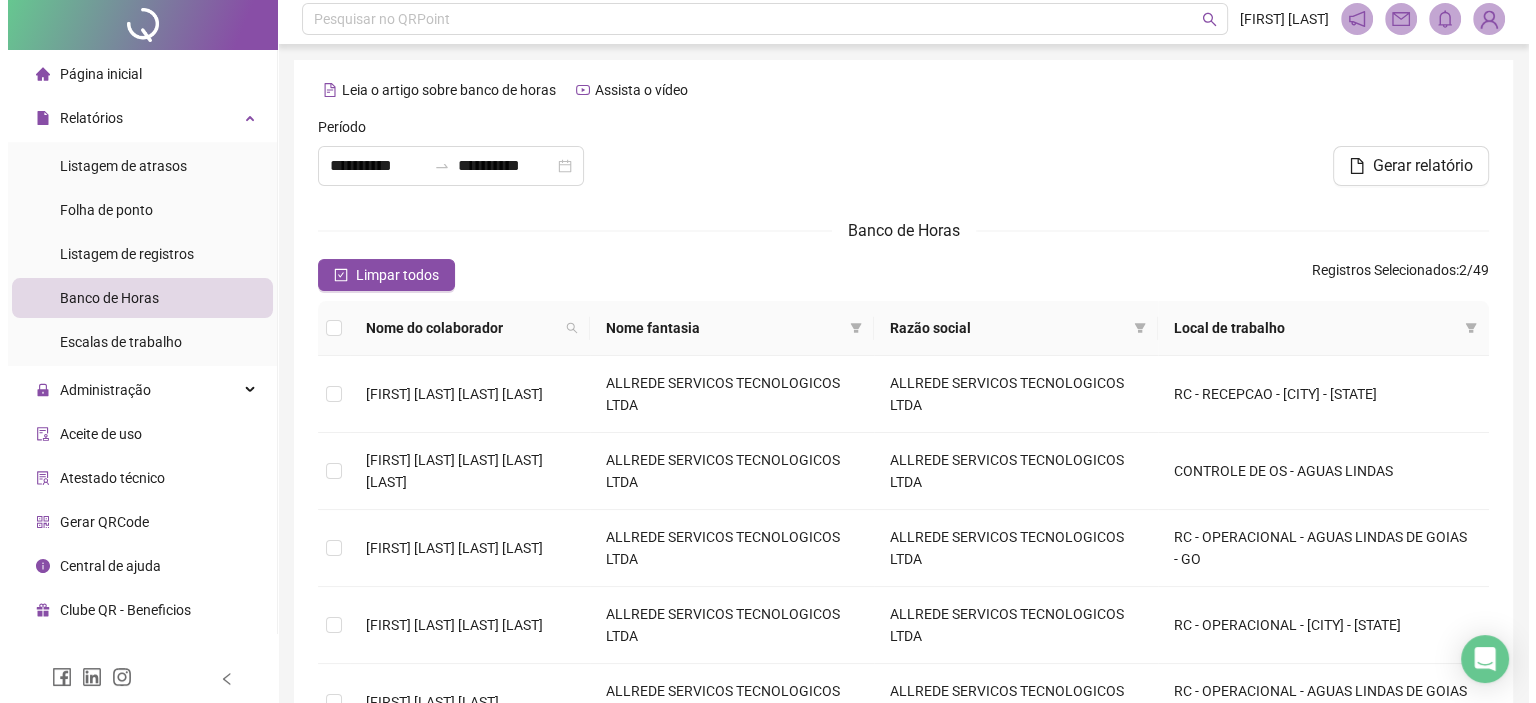 scroll, scrollTop: 0, scrollLeft: 0, axis: both 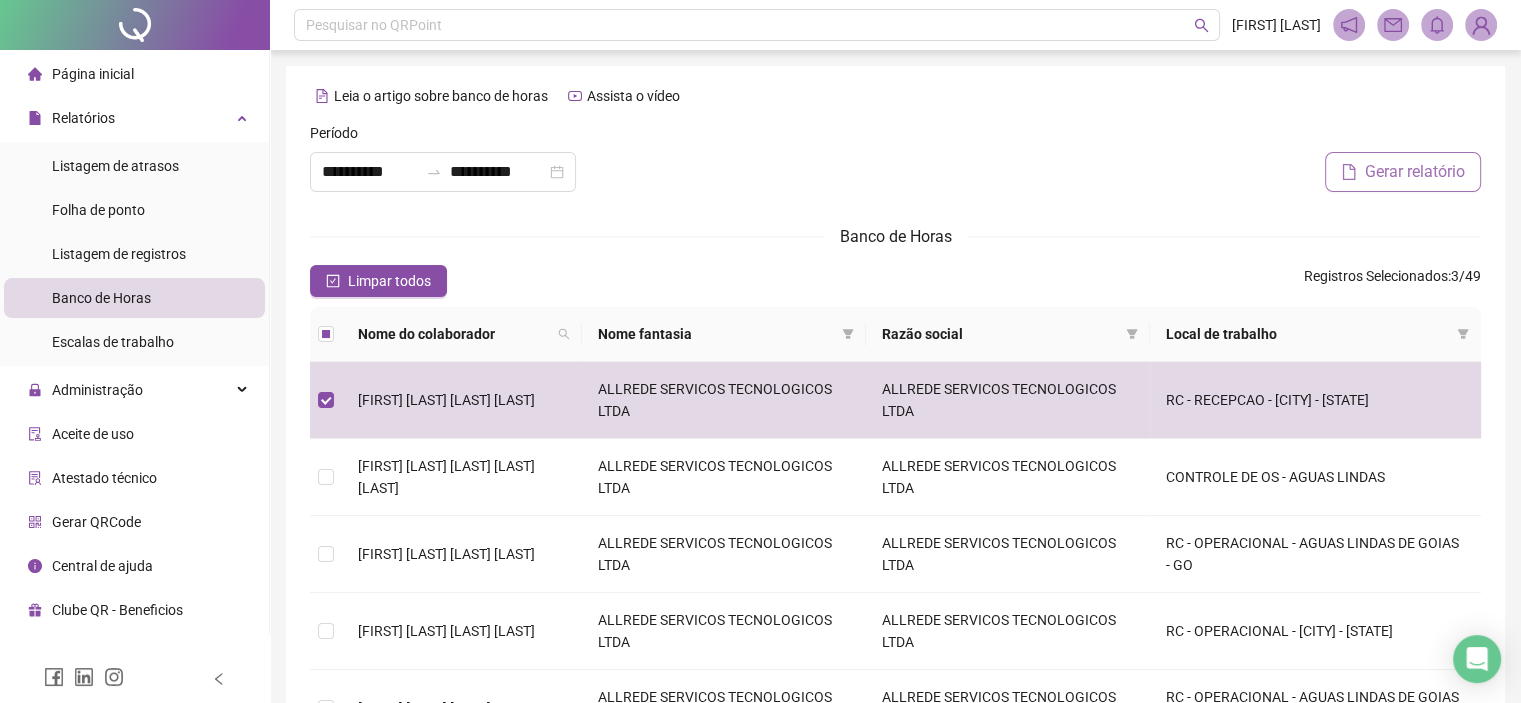 click on "Gerar relatório" at bounding box center (1415, 172) 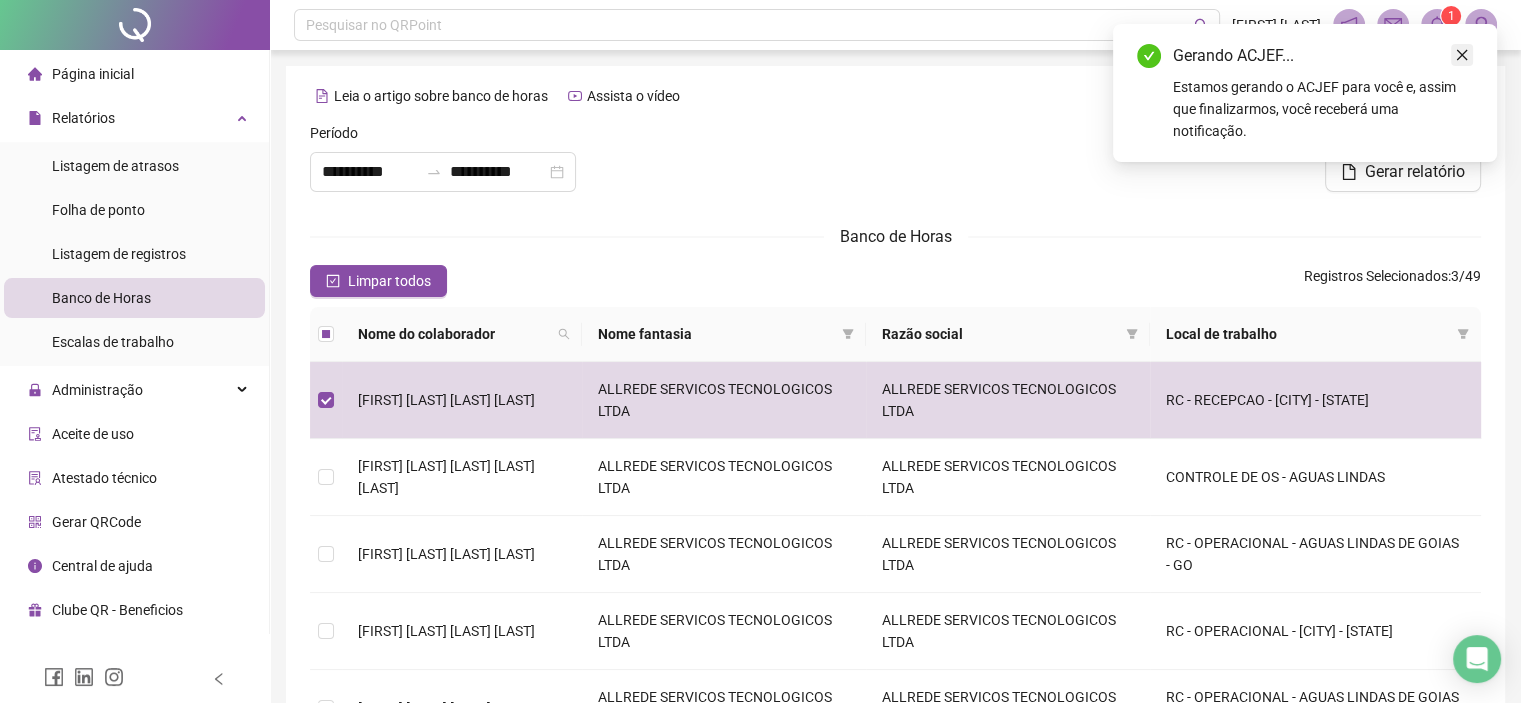 click 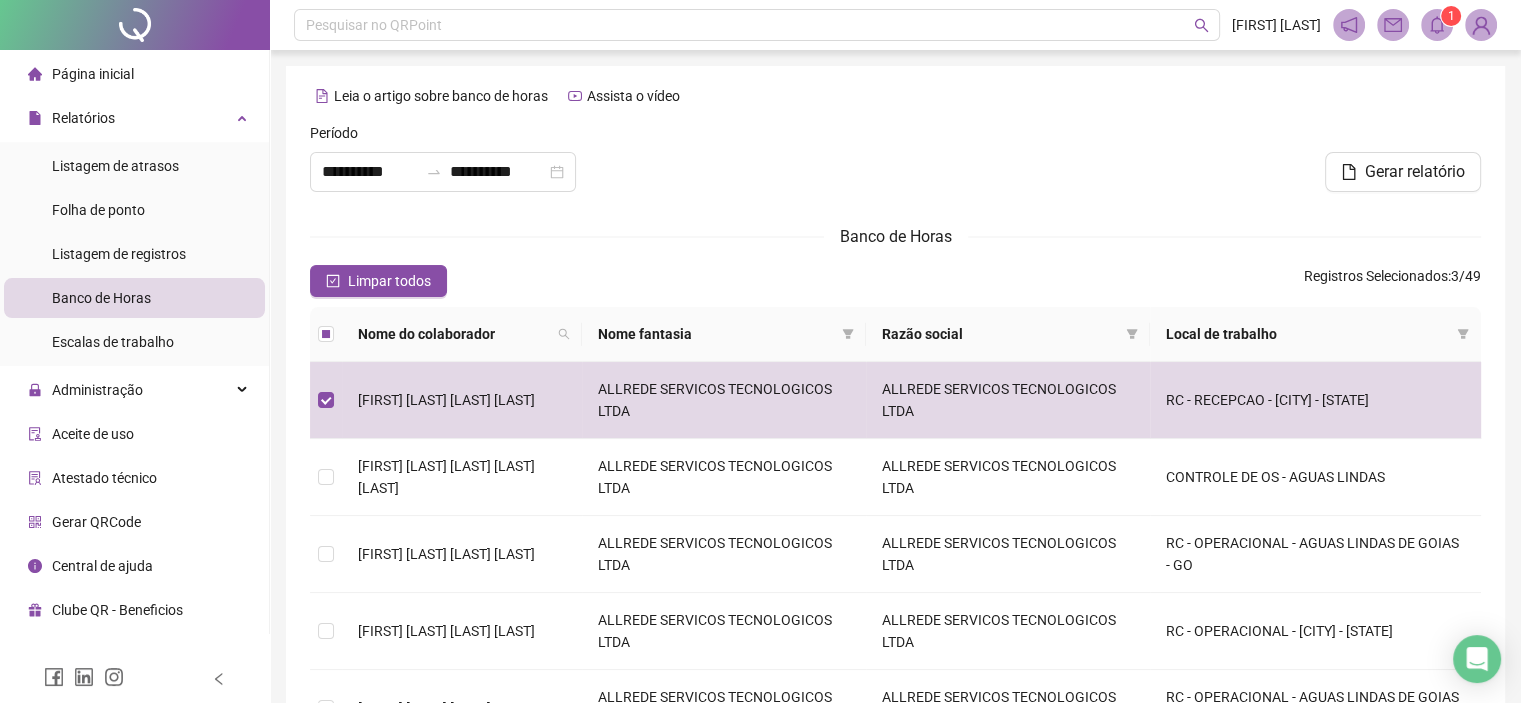 click 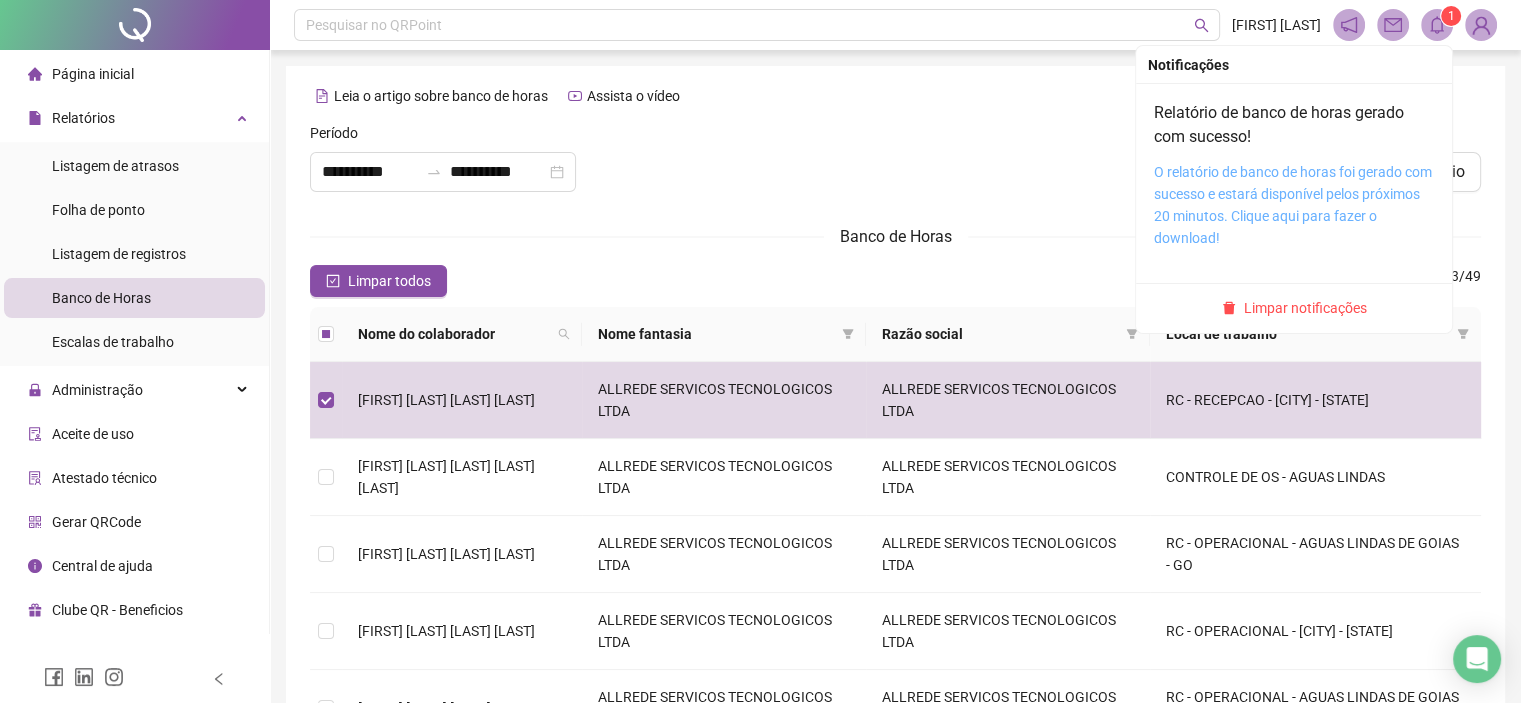 click on "O relatório de banco de horas foi gerado com sucesso e estará disponível pelos próximos 20 minutos.
Clique aqui para fazer o download!" at bounding box center [1293, 205] 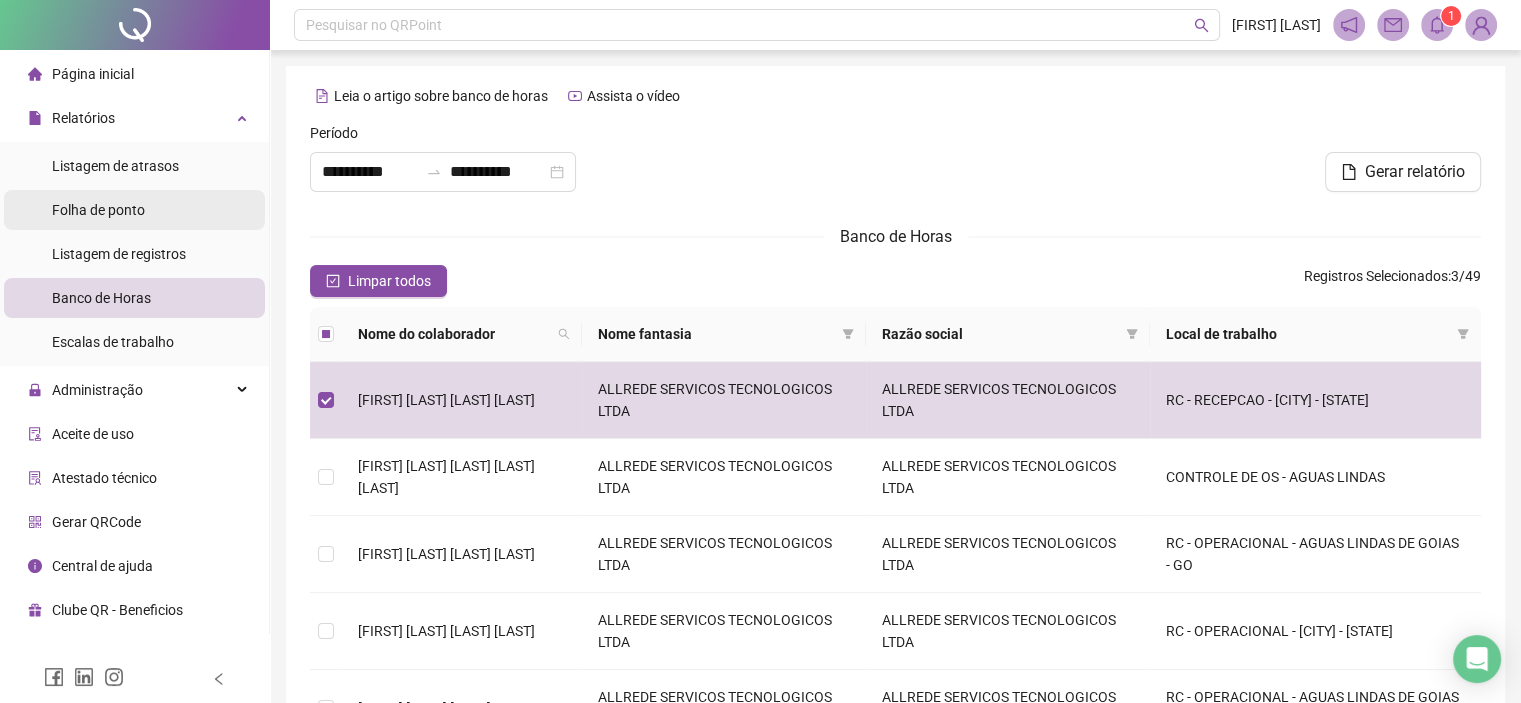 click on "Folha de ponto" at bounding box center (98, 210) 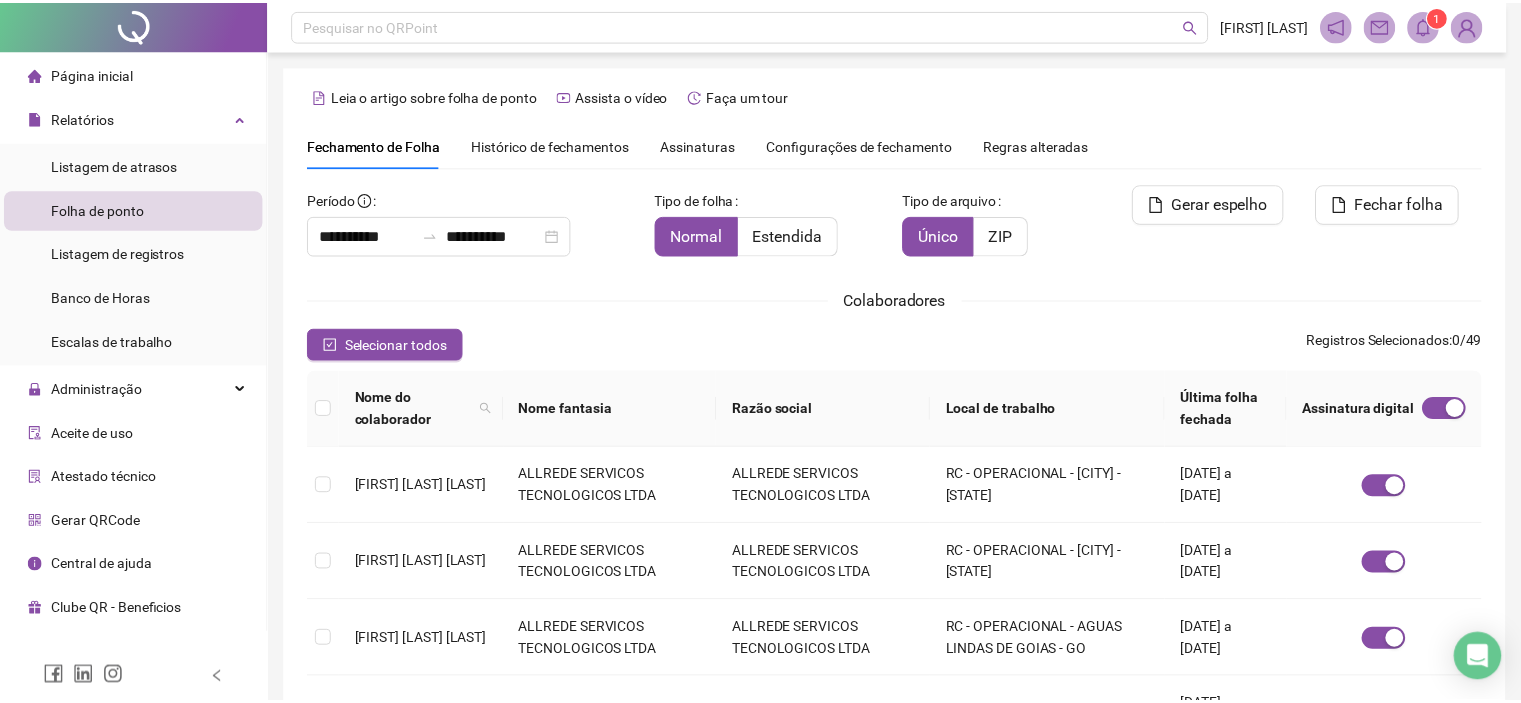 scroll, scrollTop: 57, scrollLeft: 0, axis: vertical 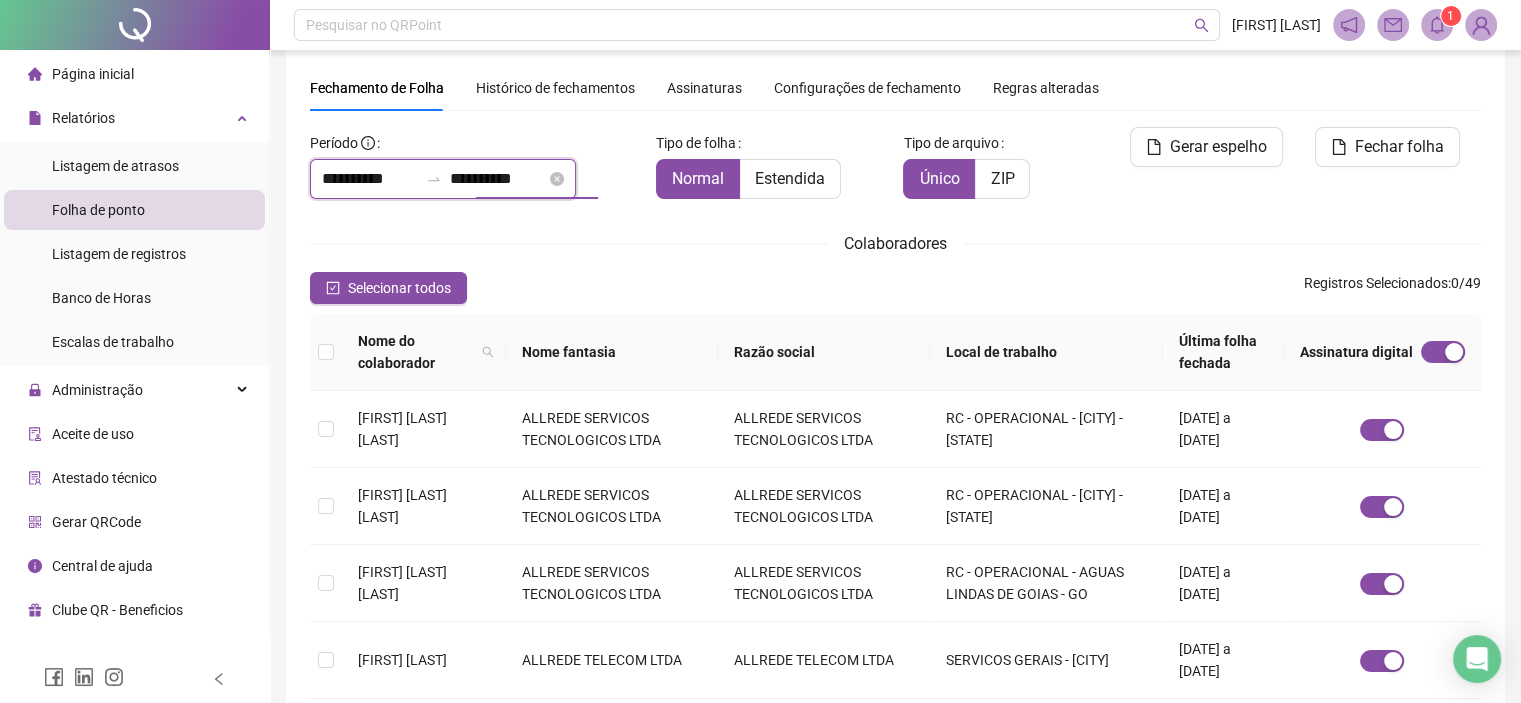 click on "**********" at bounding box center (498, 179) 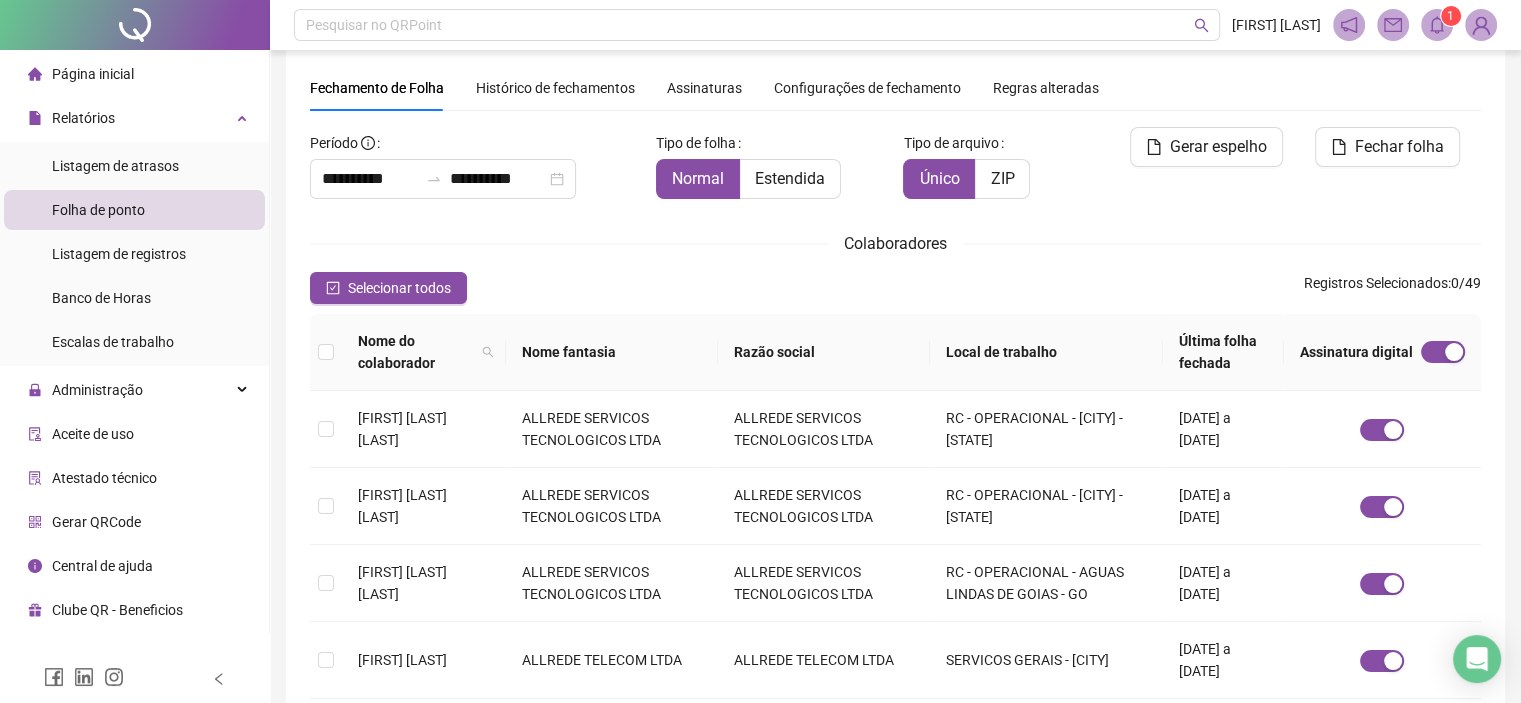 click on "**********" at bounding box center (895, 645) 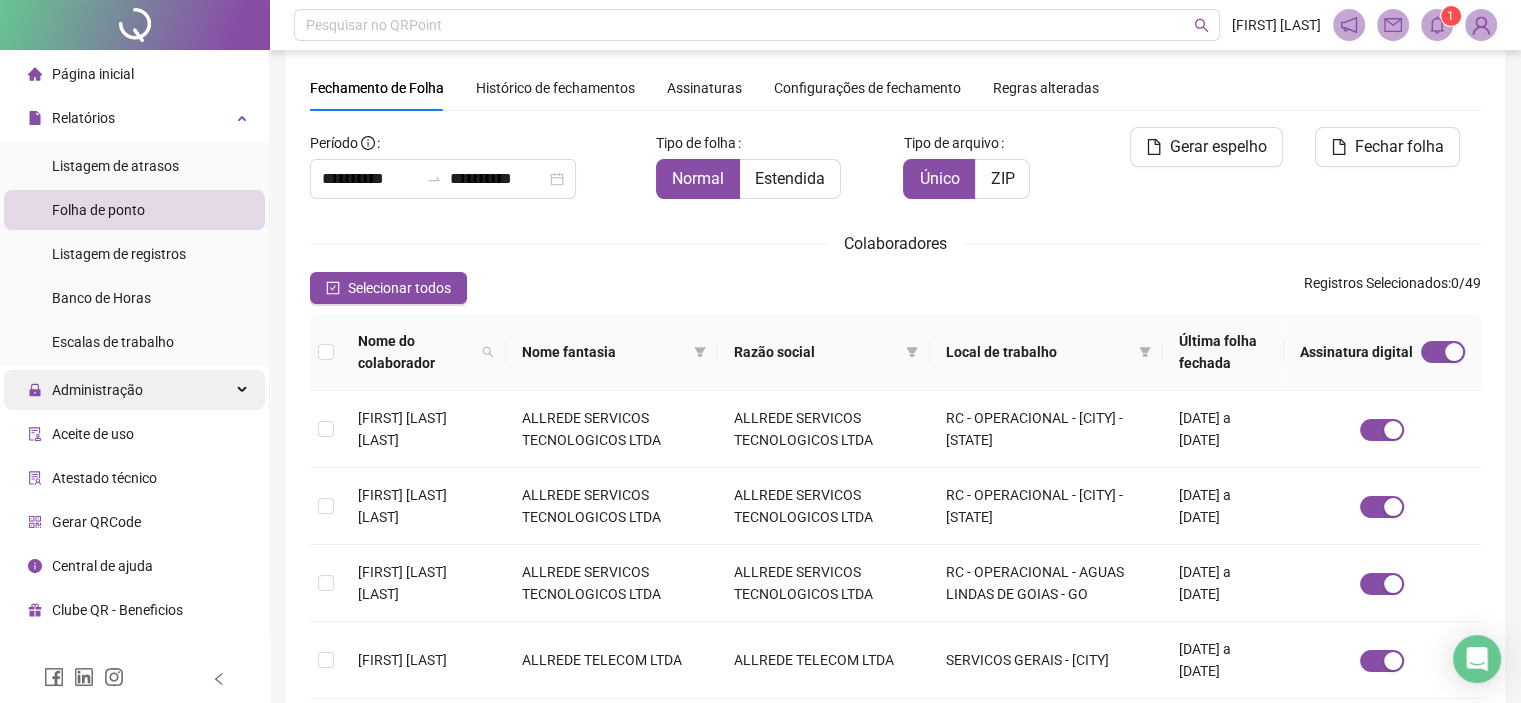 click on "Administração" at bounding box center (97, 390) 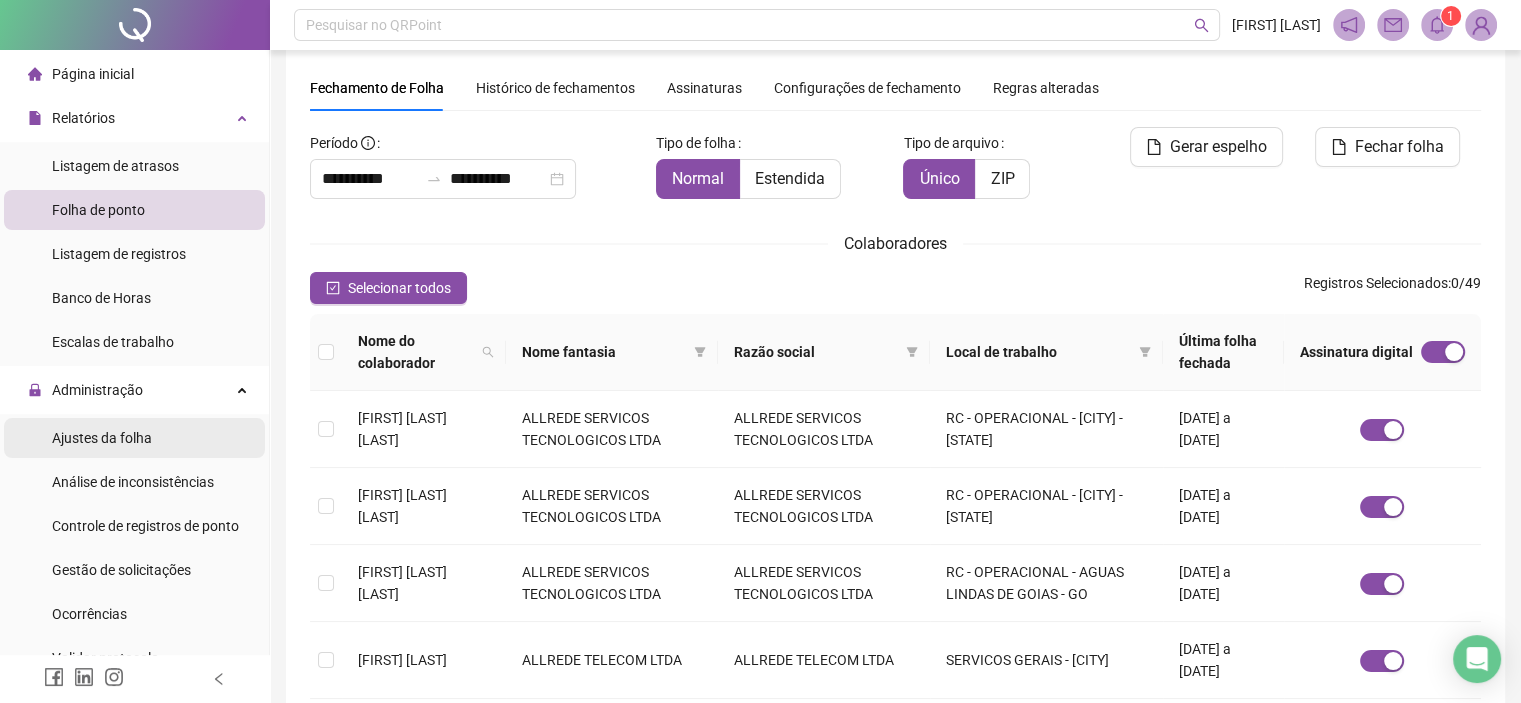 click on "Ajustes da folha" at bounding box center (102, 438) 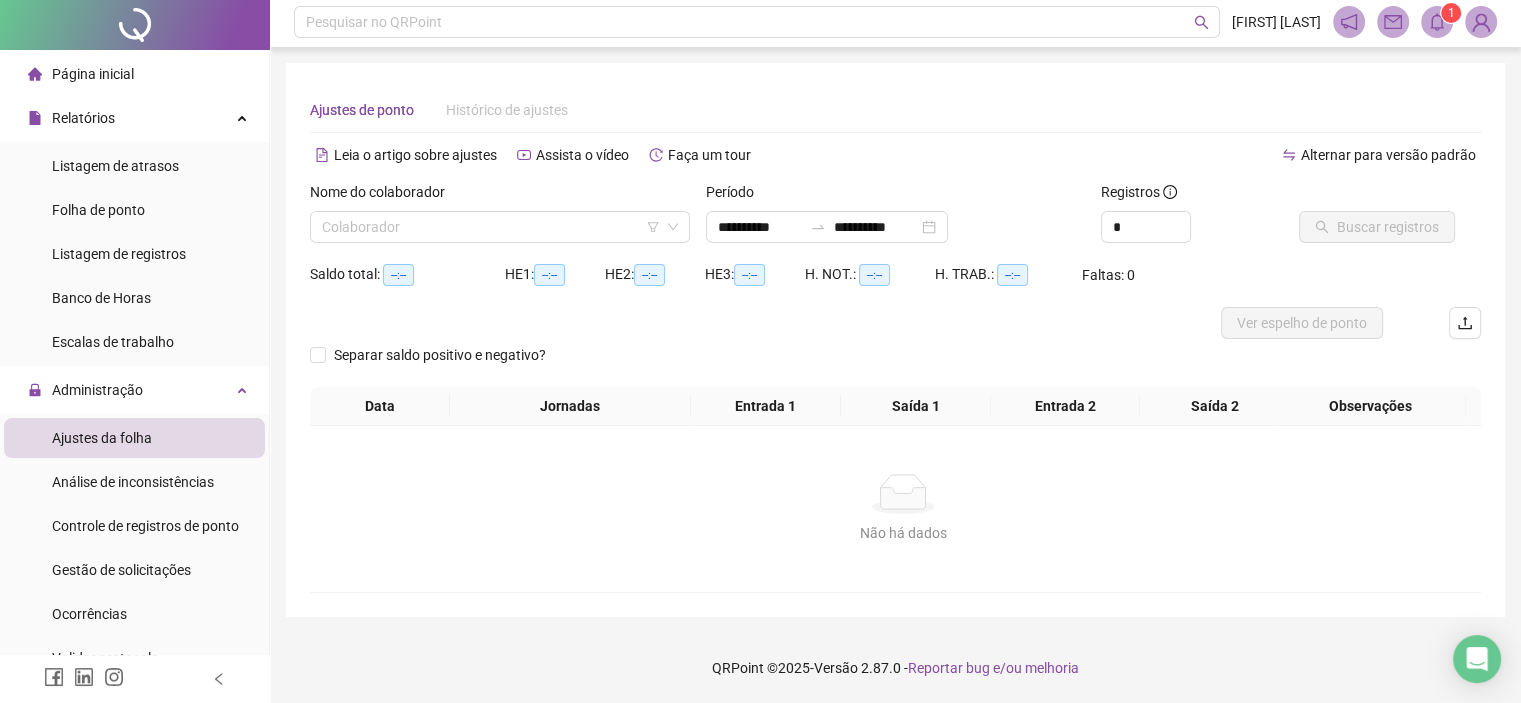 scroll, scrollTop: 0, scrollLeft: 0, axis: both 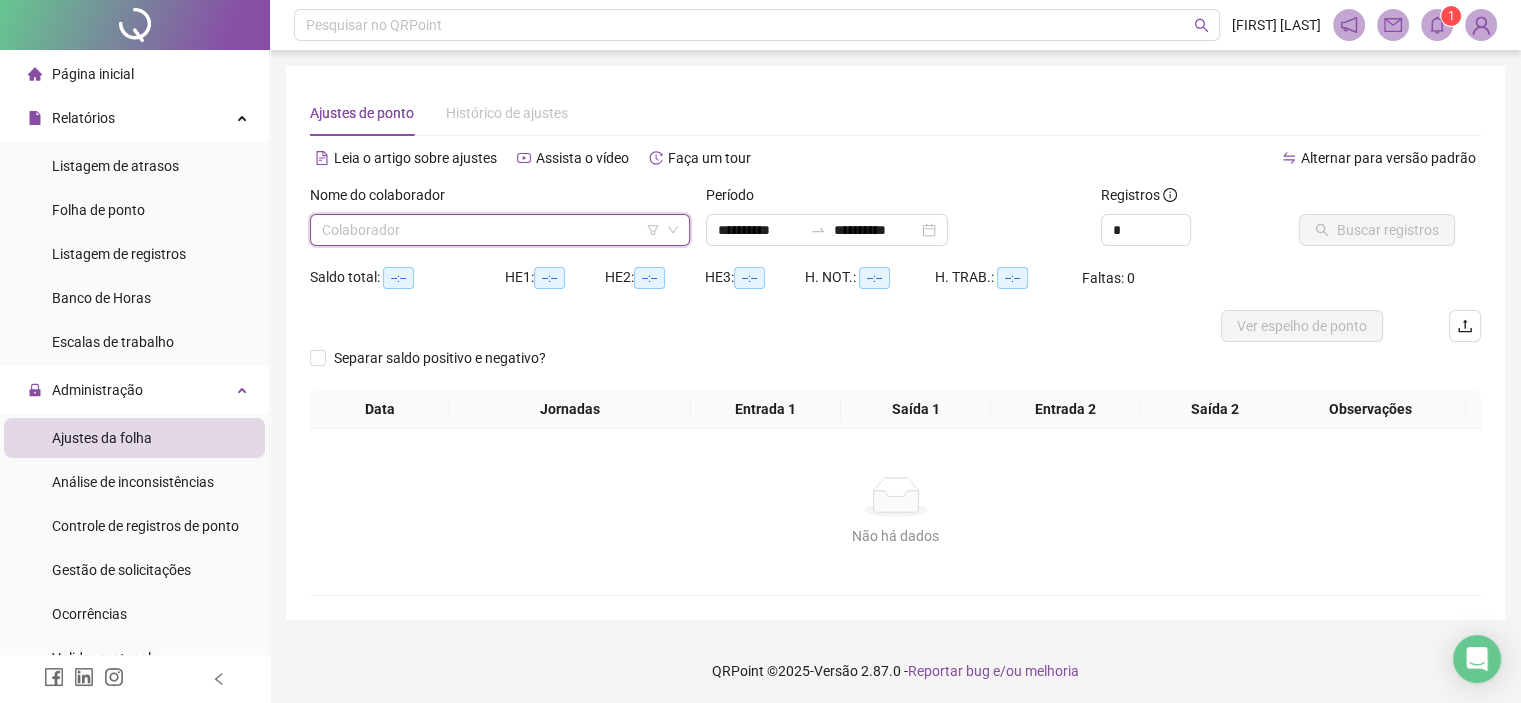 click at bounding box center [494, 230] 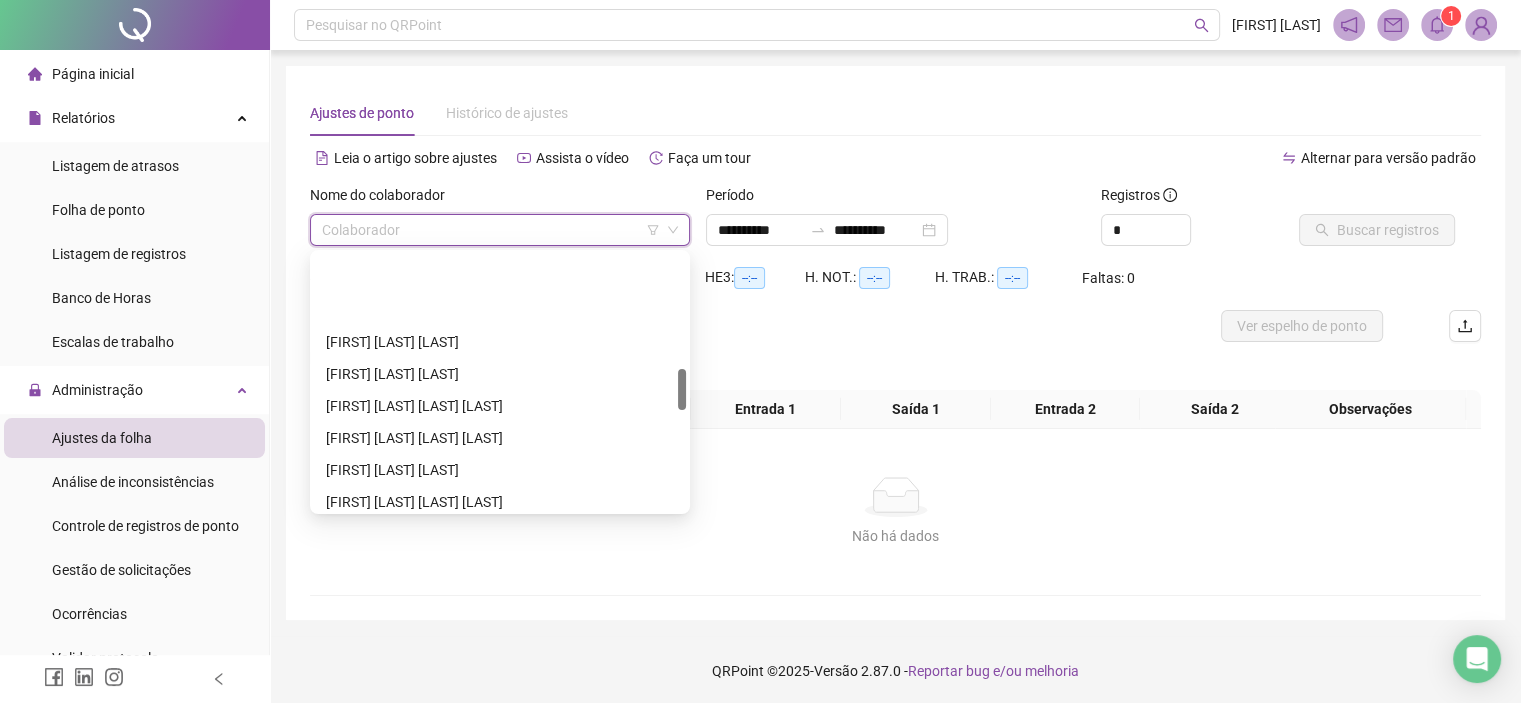 scroll, scrollTop: 700, scrollLeft: 0, axis: vertical 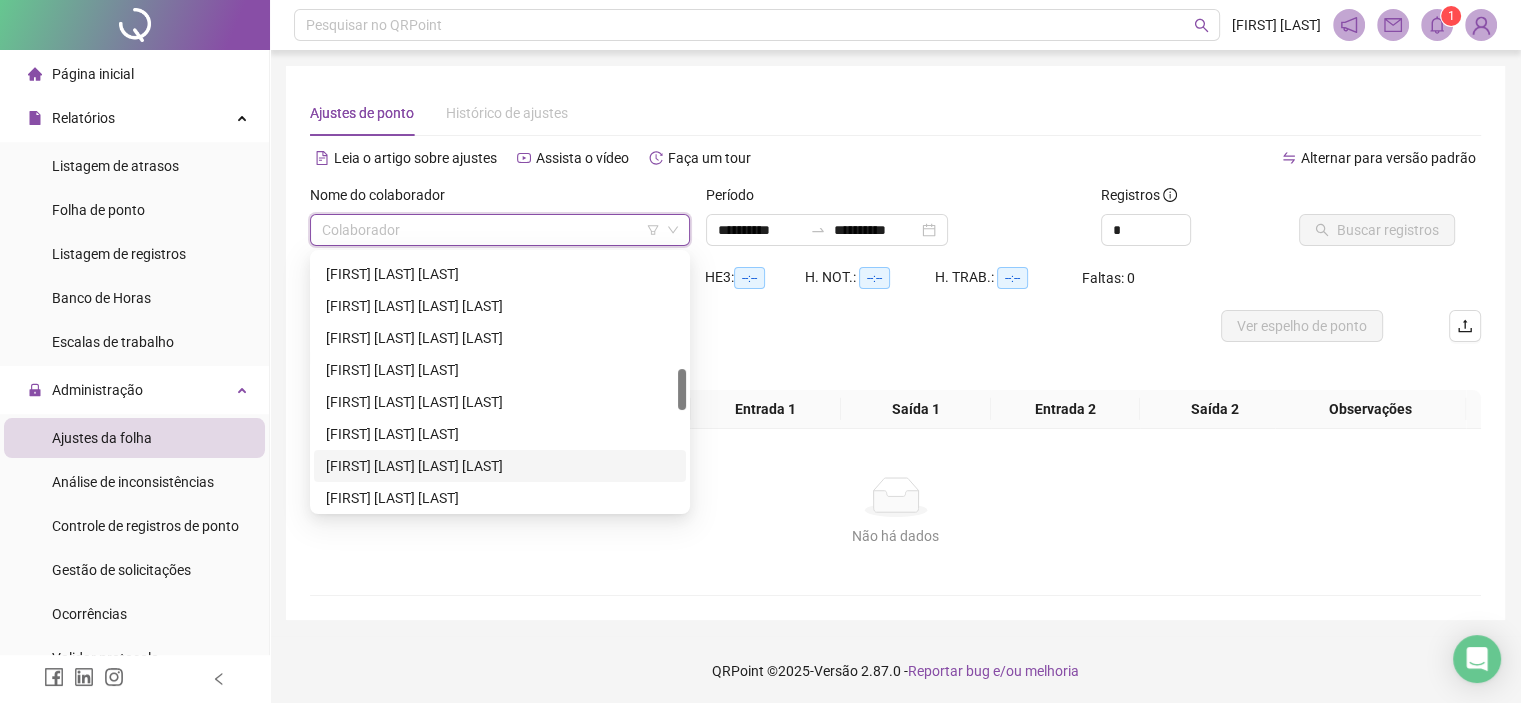 click on "[FIRST] [LAST] [LAST] [LAST]" at bounding box center [500, 466] 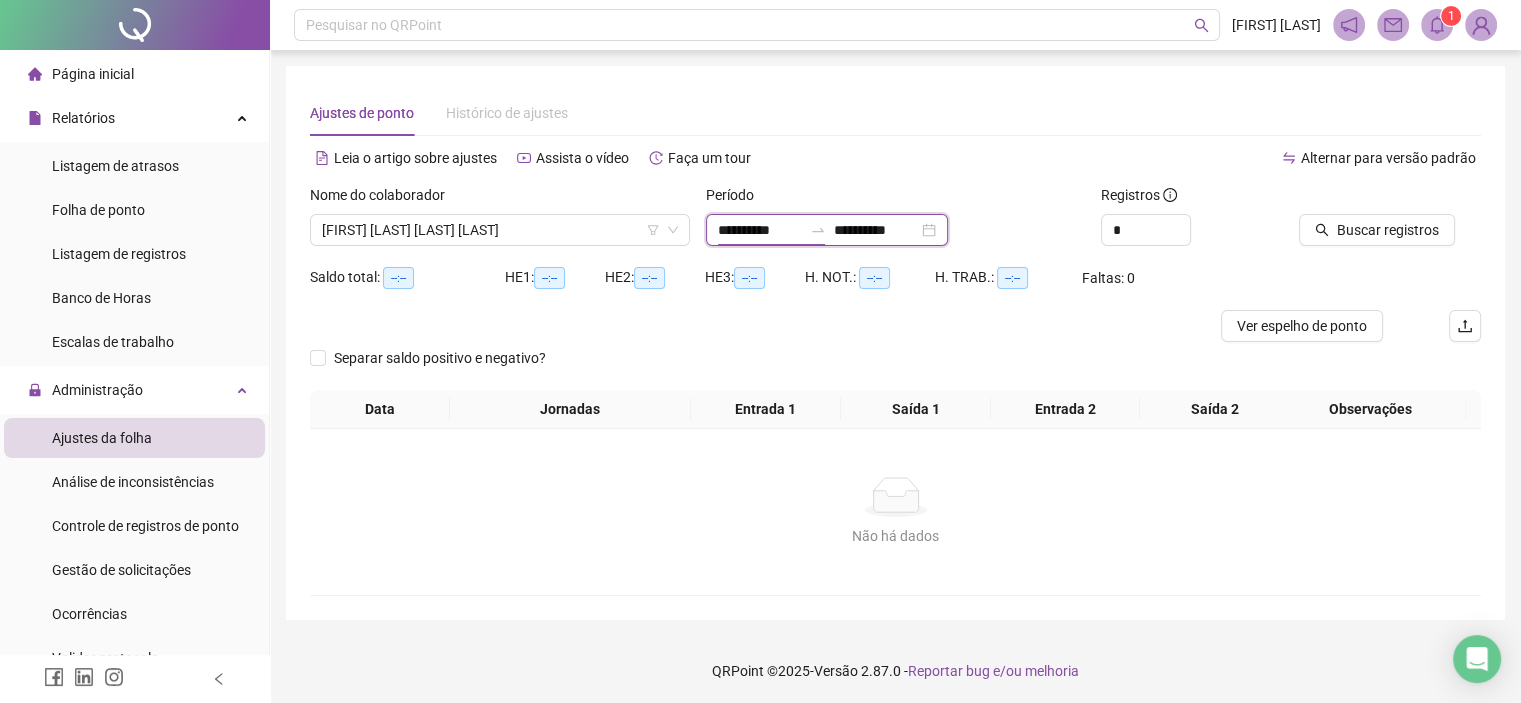 click on "**********" at bounding box center (760, 230) 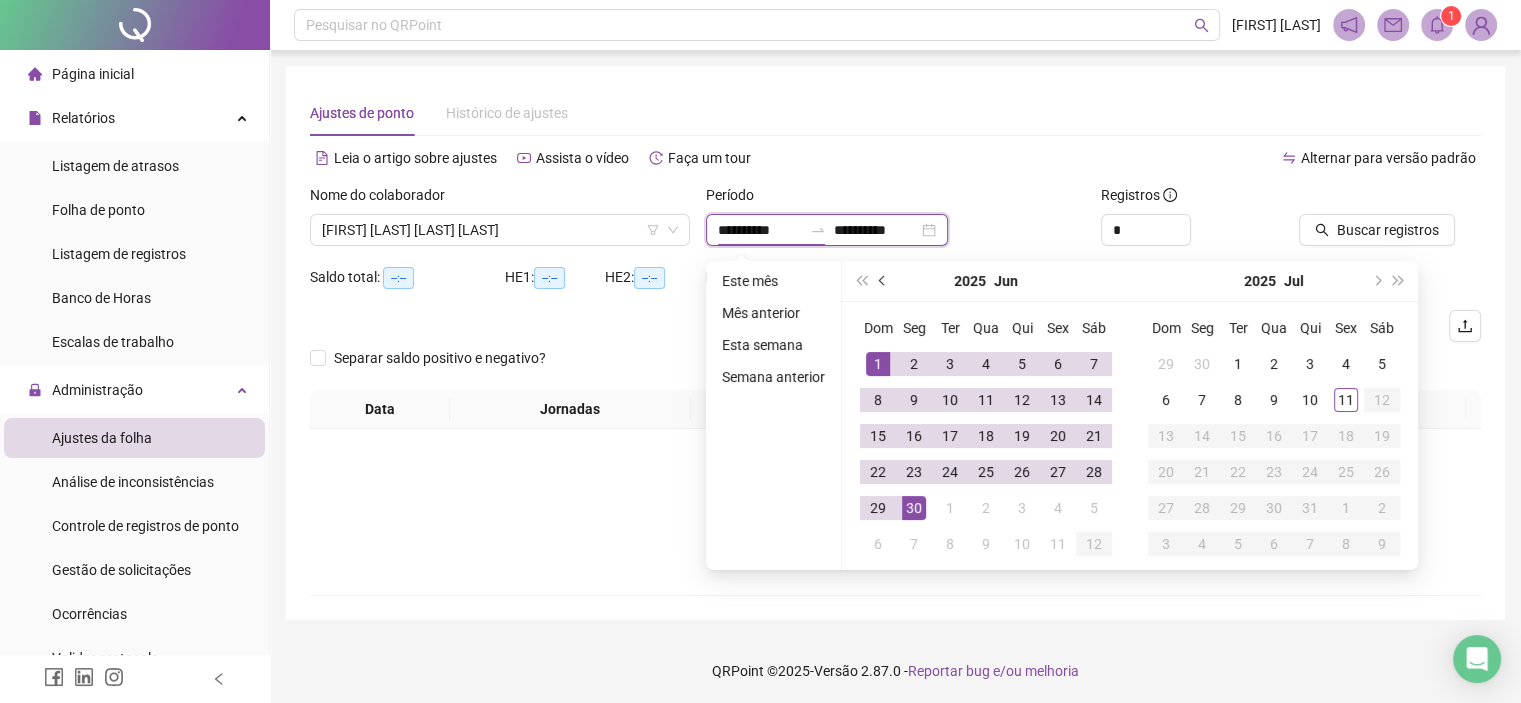 type on "**********" 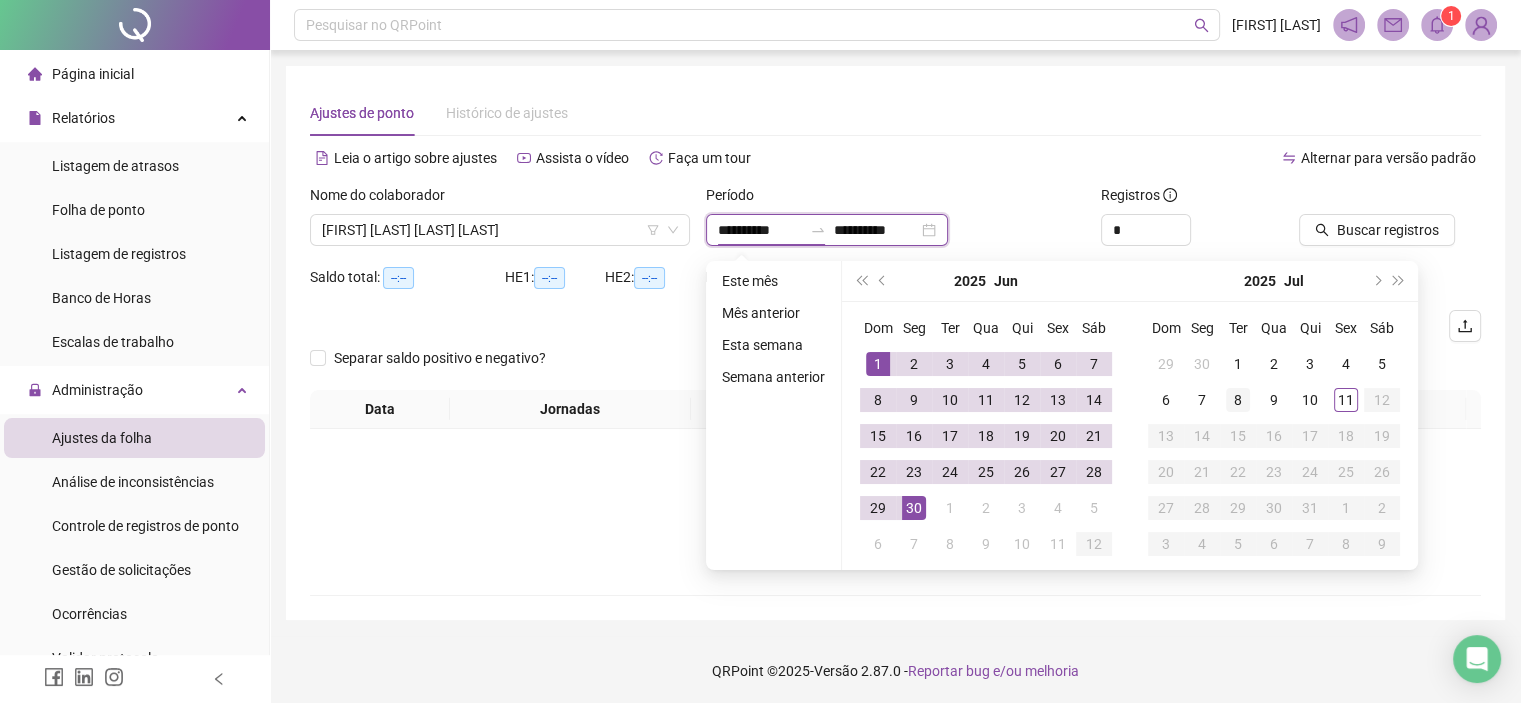 type on "**********" 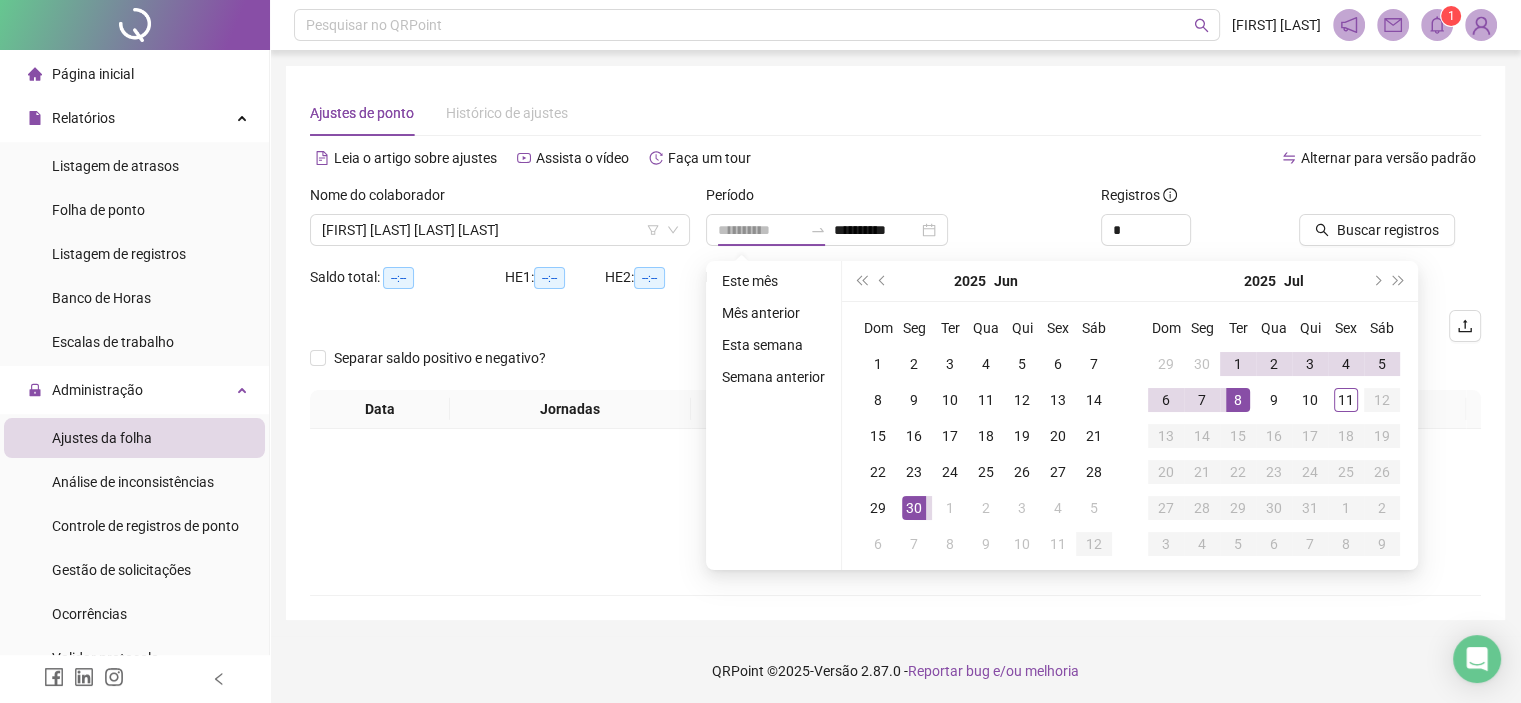 click on "8" at bounding box center [1238, 400] 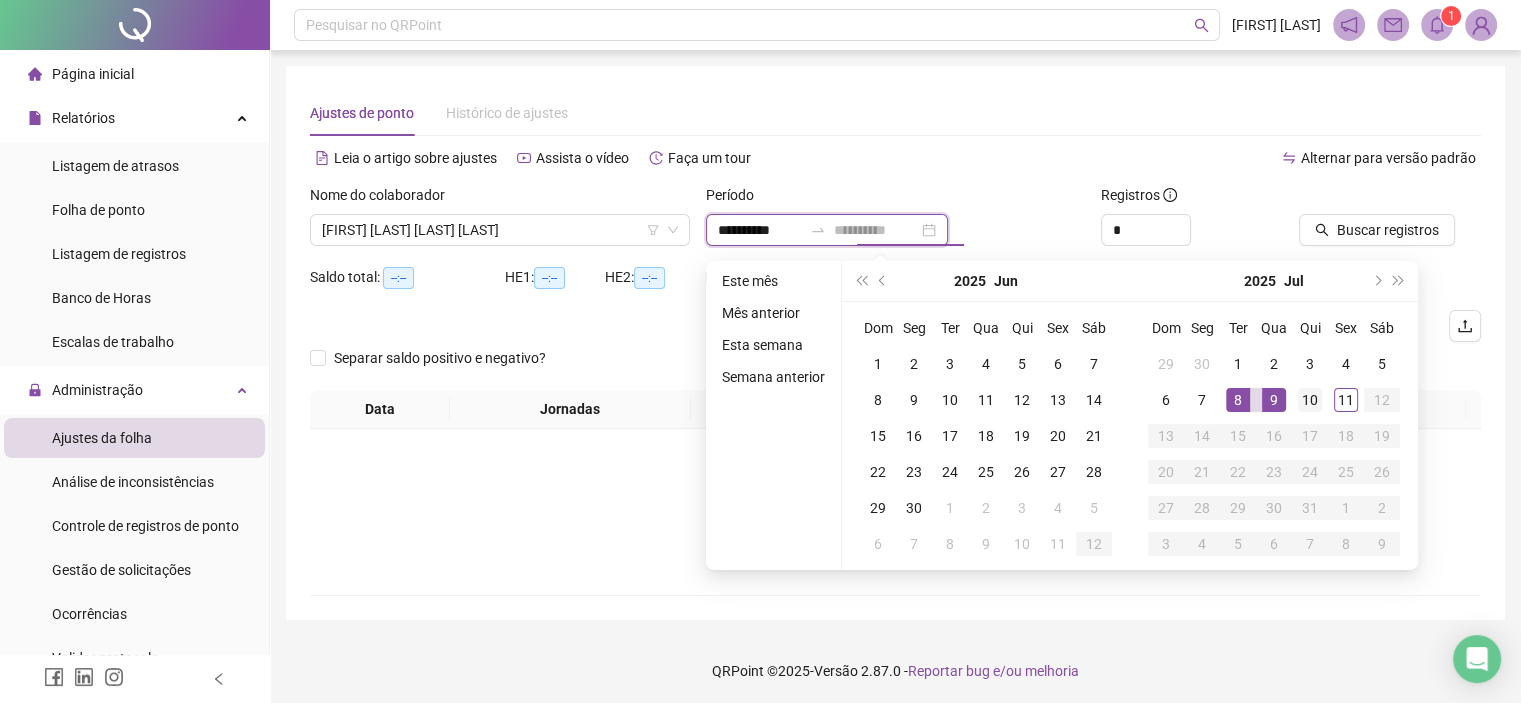 type on "**********" 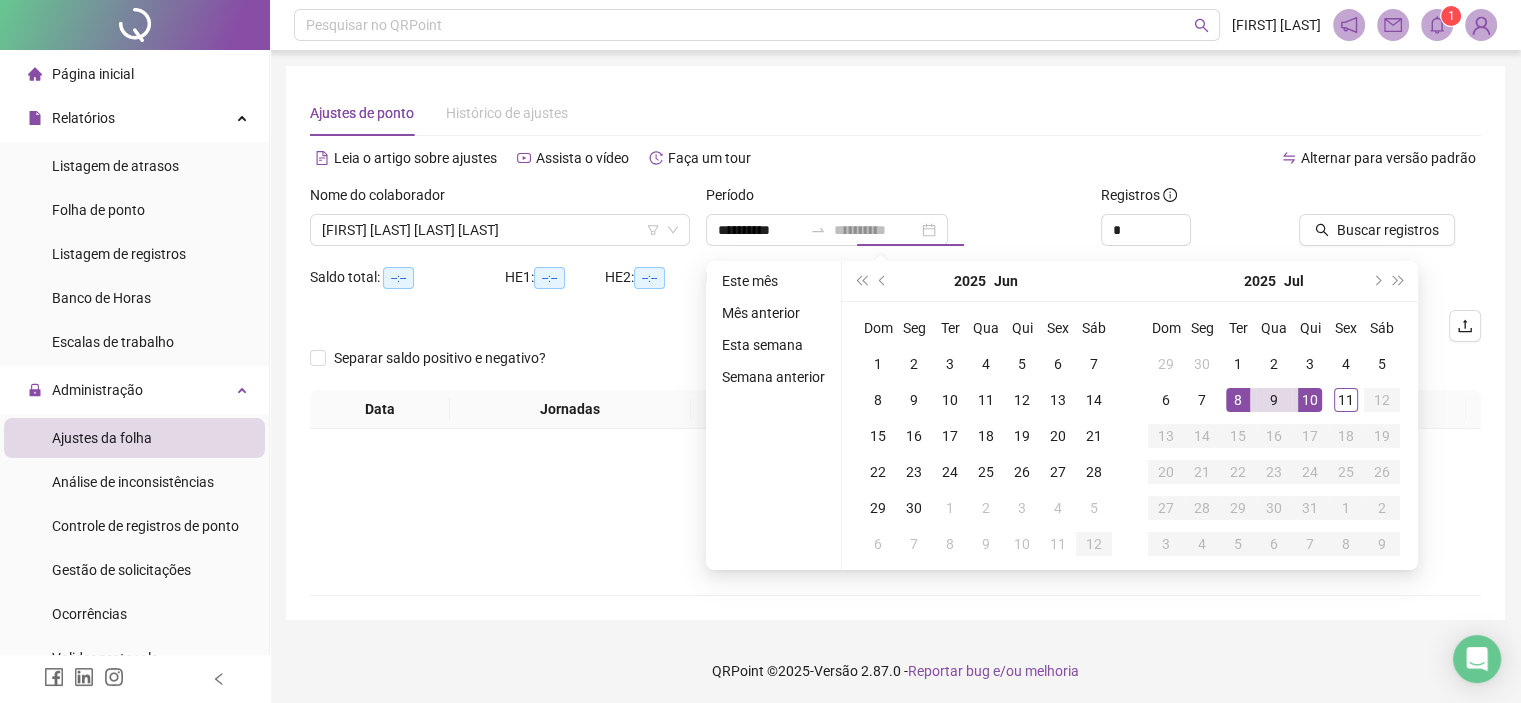 click on "10" at bounding box center (1310, 400) 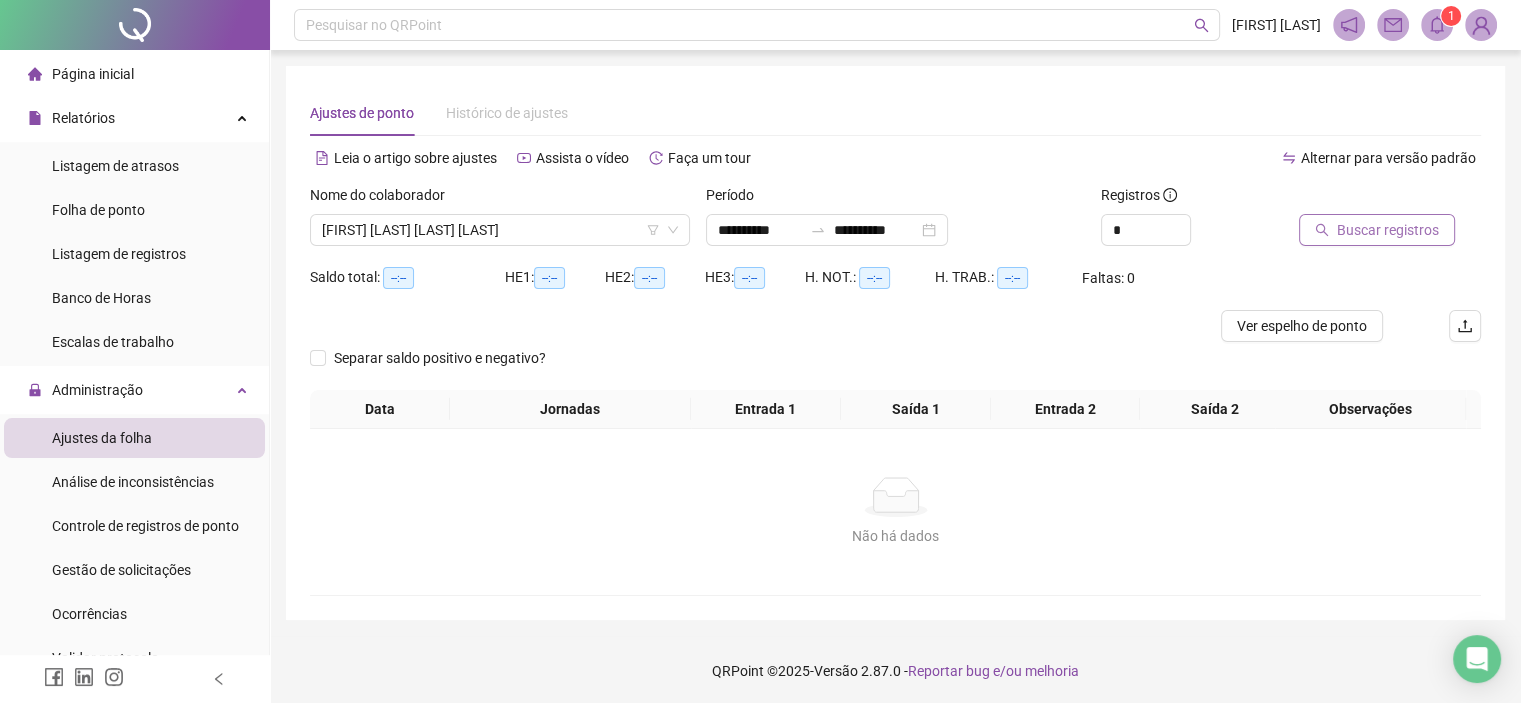 click on "Buscar registros" at bounding box center (1377, 230) 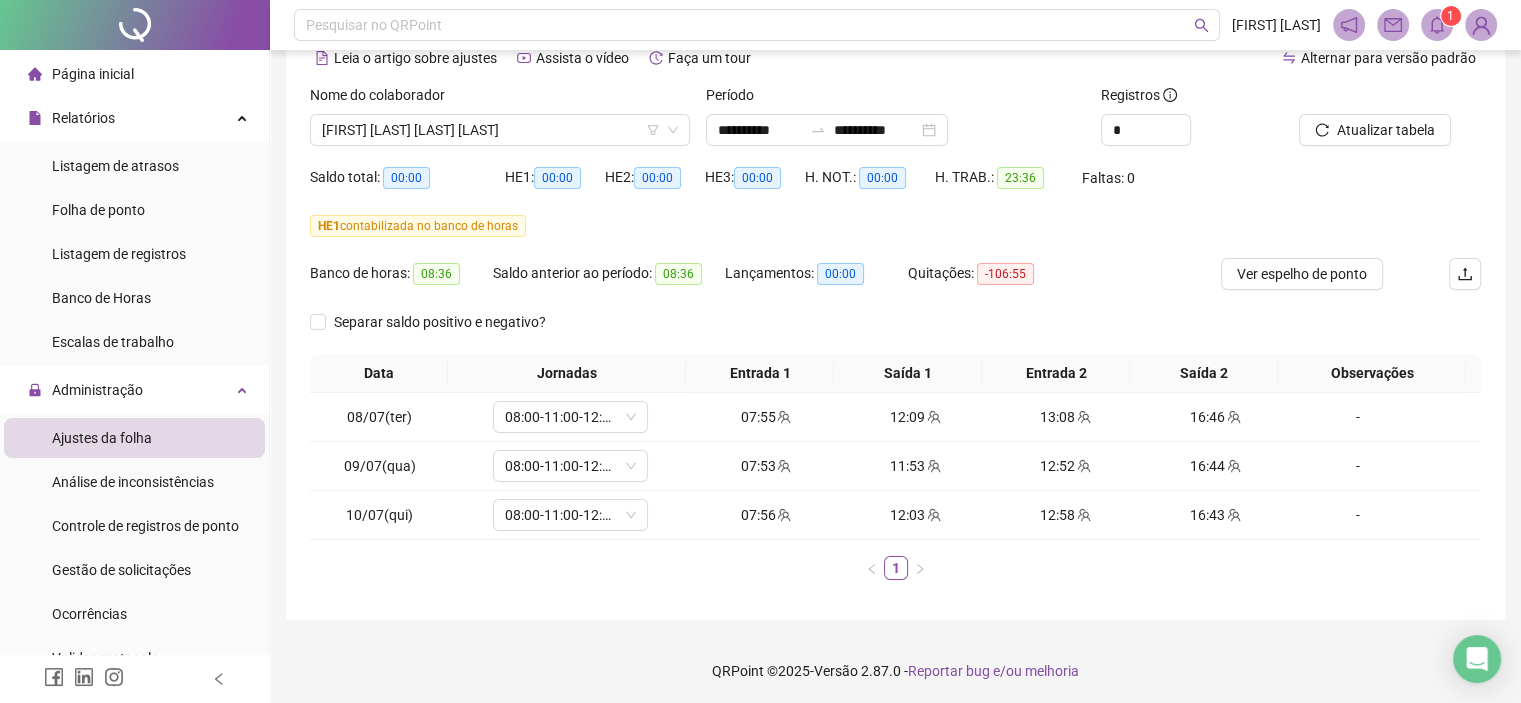 scroll, scrollTop: 102, scrollLeft: 0, axis: vertical 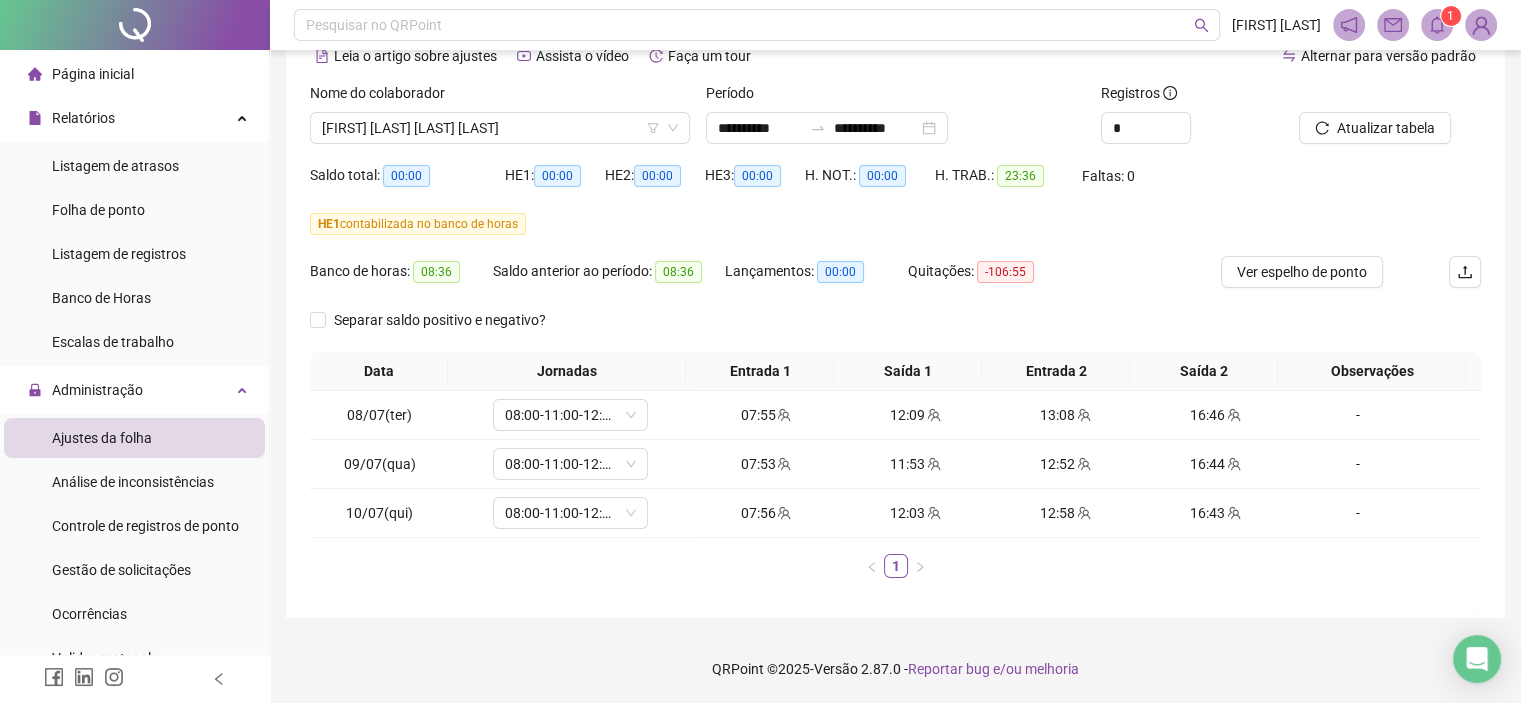 click on "**********" at bounding box center (895, 291) 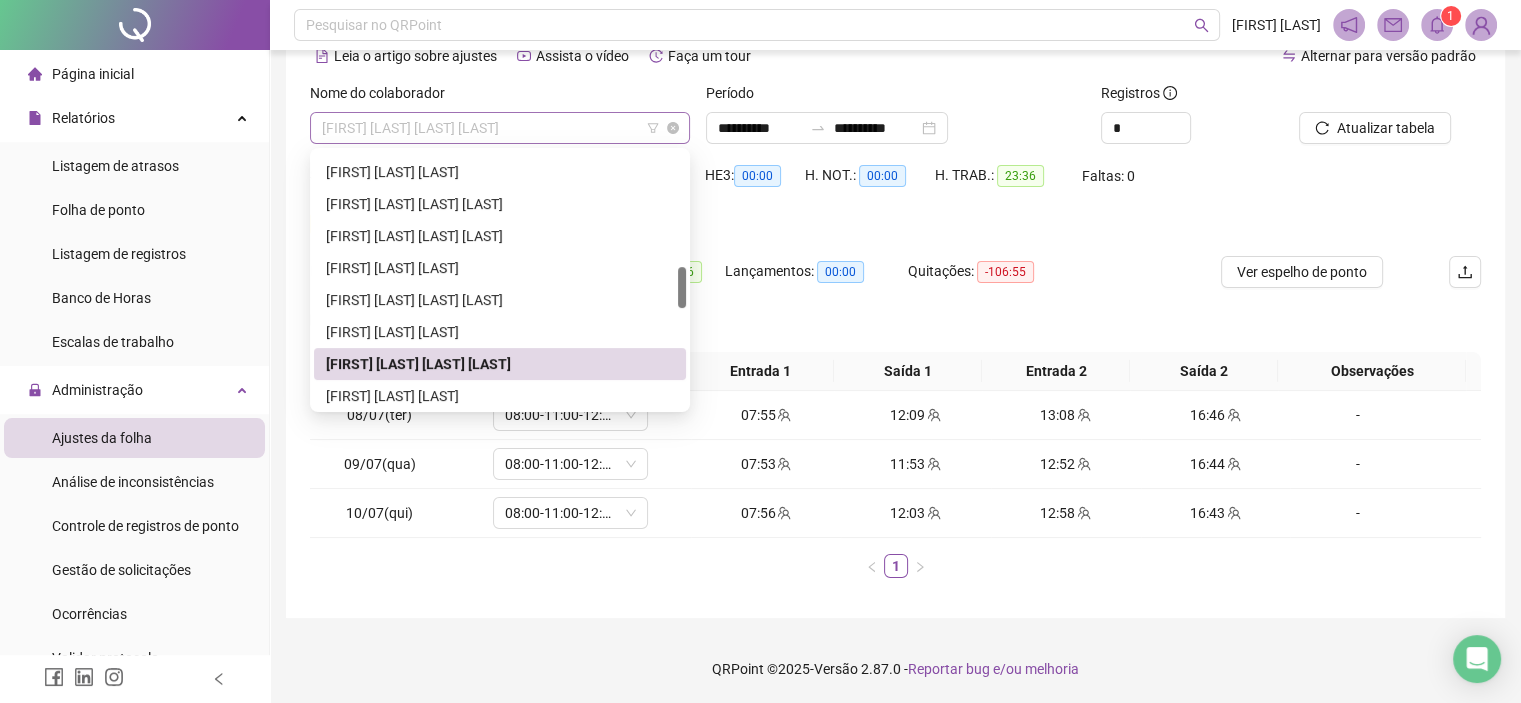 click on "[FIRST] [LAST] [LAST] [LAST]" at bounding box center (500, 128) 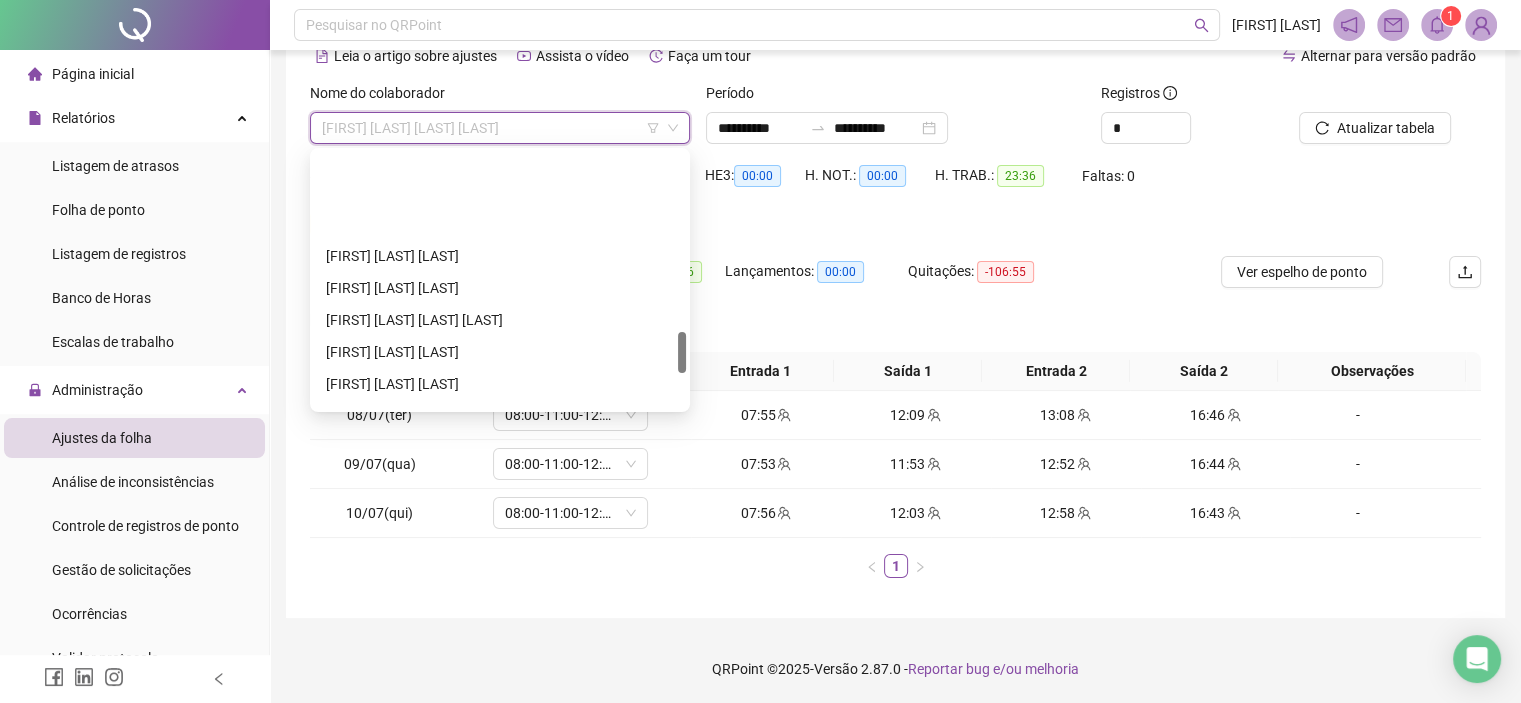 scroll, scrollTop: 1200, scrollLeft: 0, axis: vertical 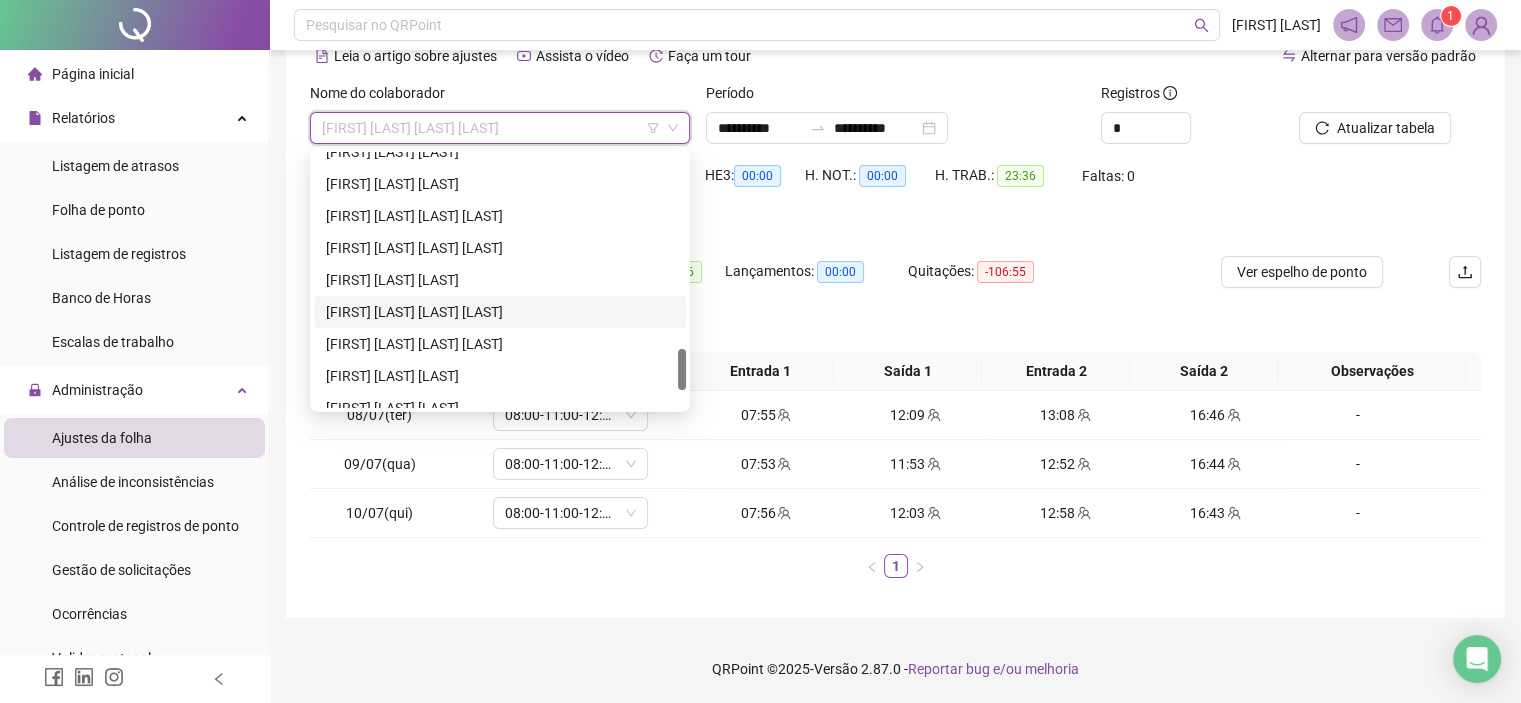 click on "[FIRST] [LAST] [LAST] [LAST]" at bounding box center (500, 312) 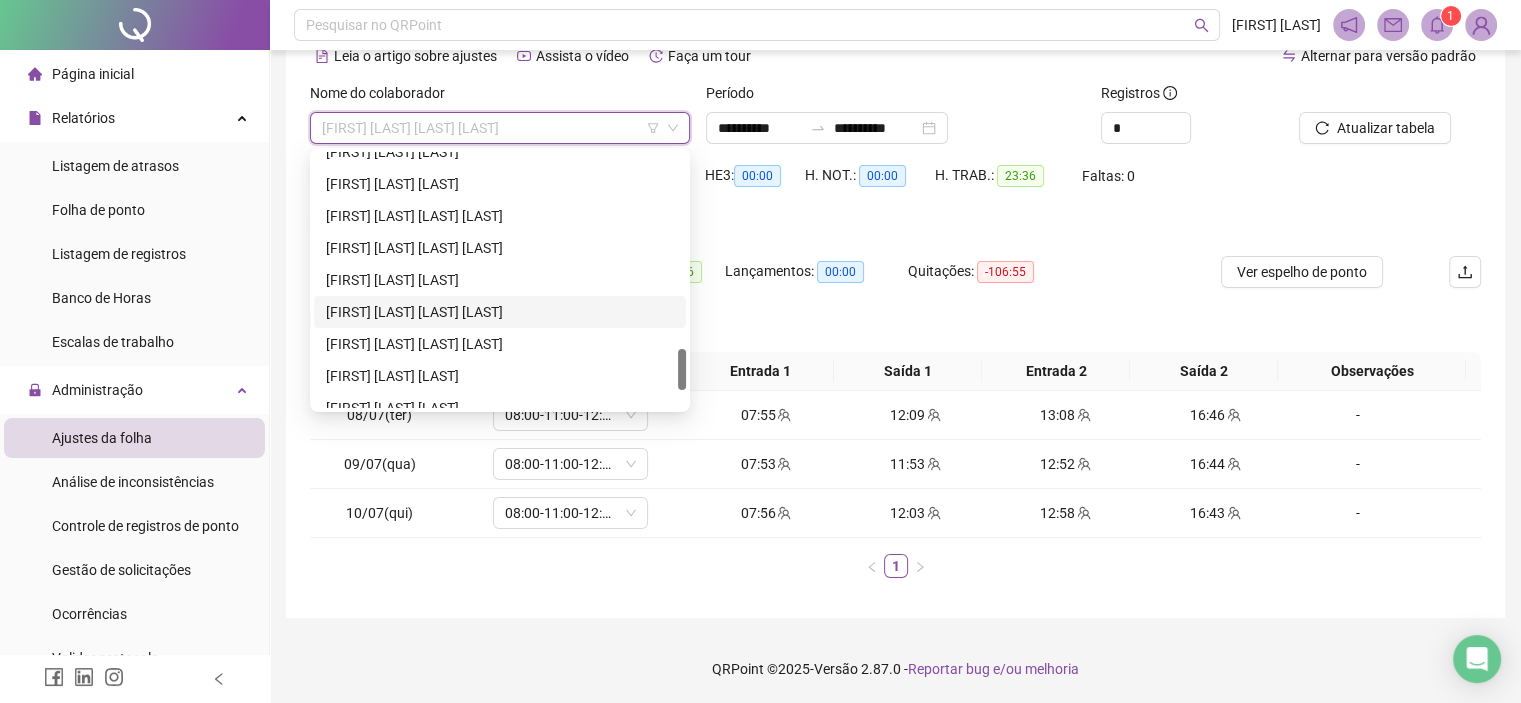 scroll, scrollTop: 65, scrollLeft: 0, axis: vertical 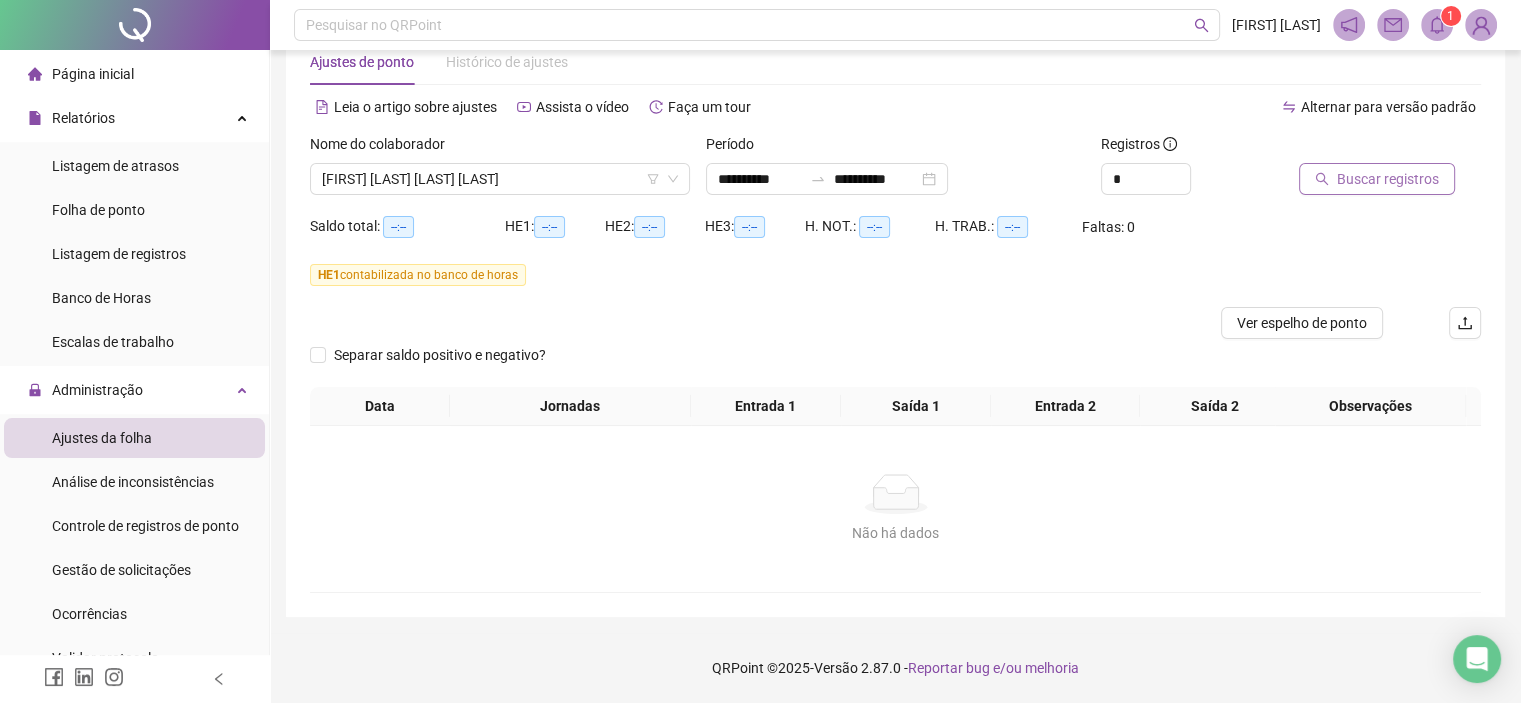 click on "Buscar registros" at bounding box center [1388, 179] 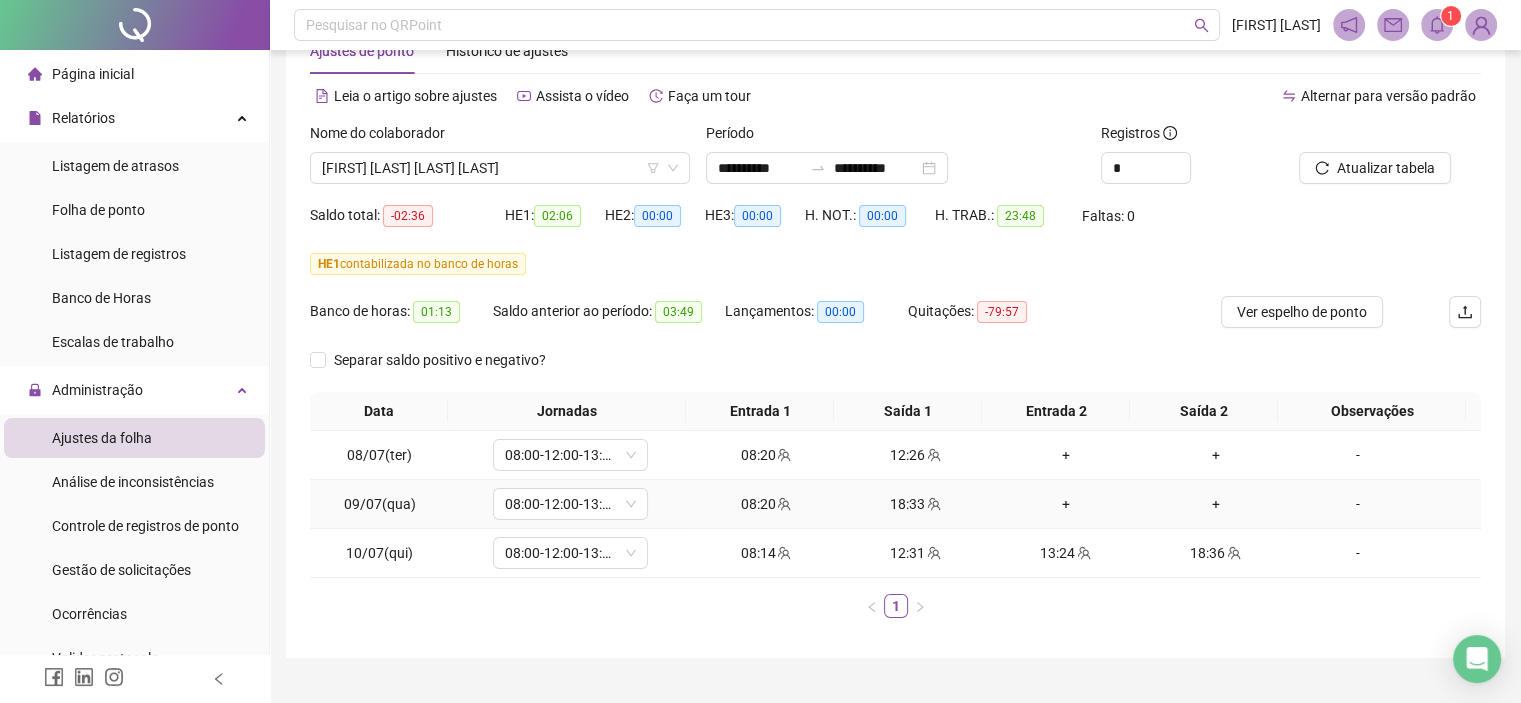 scroll, scrollTop: 102, scrollLeft: 0, axis: vertical 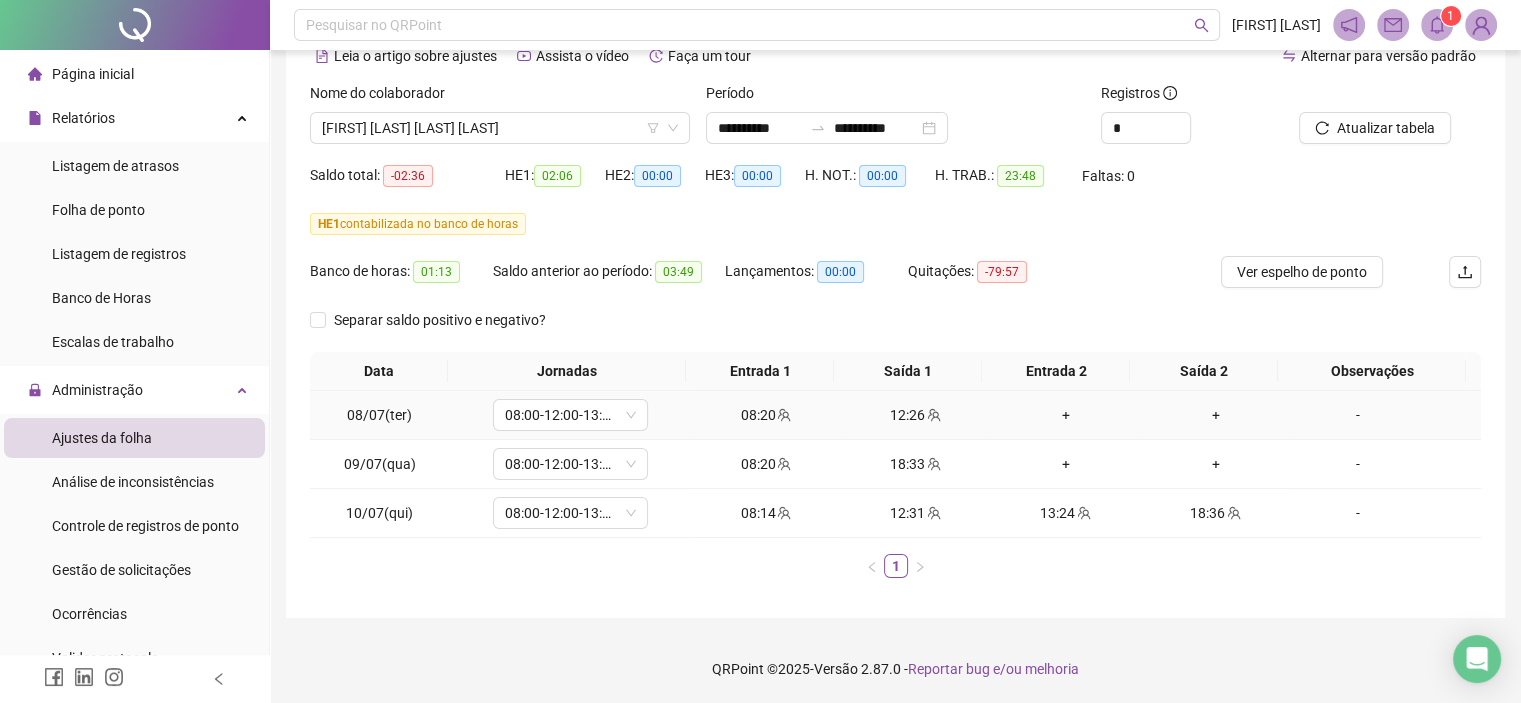 click on "+" at bounding box center (1066, 415) 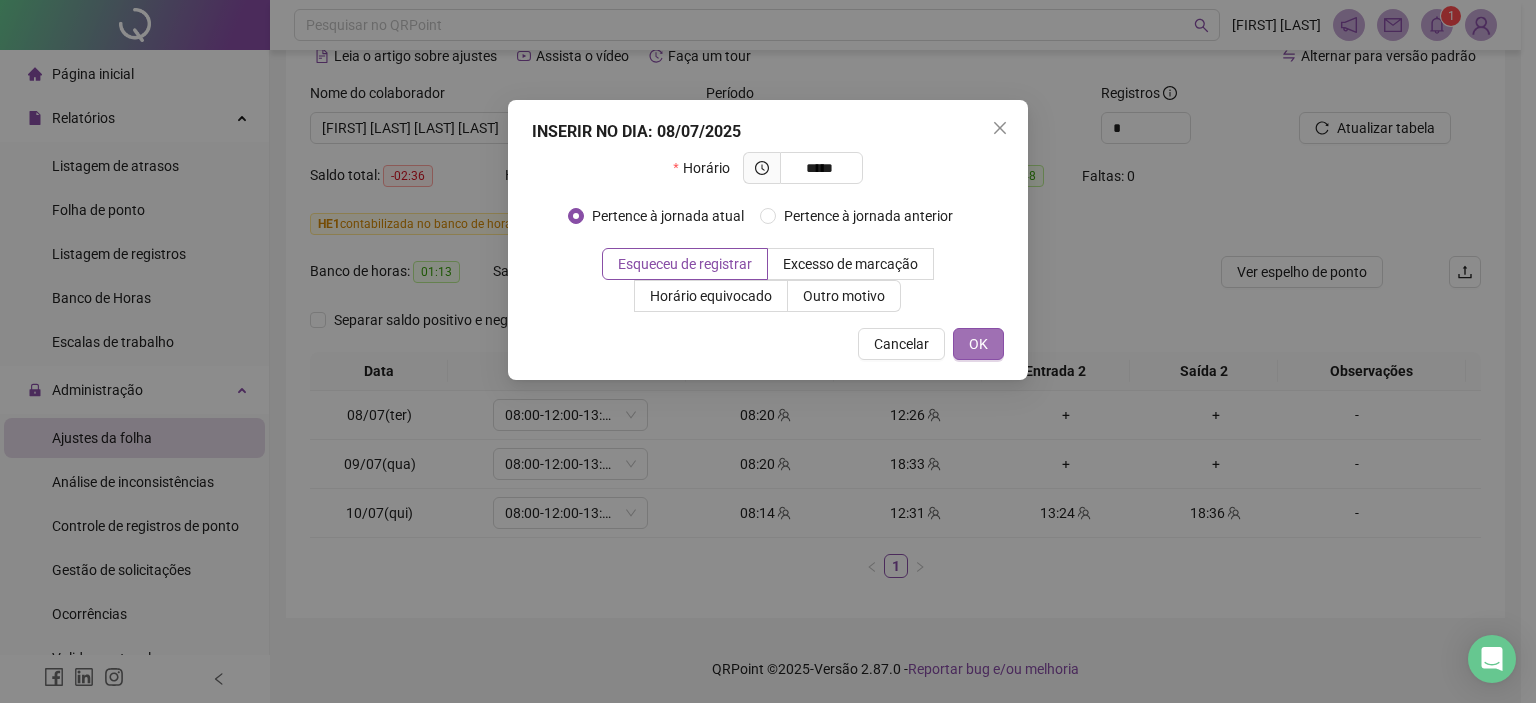 type on "*****" 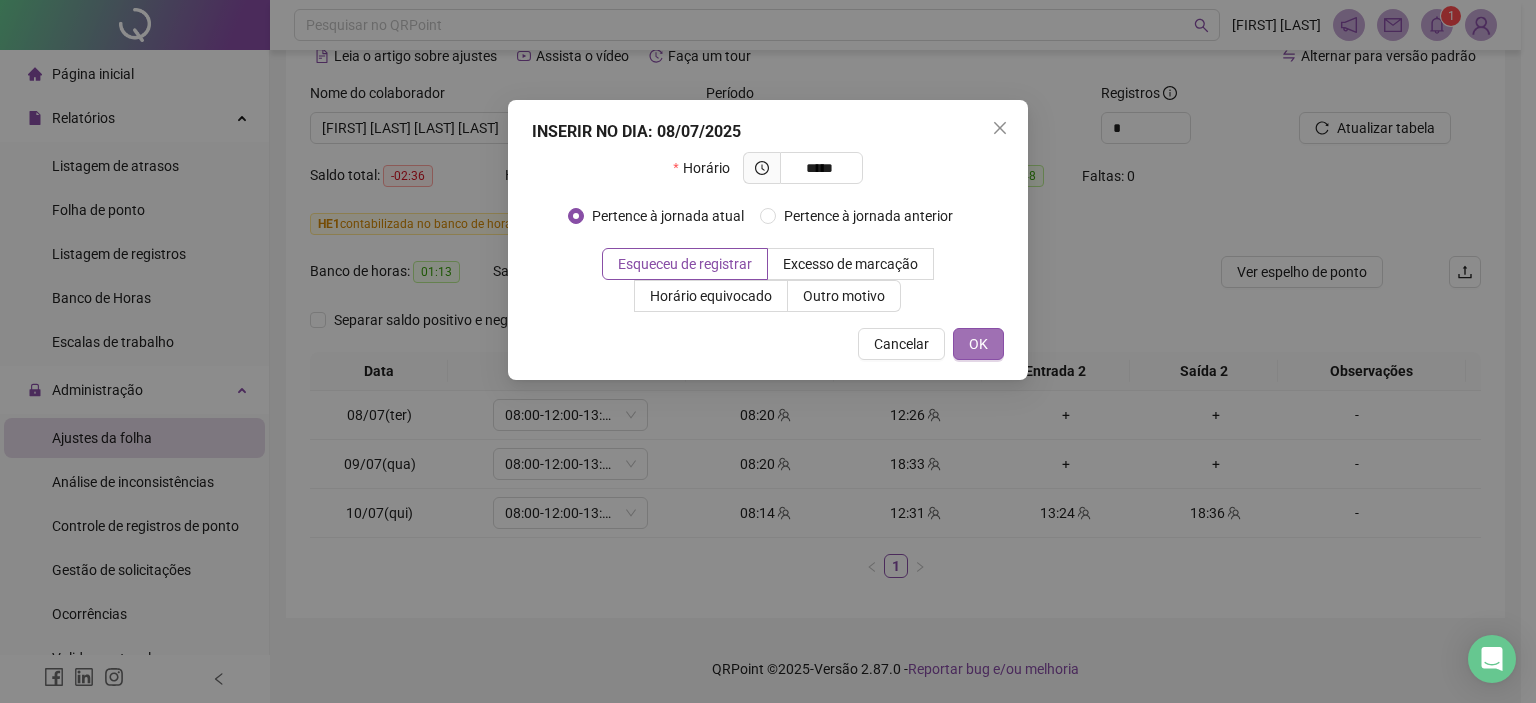 click on "OK" at bounding box center (978, 344) 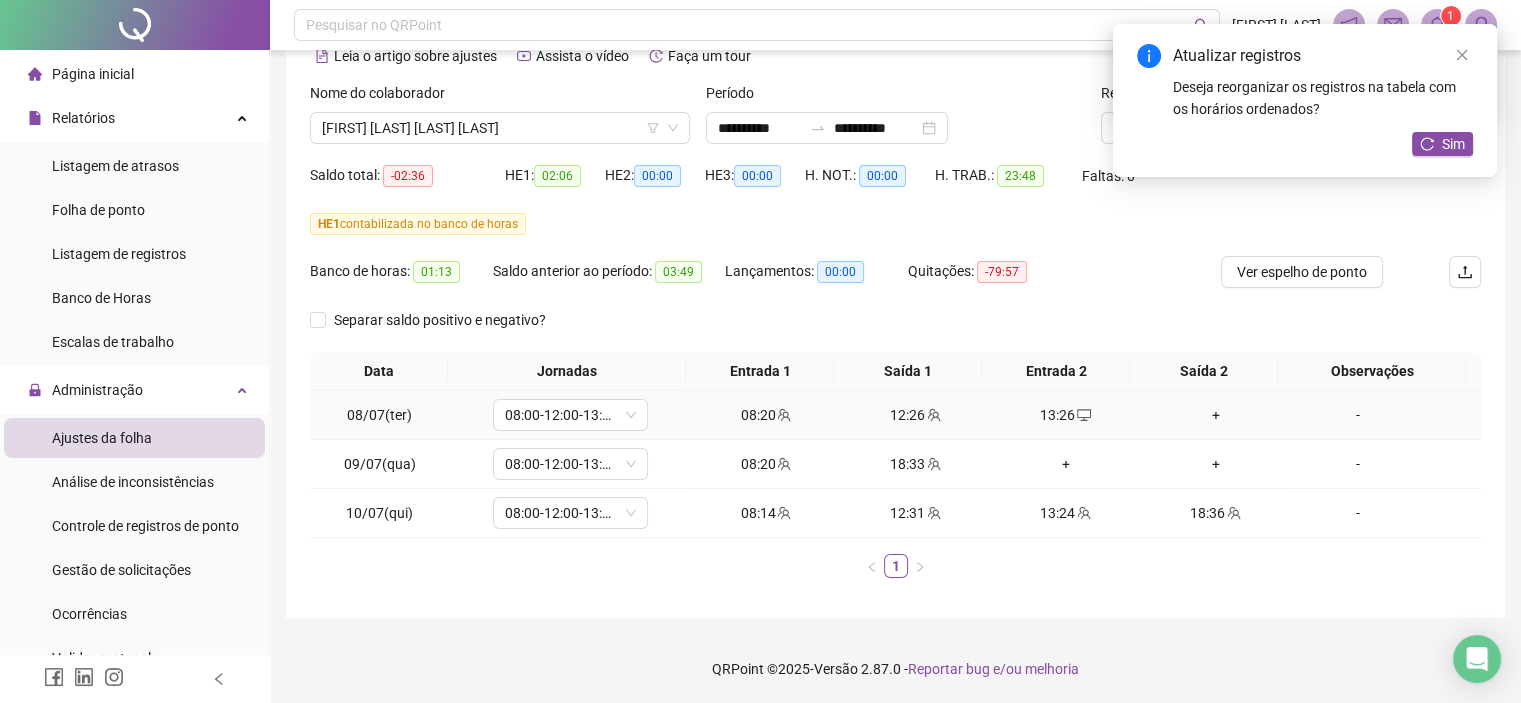 click on "+" at bounding box center (1216, 415) 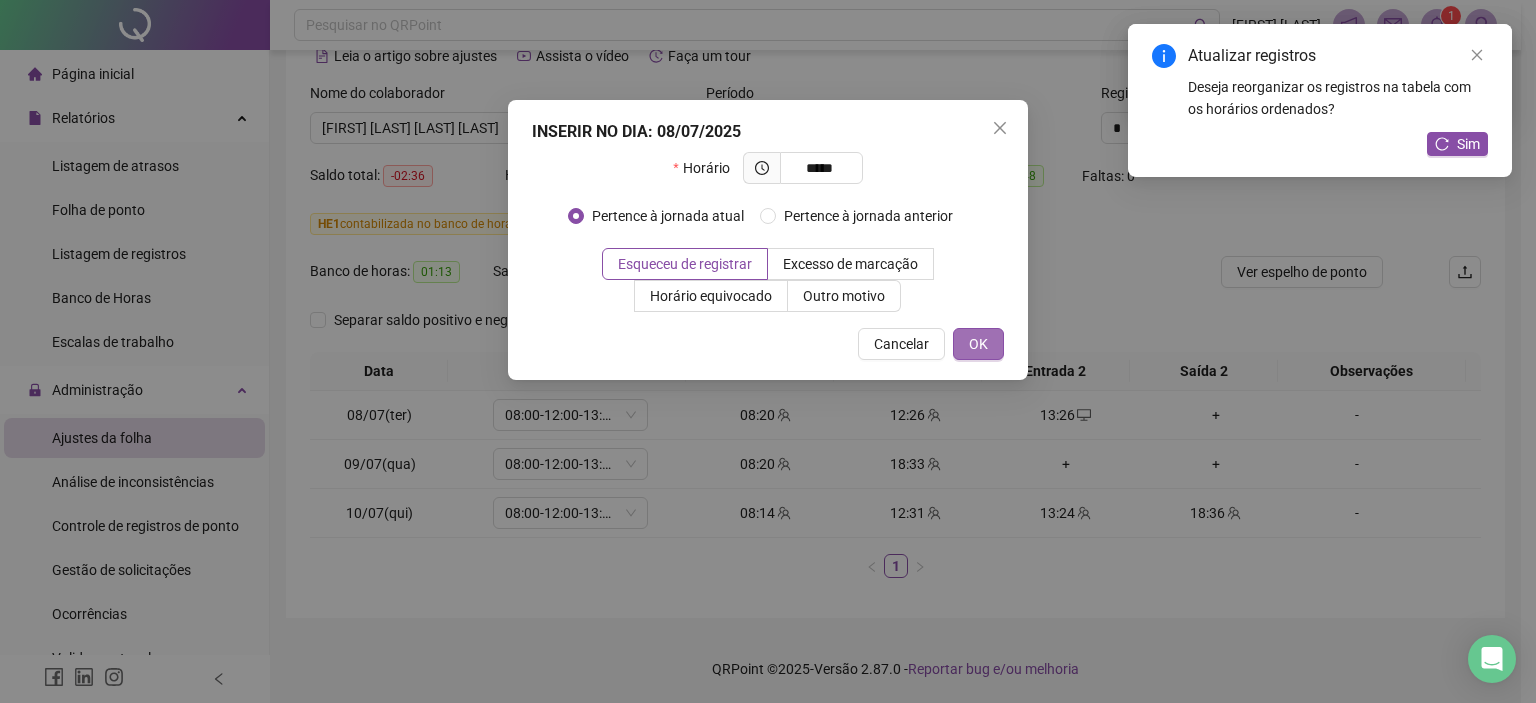 type on "*****" 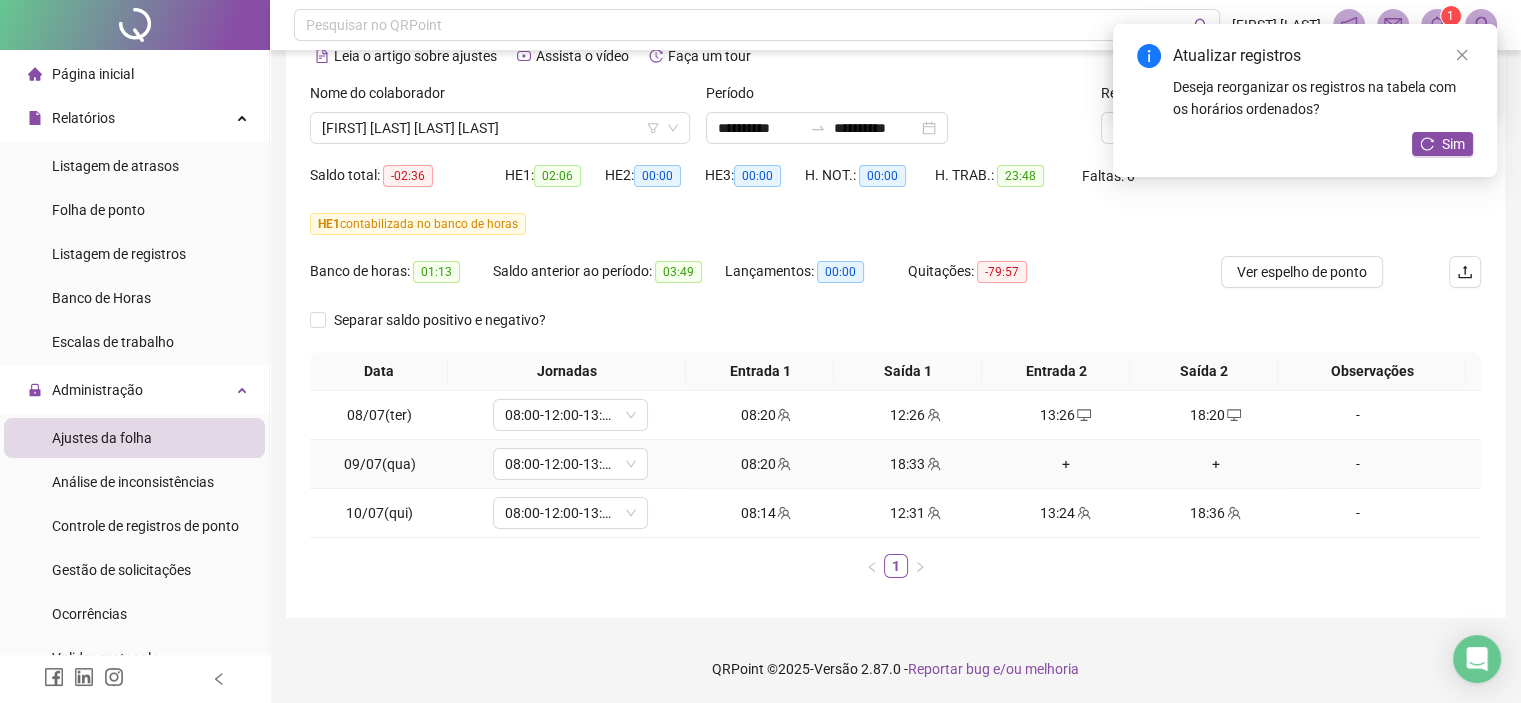click on "+" at bounding box center (1066, 464) 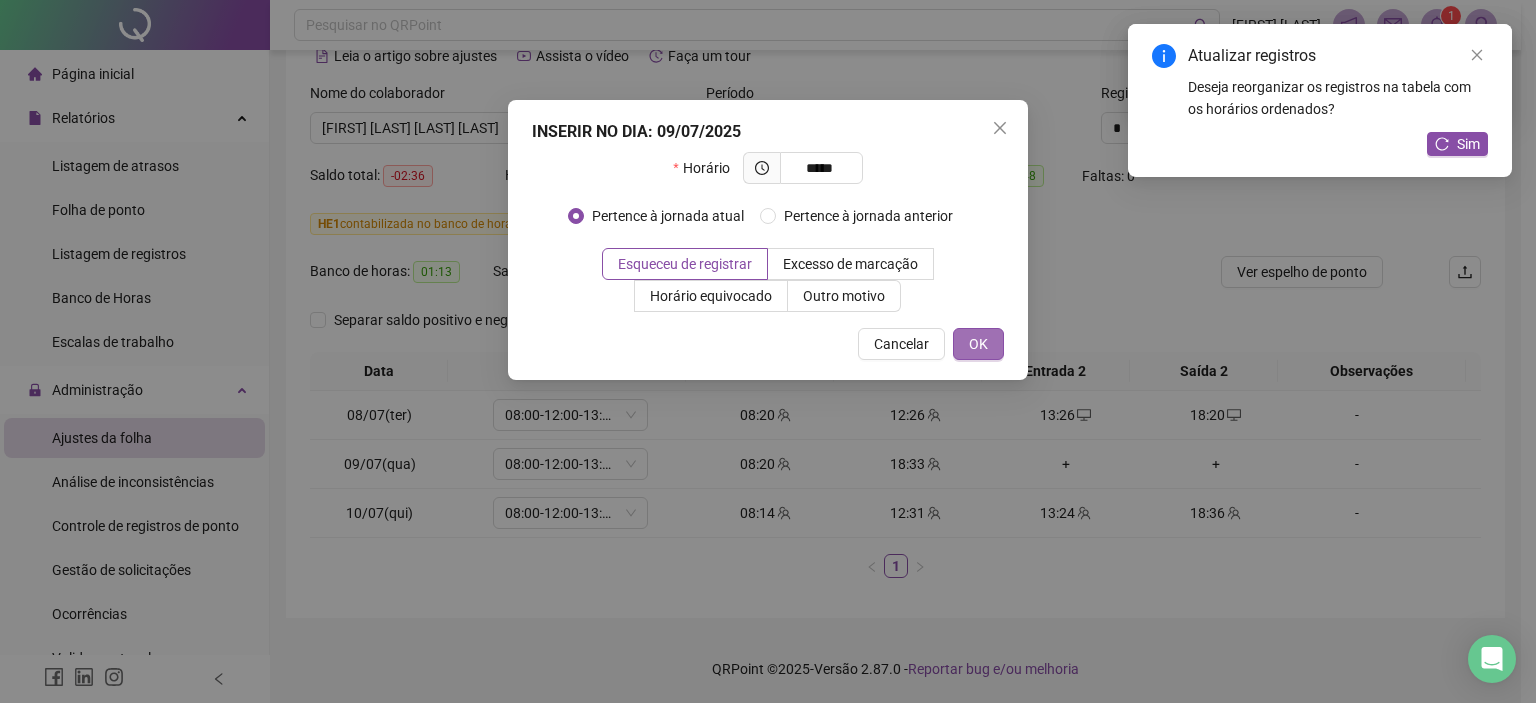 type on "*****" 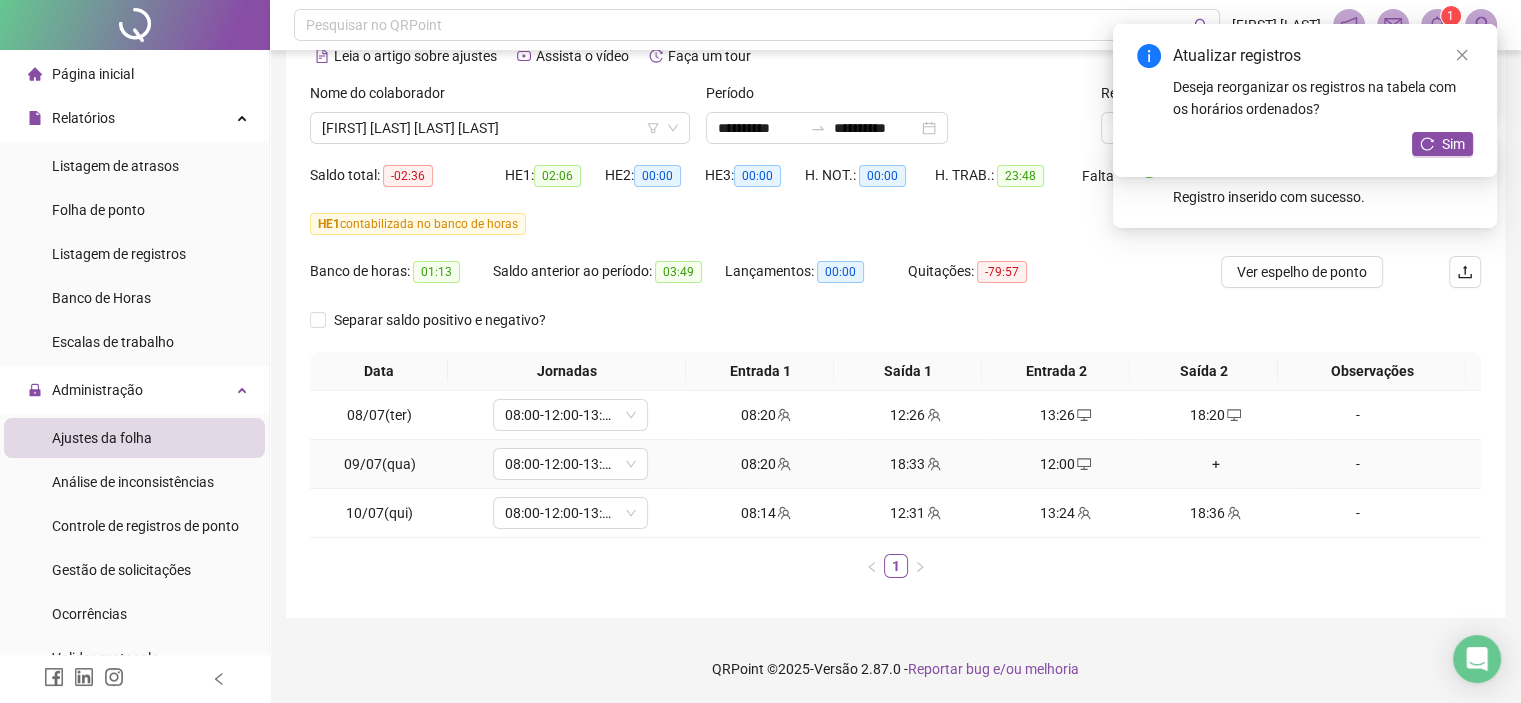 click on "+" at bounding box center [1216, 464] 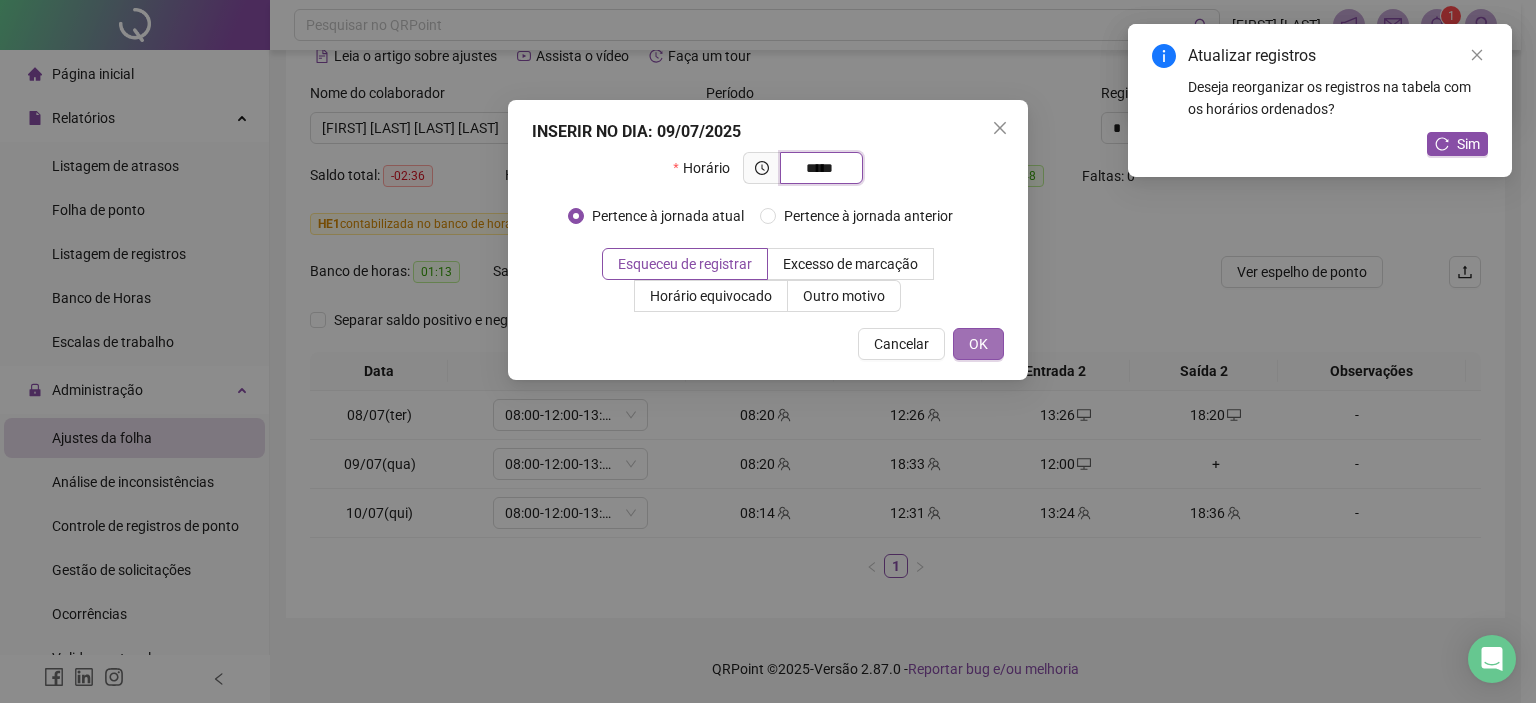 type on "*****" 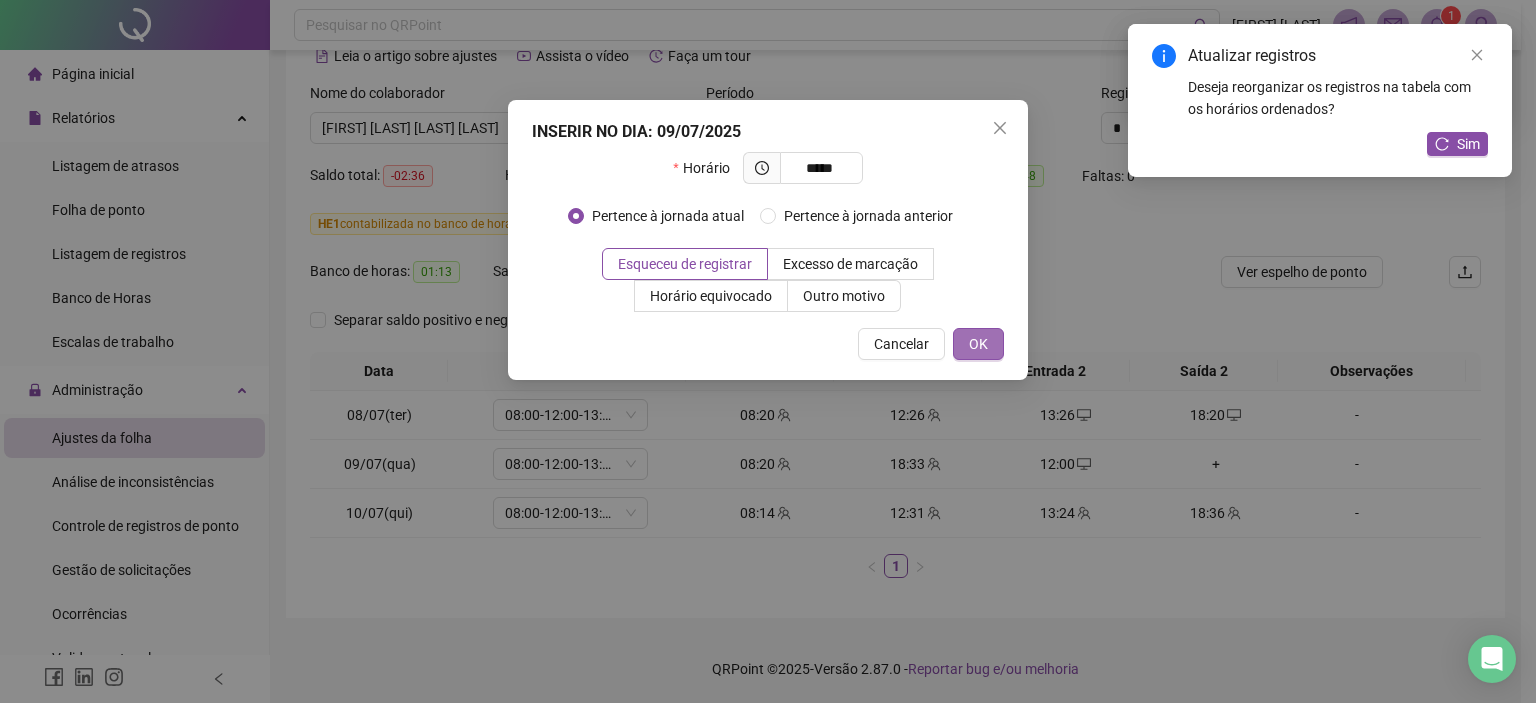 click on "OK" at bounding box center (978, 344) 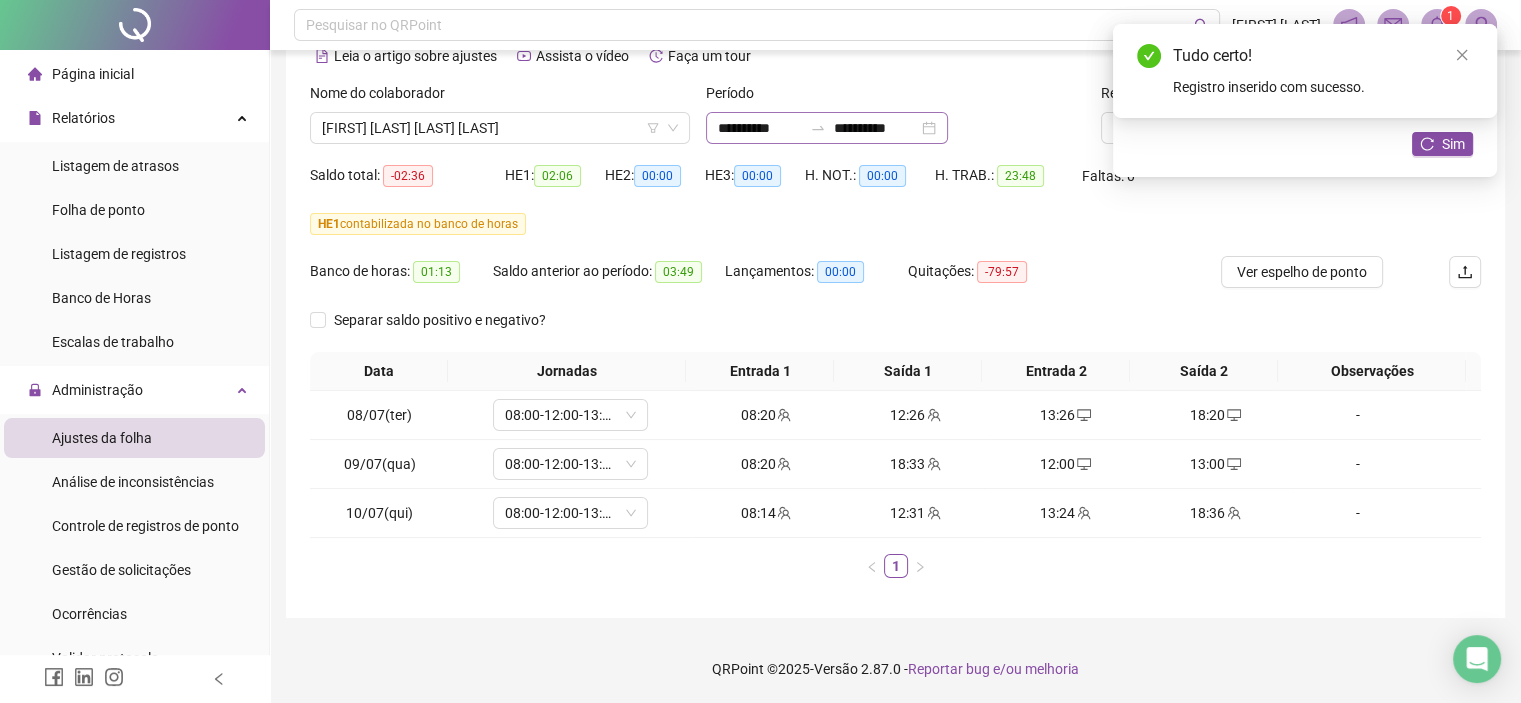 click on "**********" at bounding box center (827, 128) 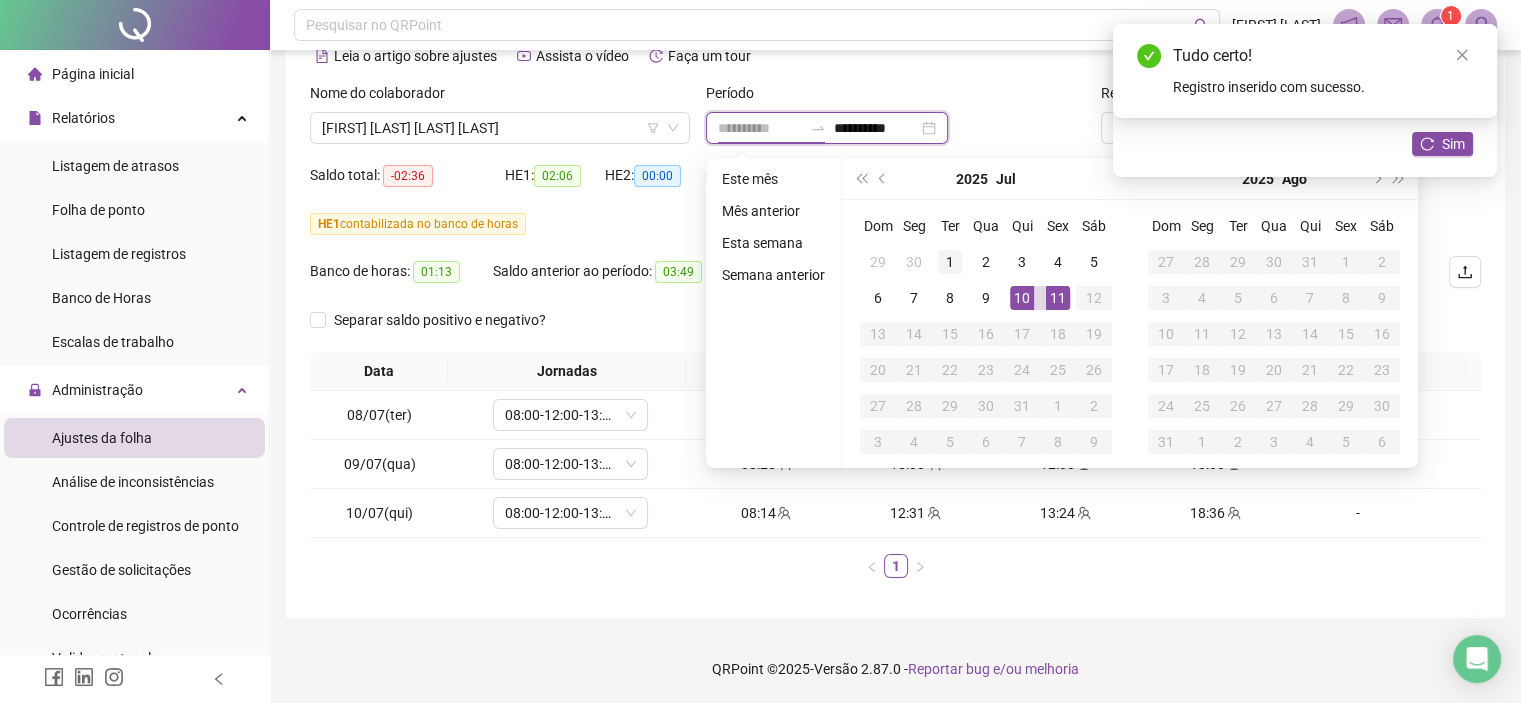 type on "**********" 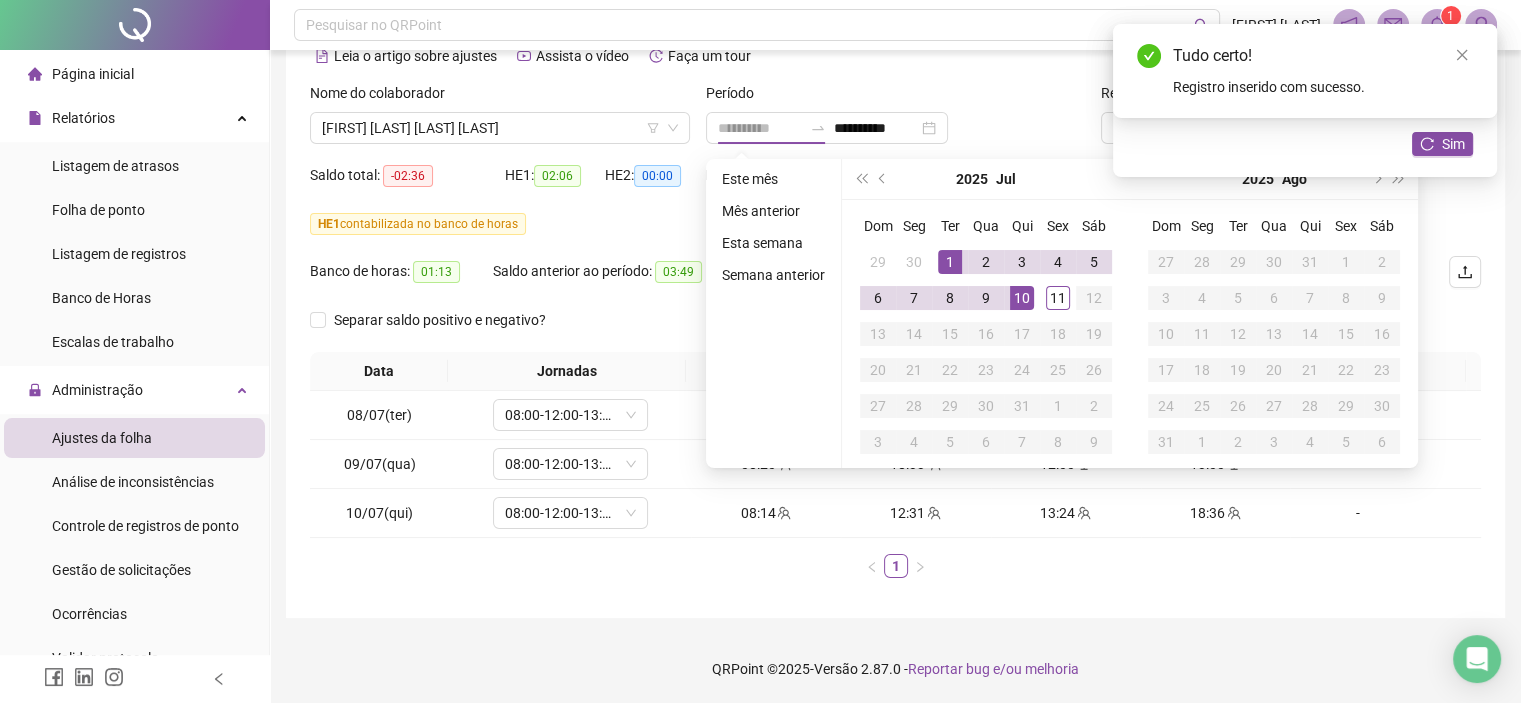 click on "1" at bounding box center (950, 262) 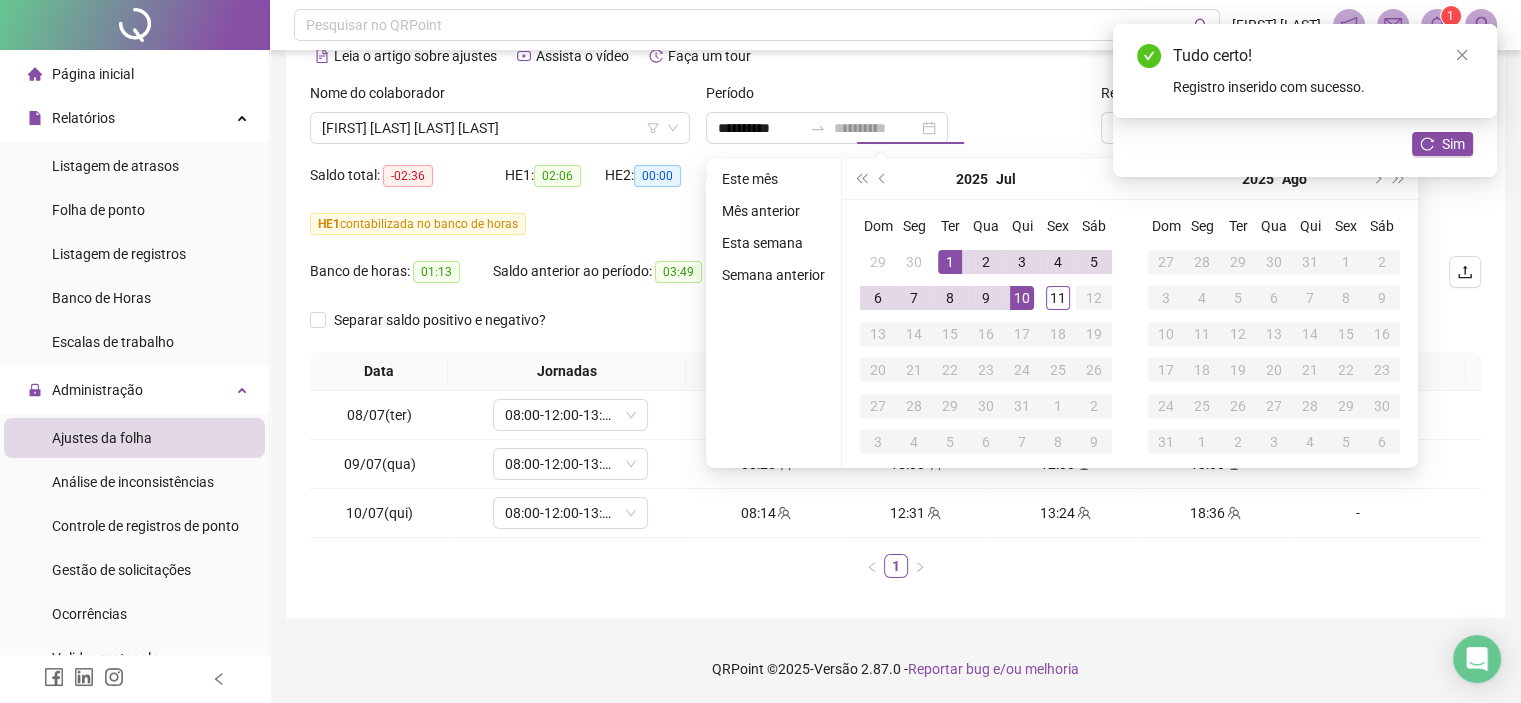 click on "10" at bounding box center (1022, 298) 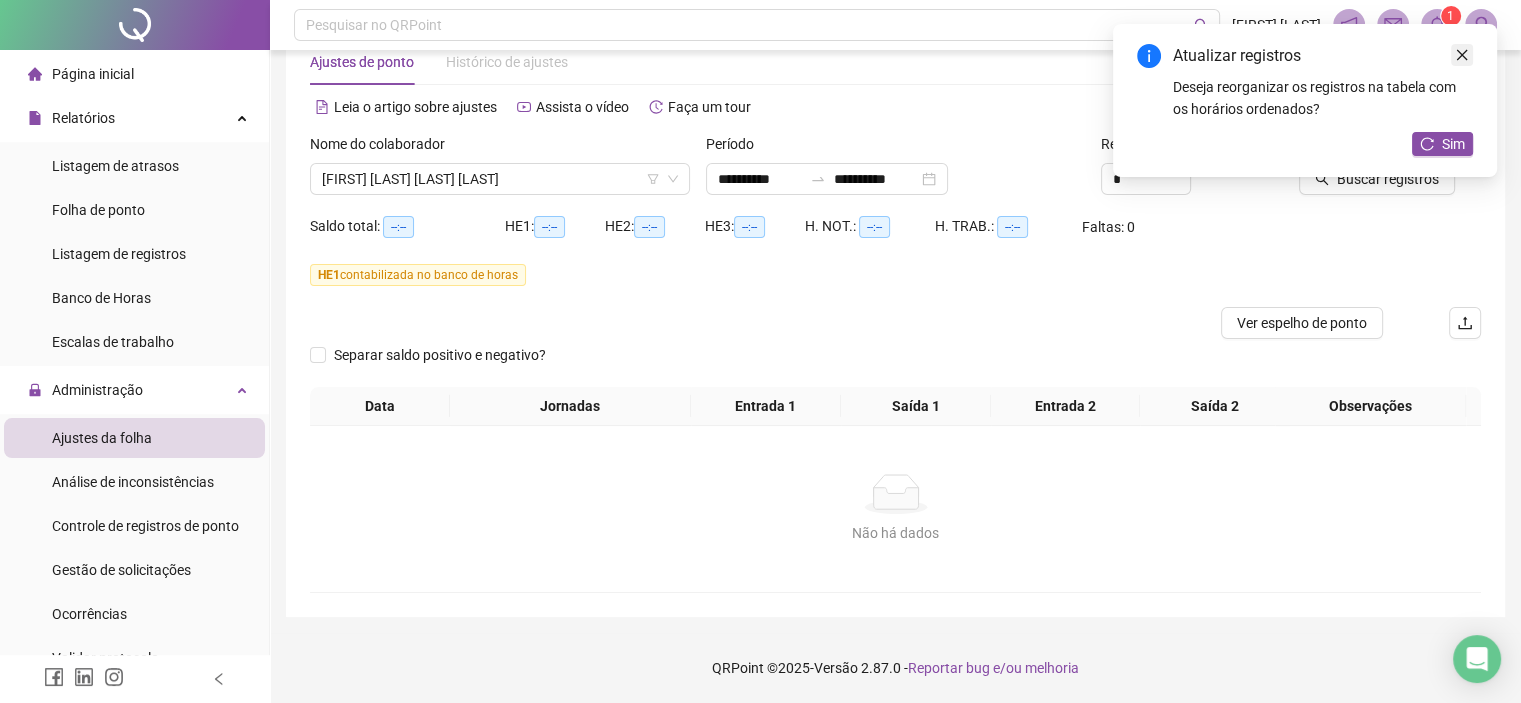 click 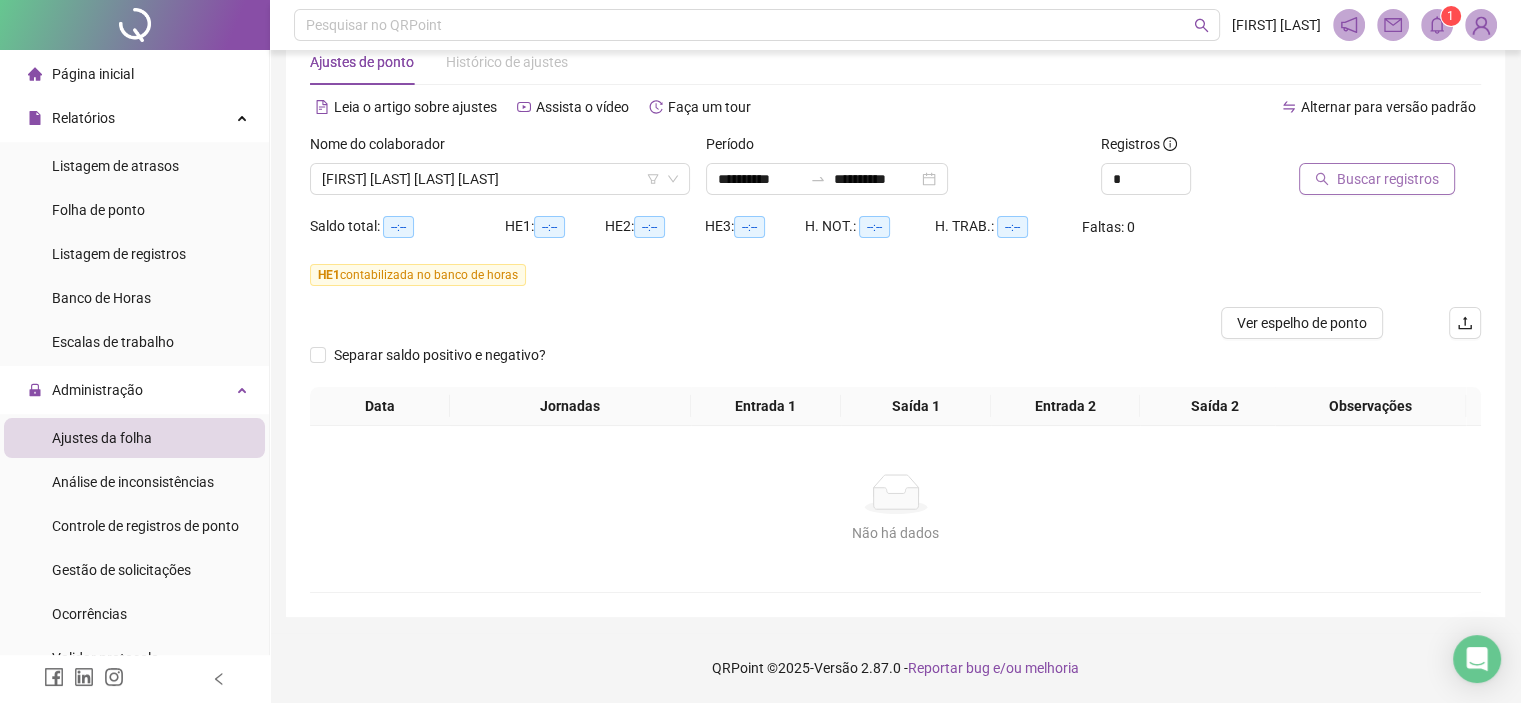 click on "Buscar registros" at bounding box center [1377, 179] 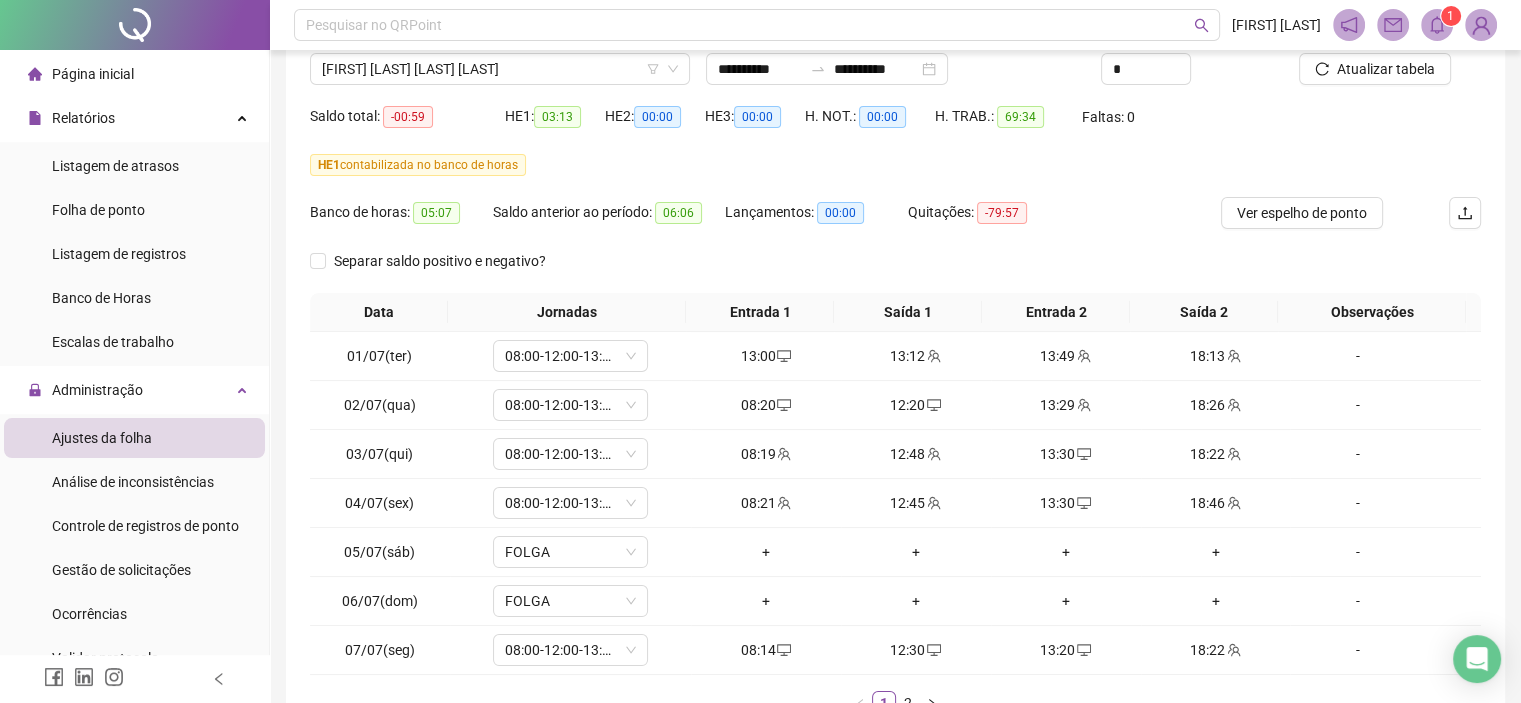scroll, scrollTop: 0, scrollLeft: 0, axis: both 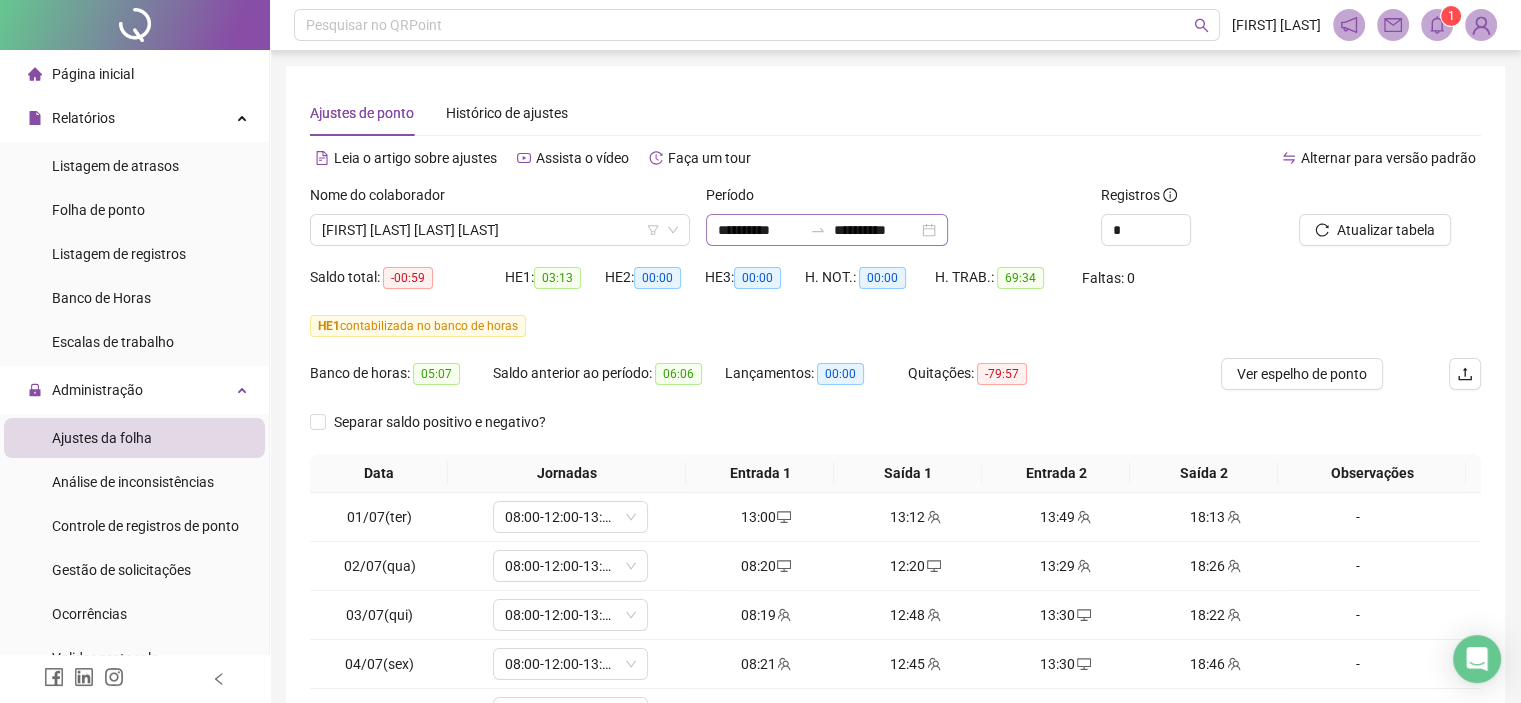 click on "**********" at bounding box center [827, 230] 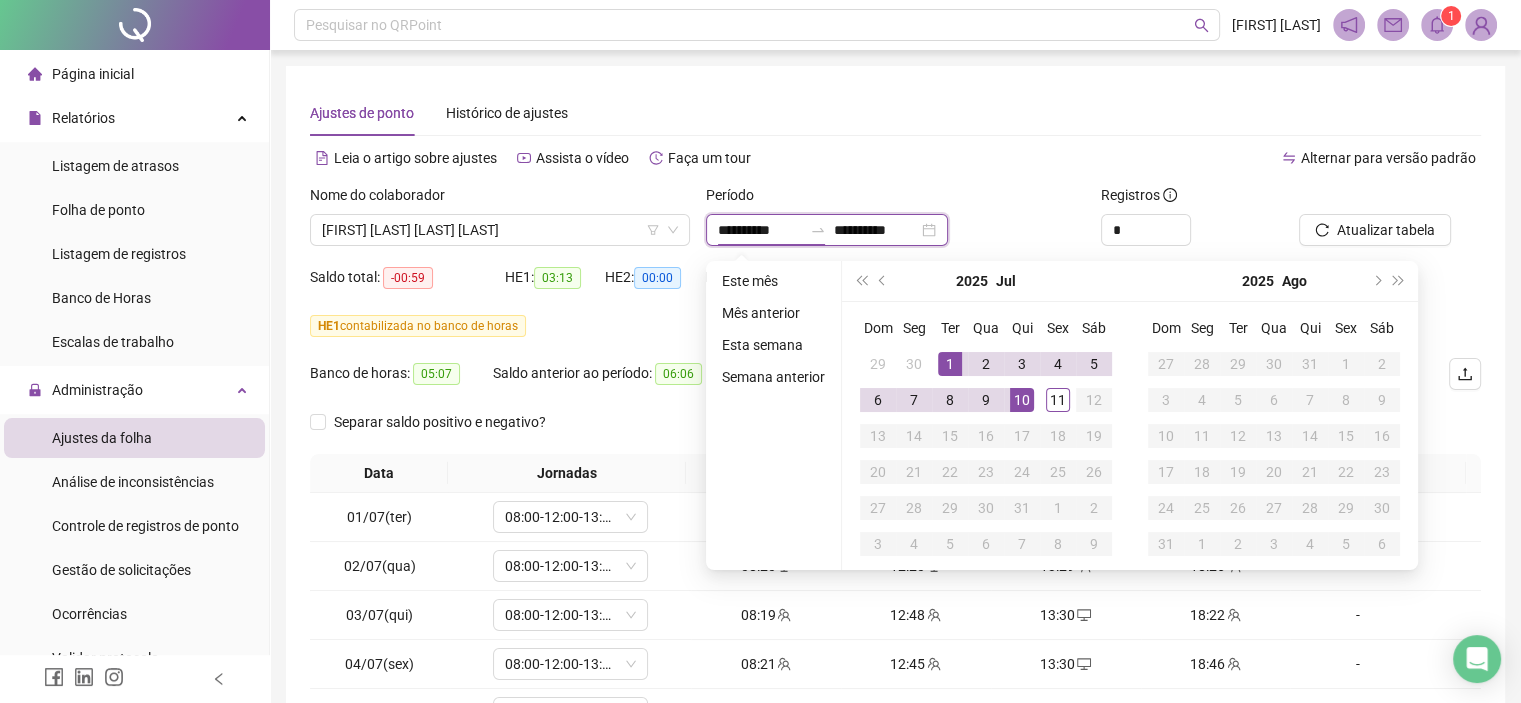 type on "**********" 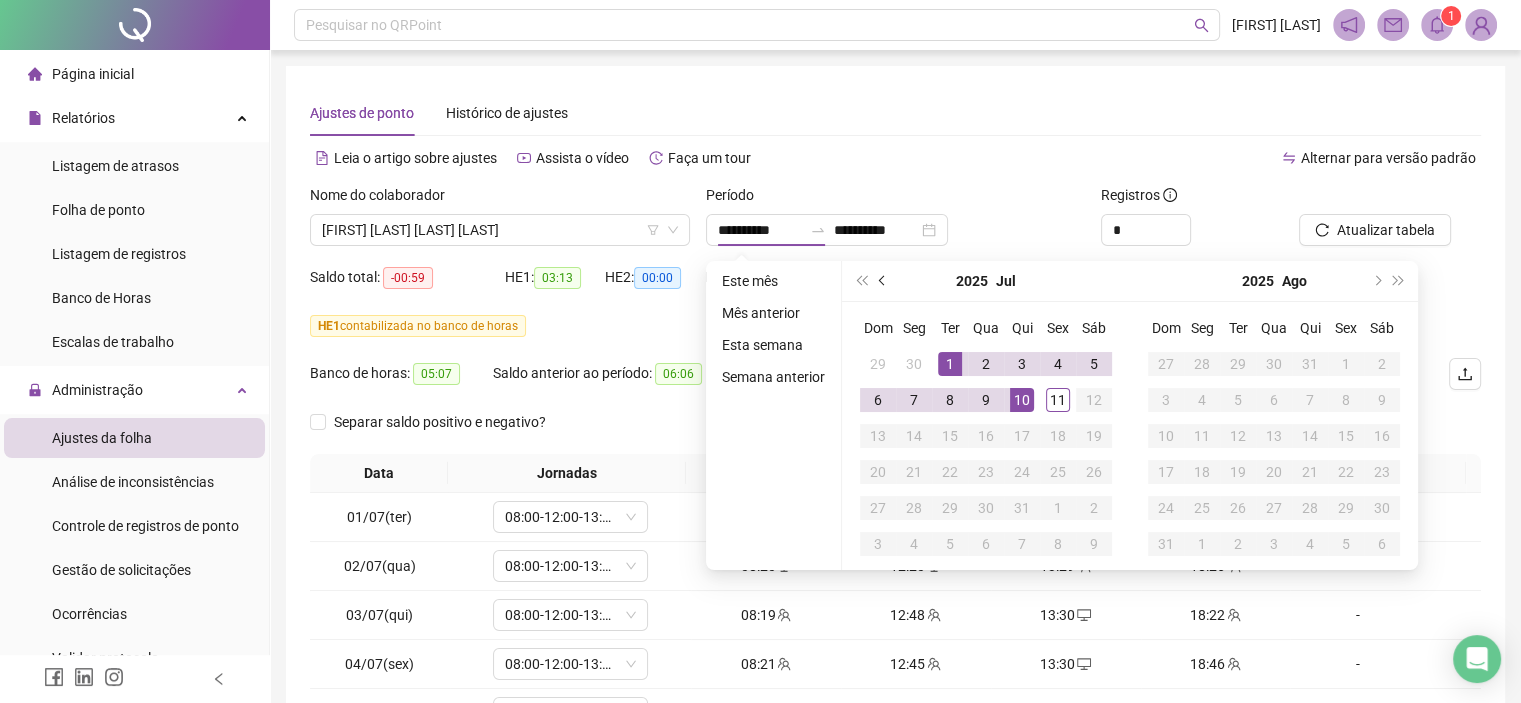 click at bounding box center [884, 281] 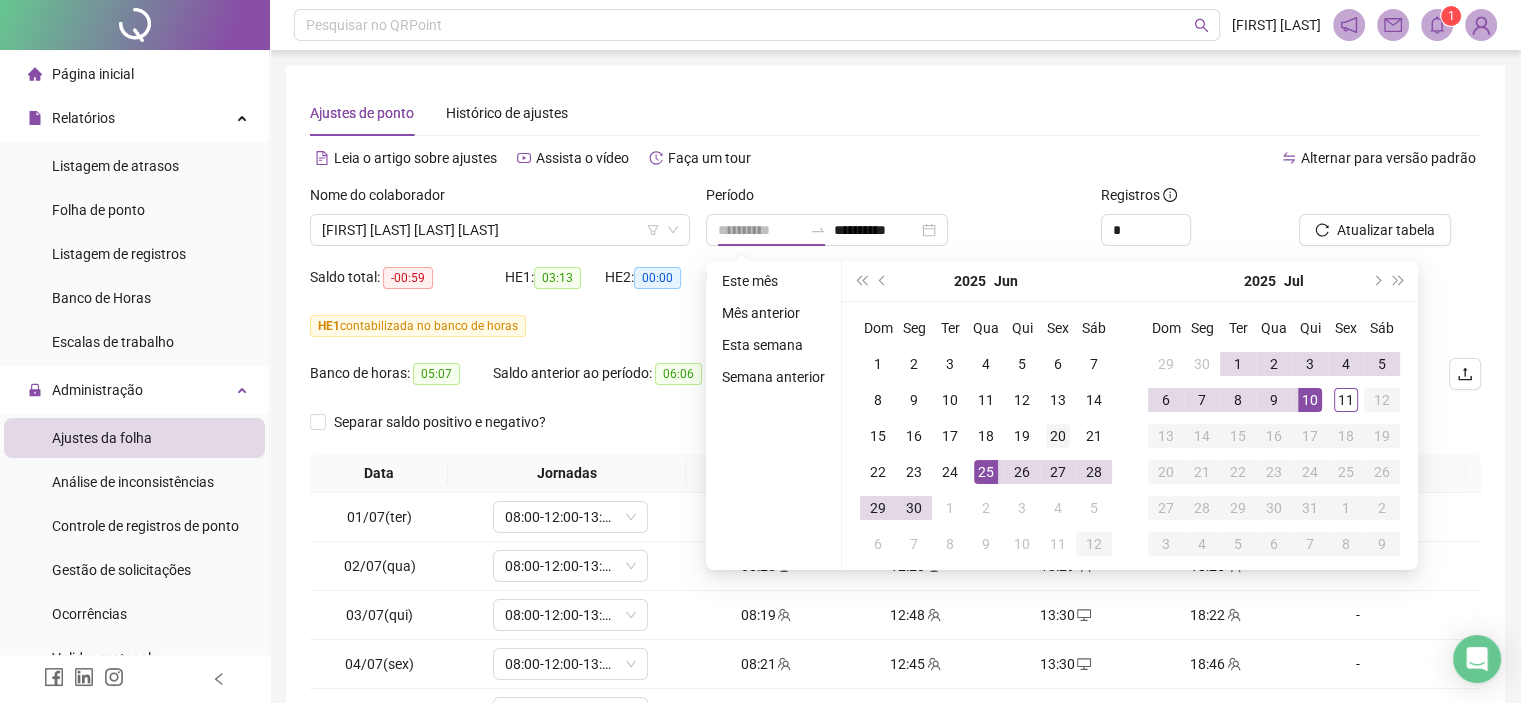 type on "**********" 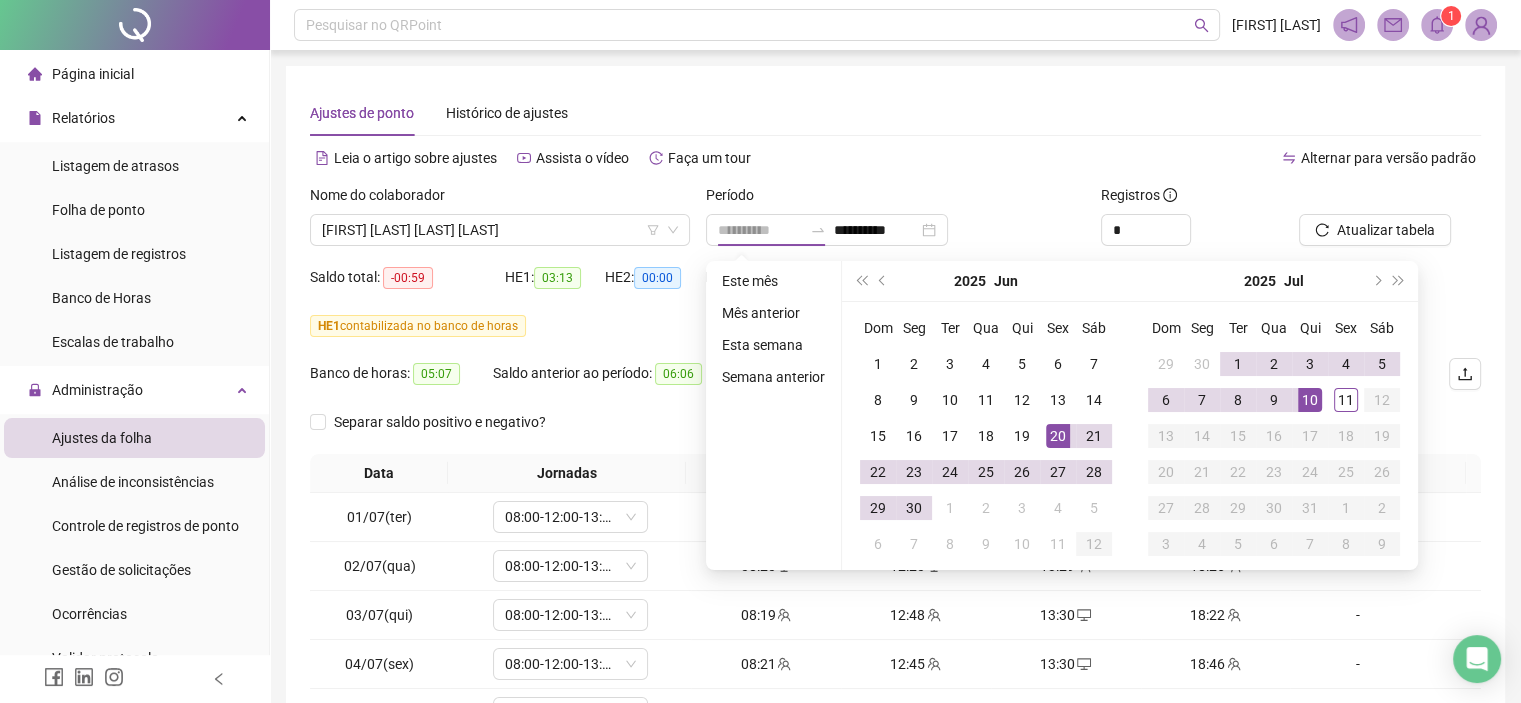 click on "20" at bounding box center (1058, 436) 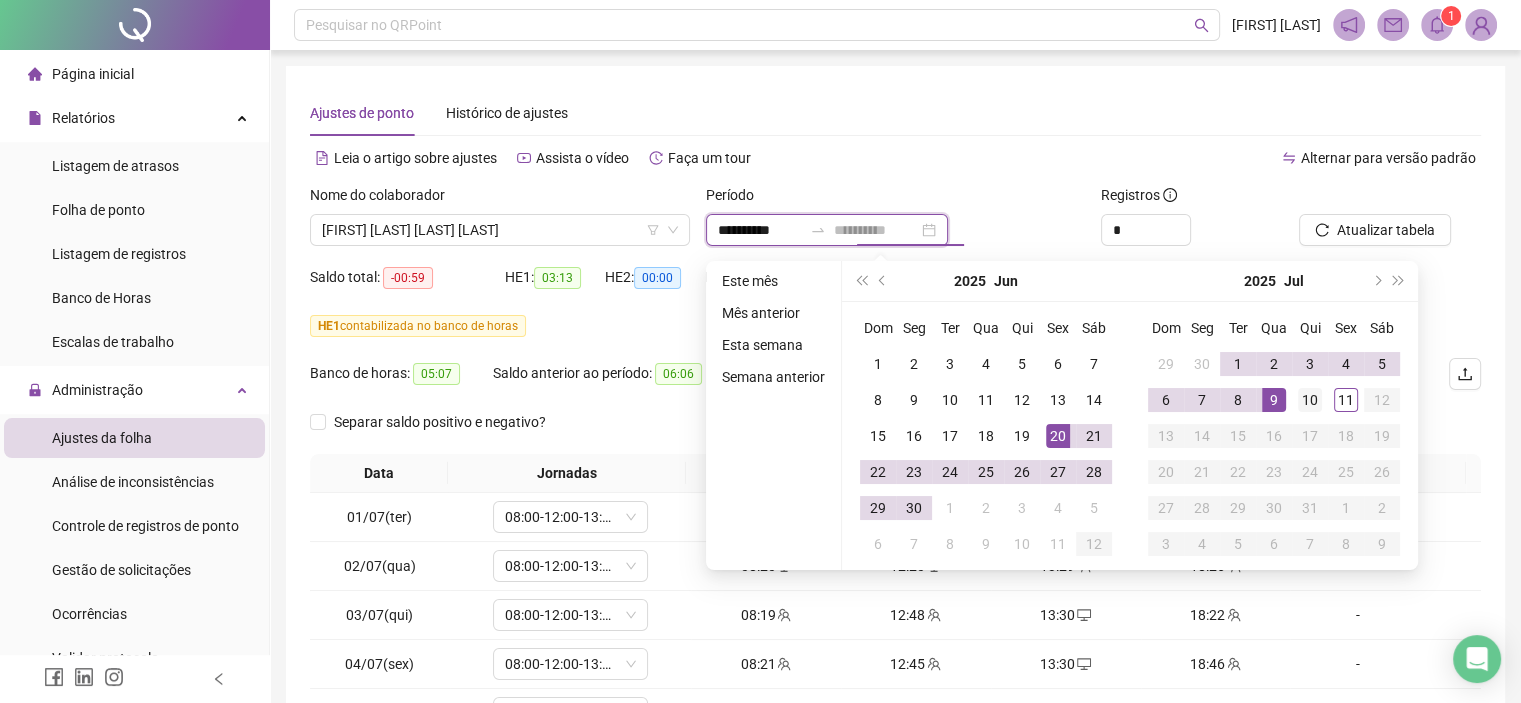 type on "**********" 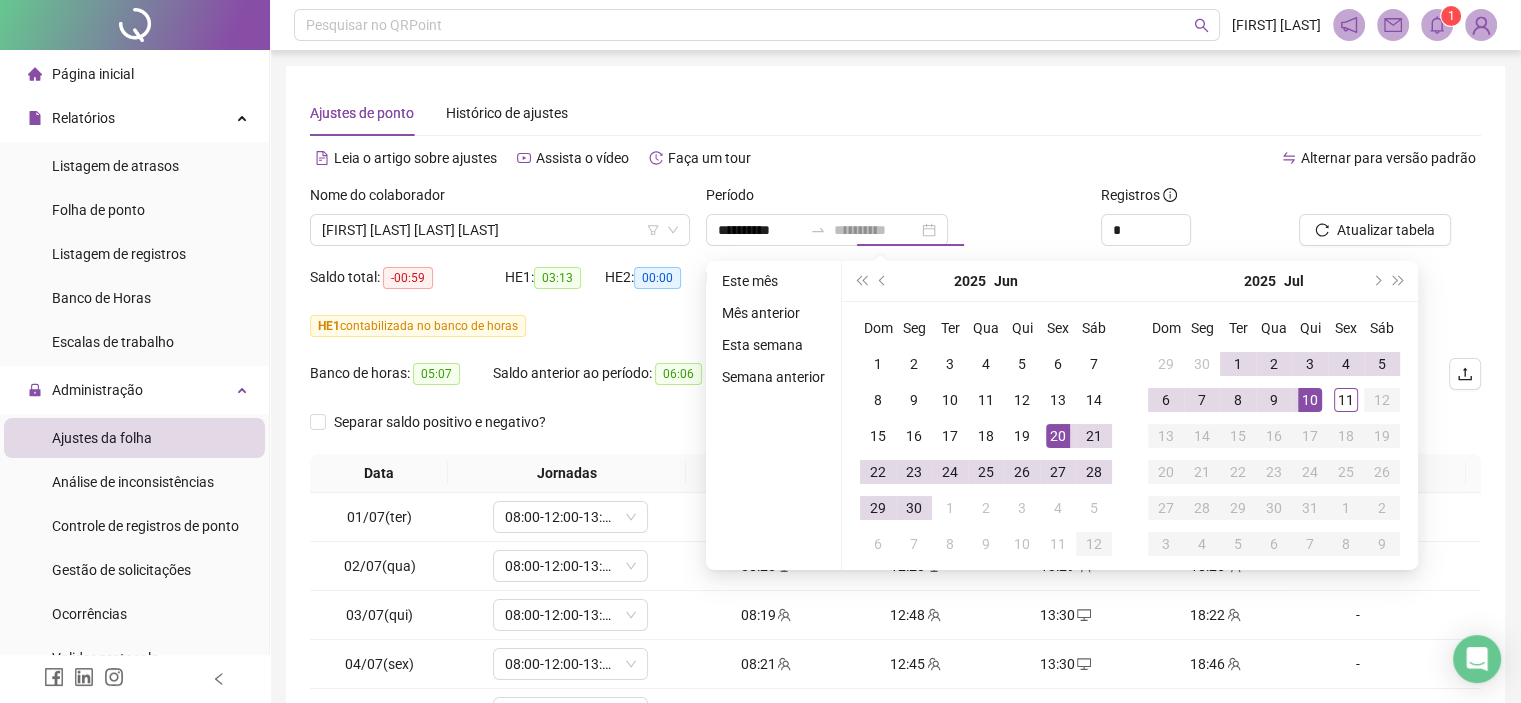 click on "10" at bounding box center [1310, 400] 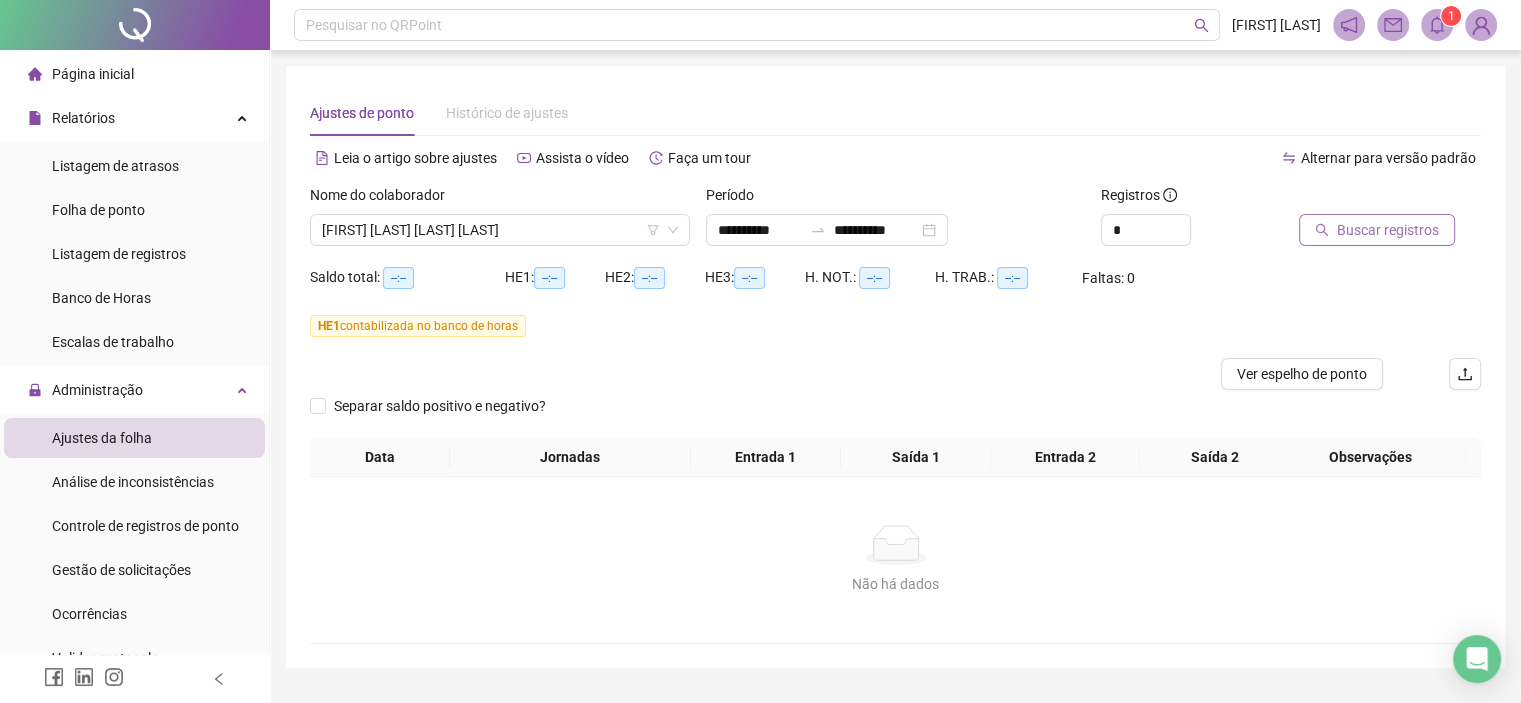 click on "Buscar registros" at bounding box center [1388, 230] 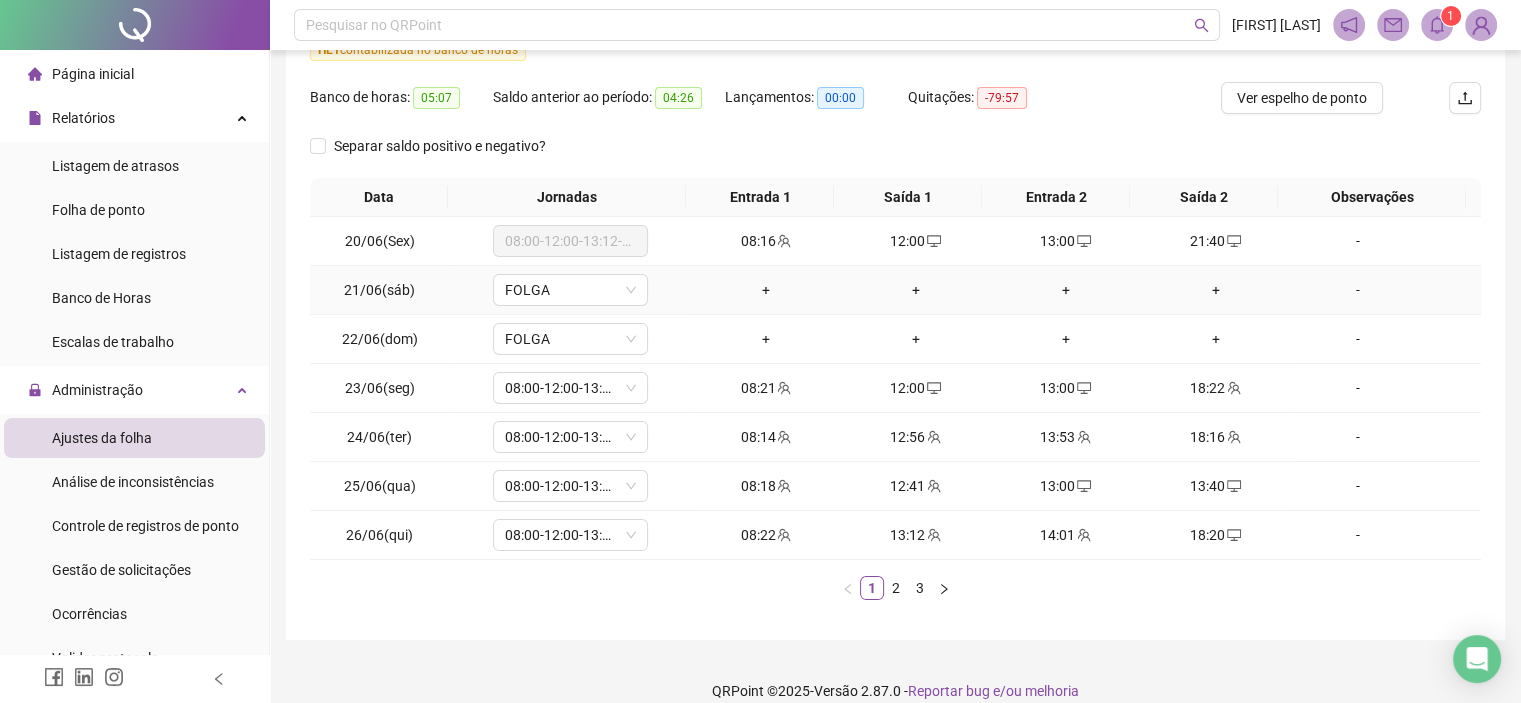 scroll, scrollTop: 297, scrollLeft: 0, axis: vertical 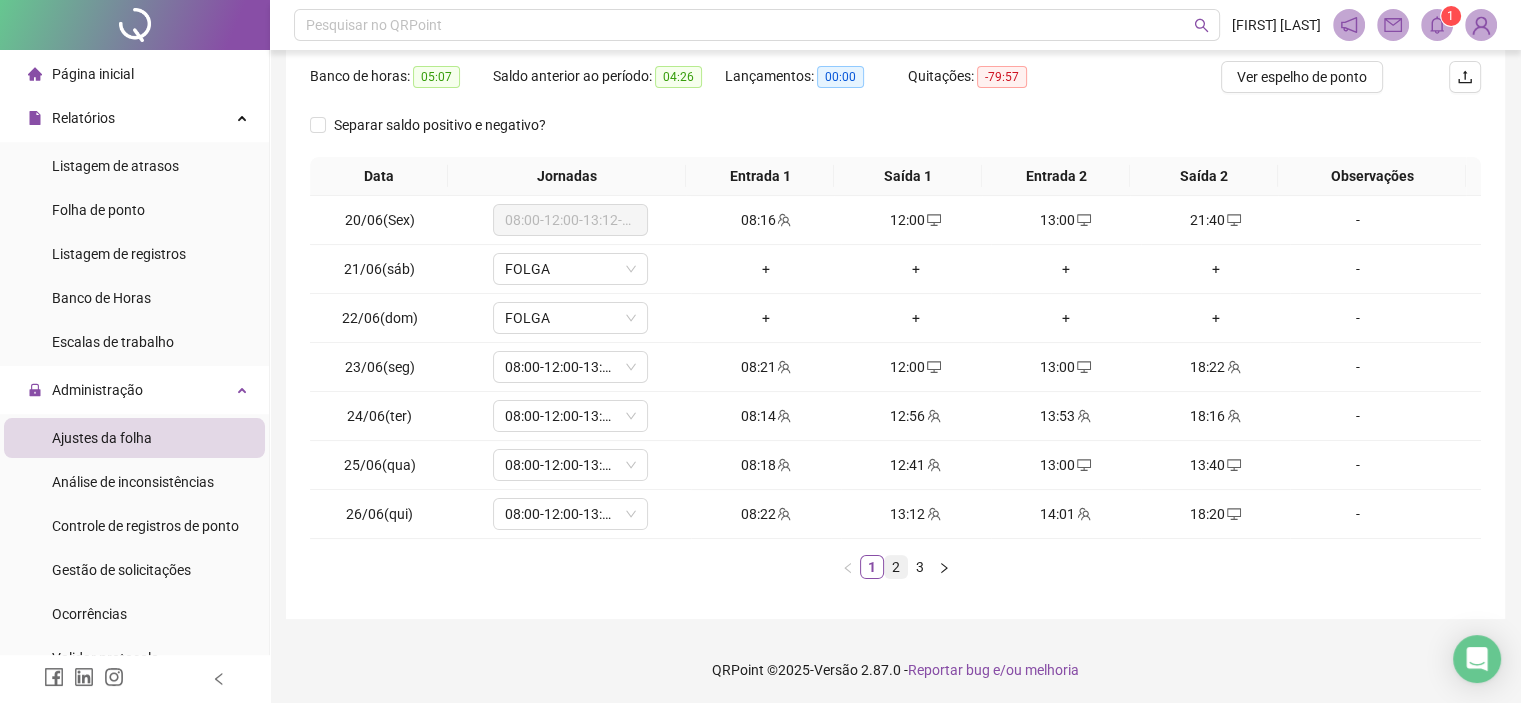 click on "2" at bounding box center (896, 567) 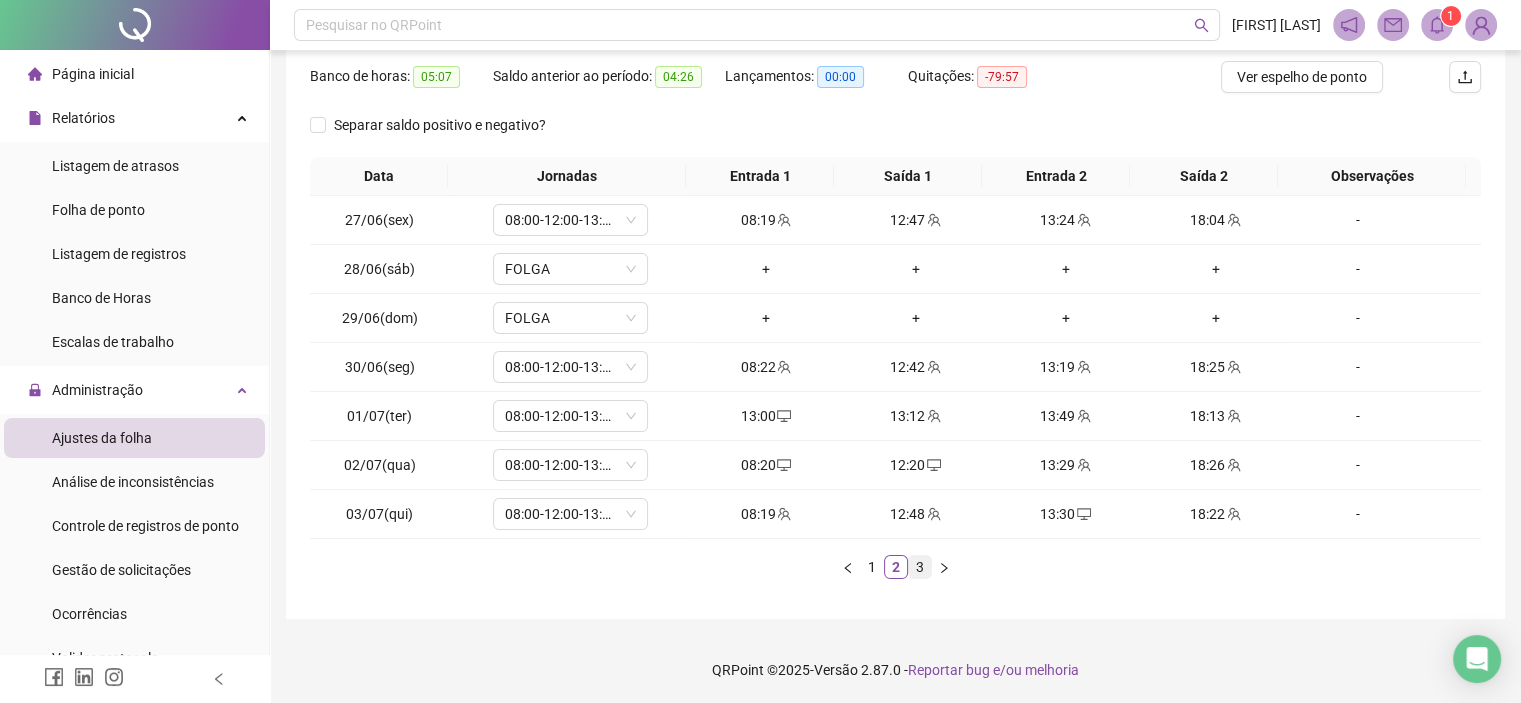 click on "3" at bounding box center [920, 567] 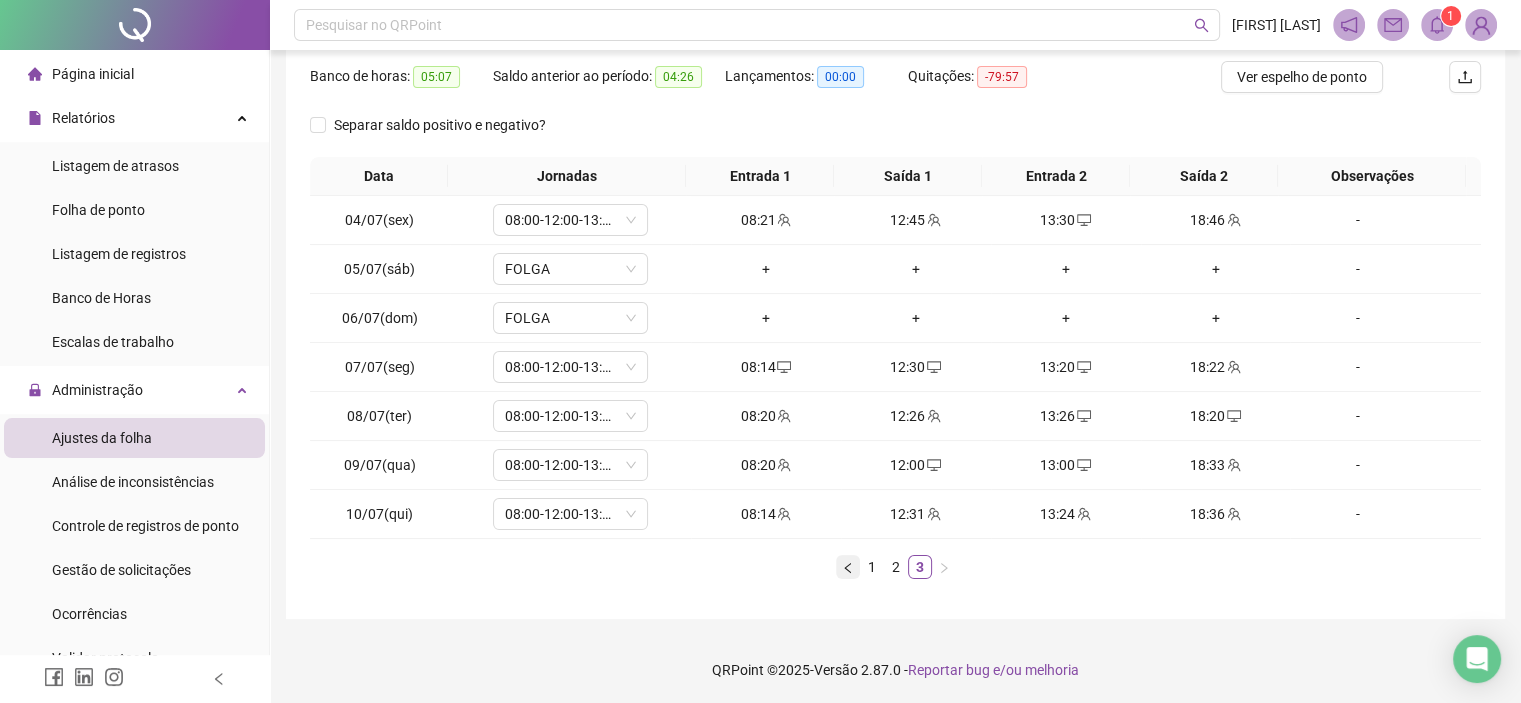 click at bounding box center (848, 567) 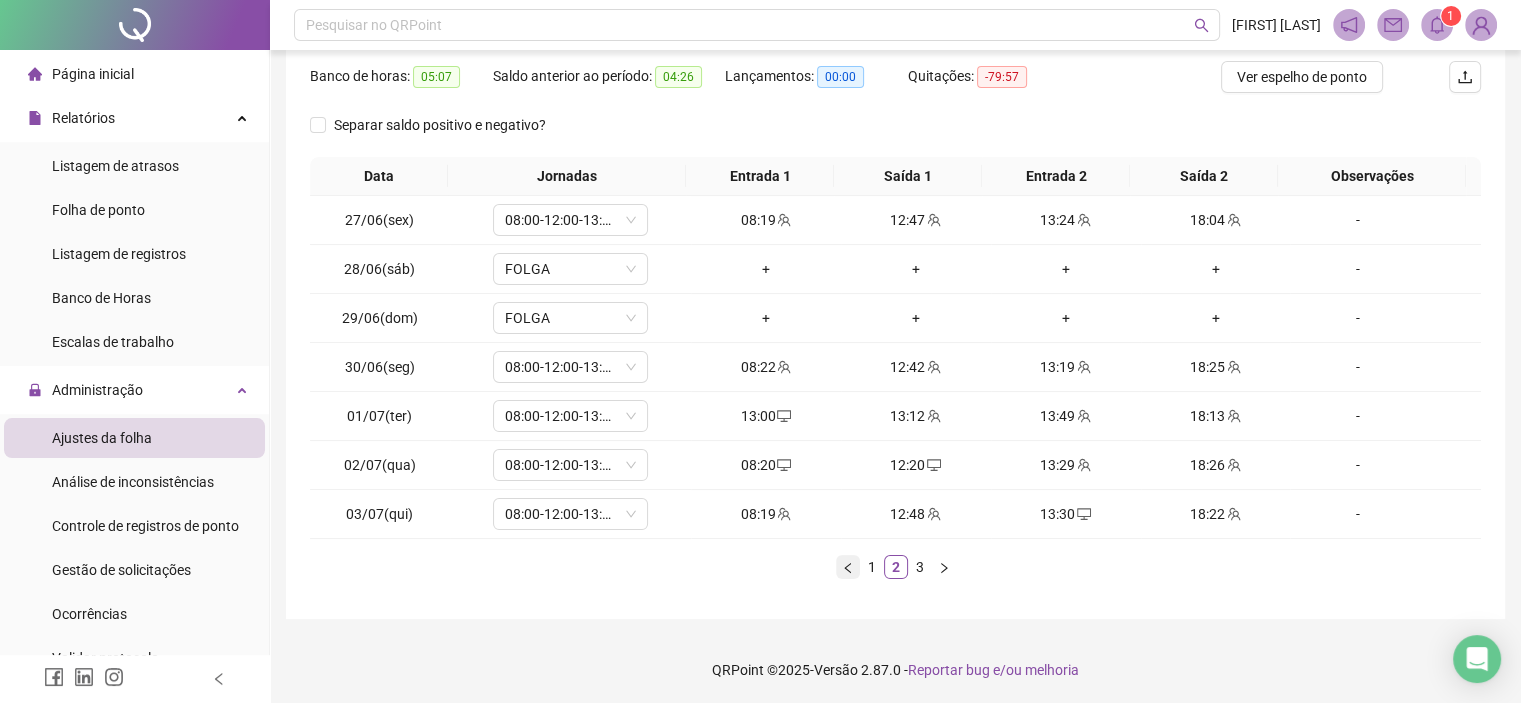 click at bounding box center (848, 567) 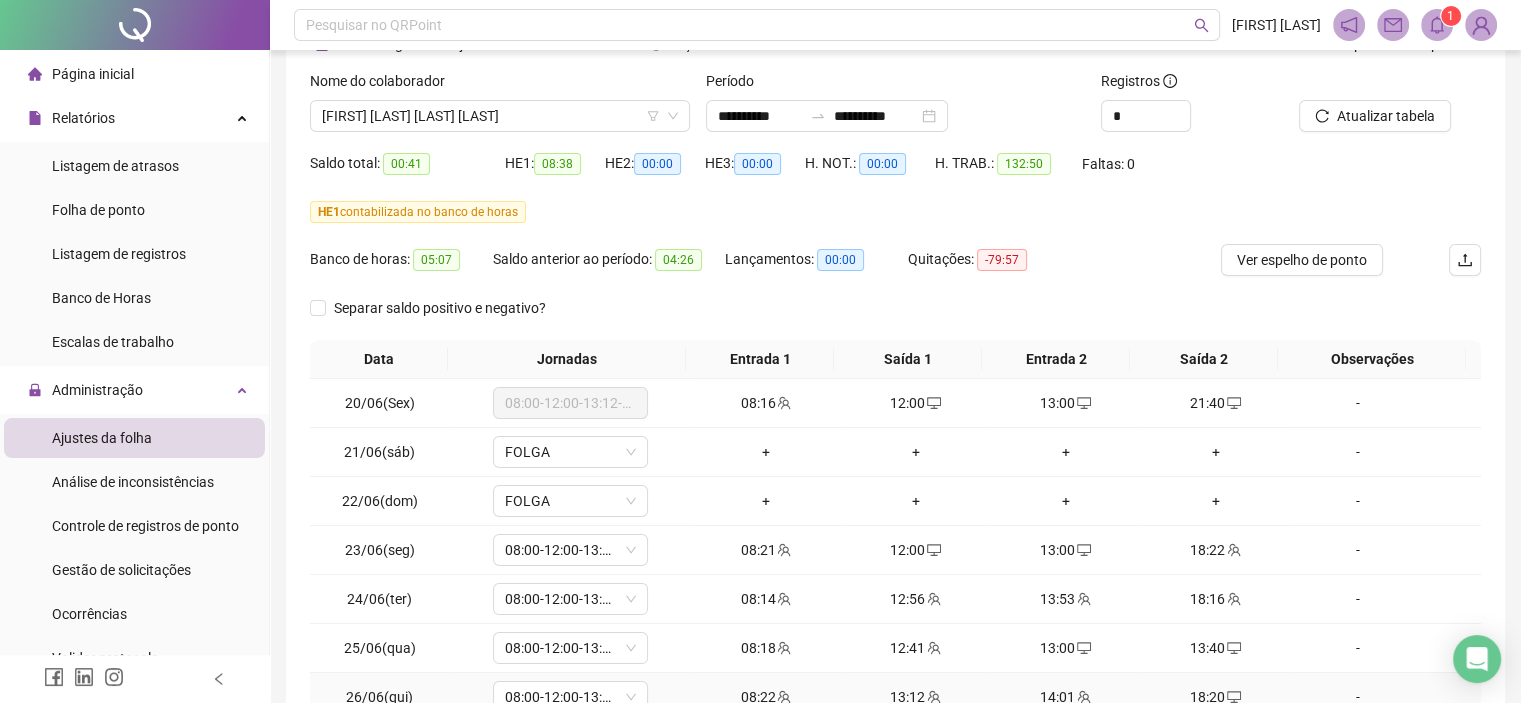 scroll, scrollTop: 0, scrollLeft: 0, axis: both 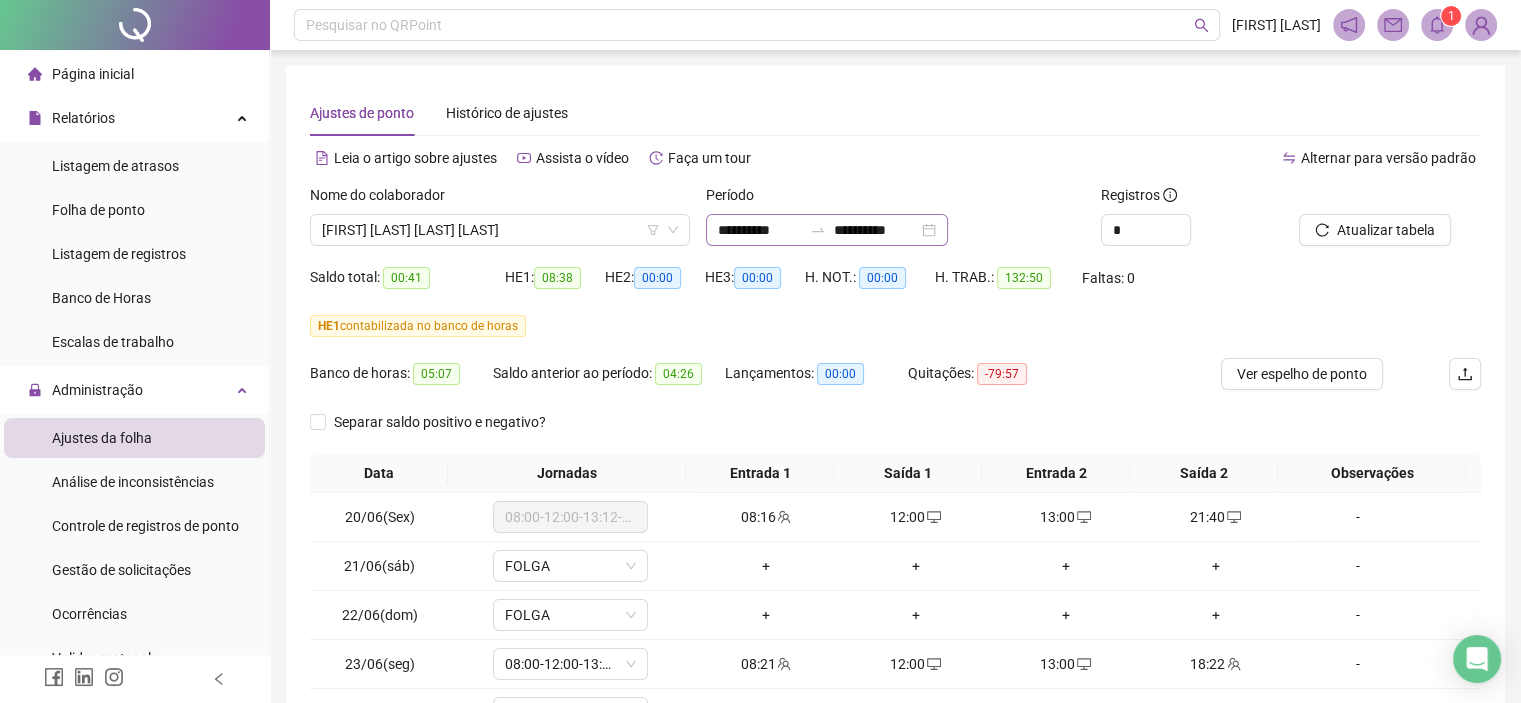 click on "**********" at bounding box center (827, 230) 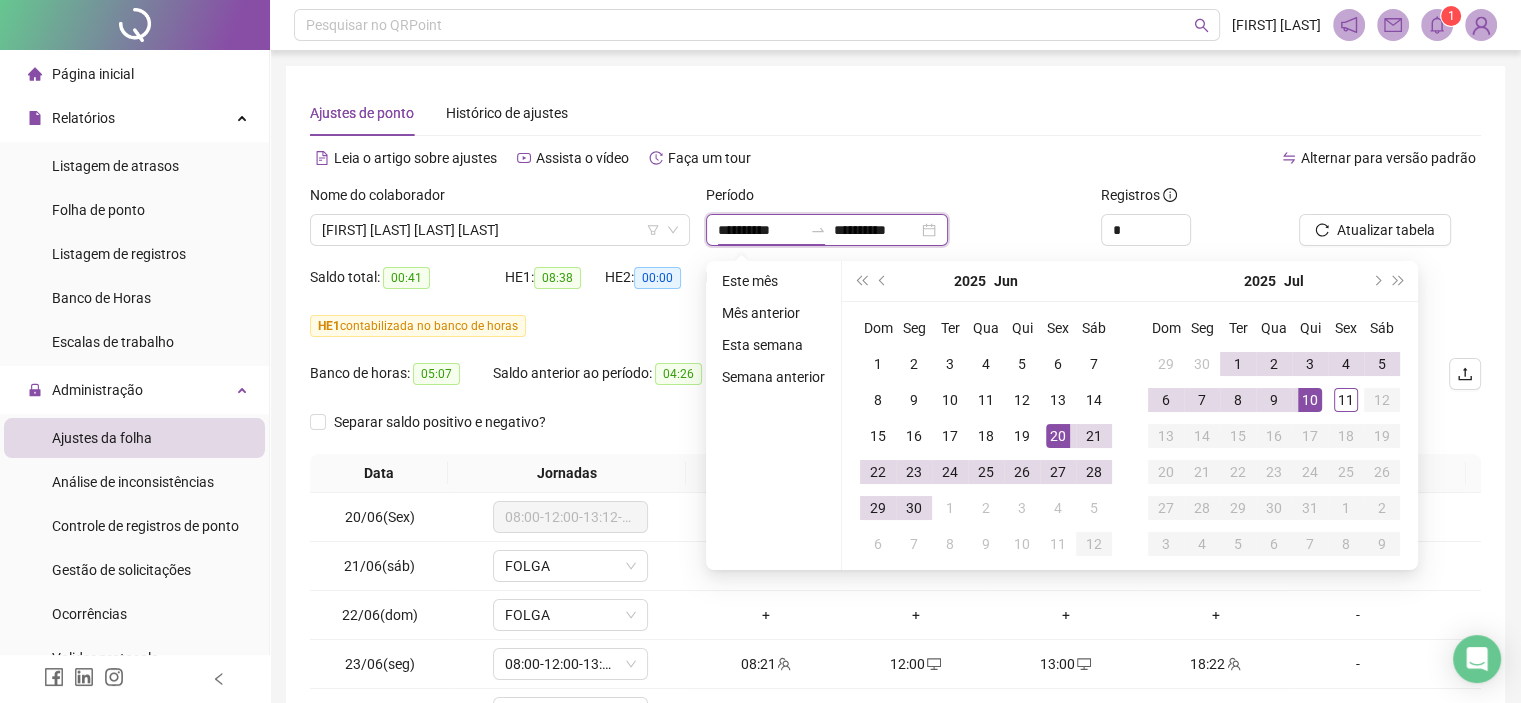 type on "**********" 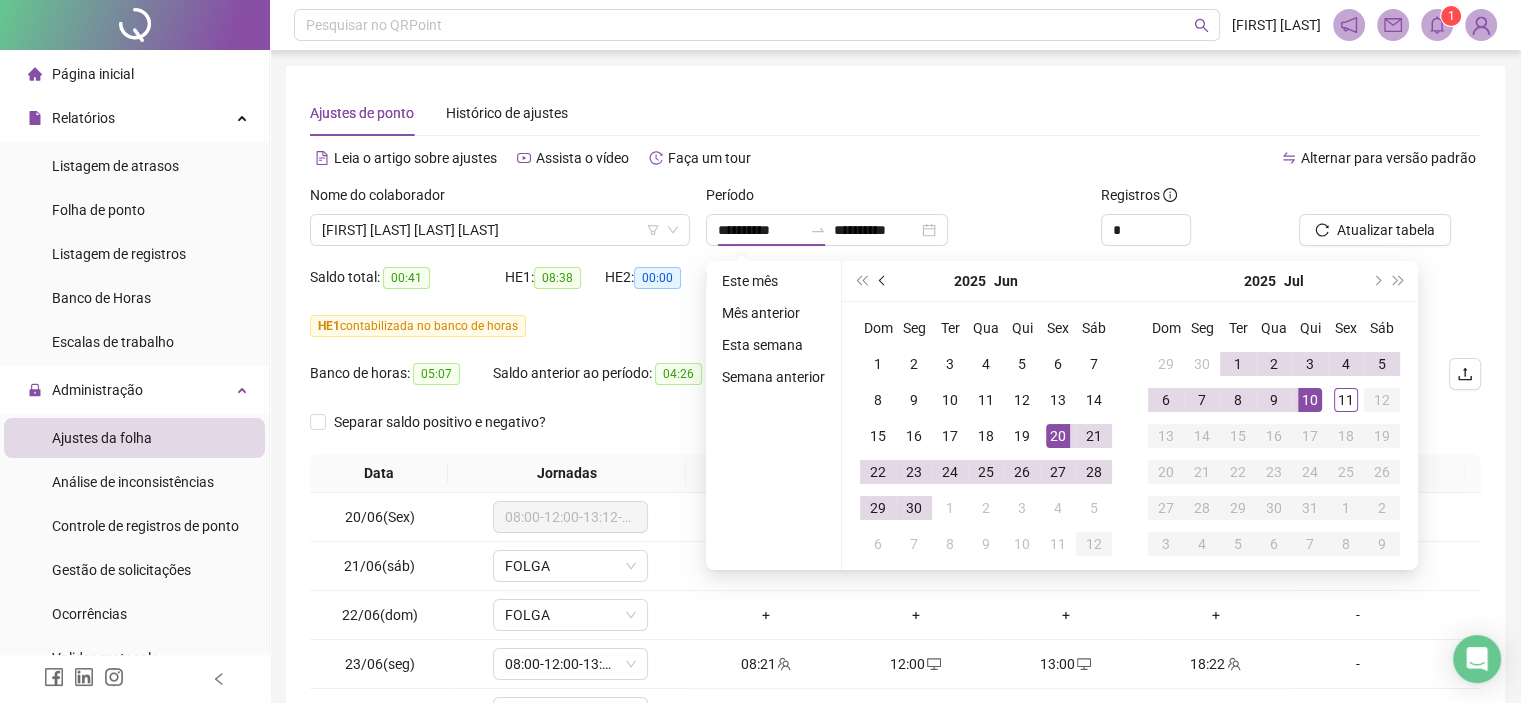 click at bounding box center [884, 281] 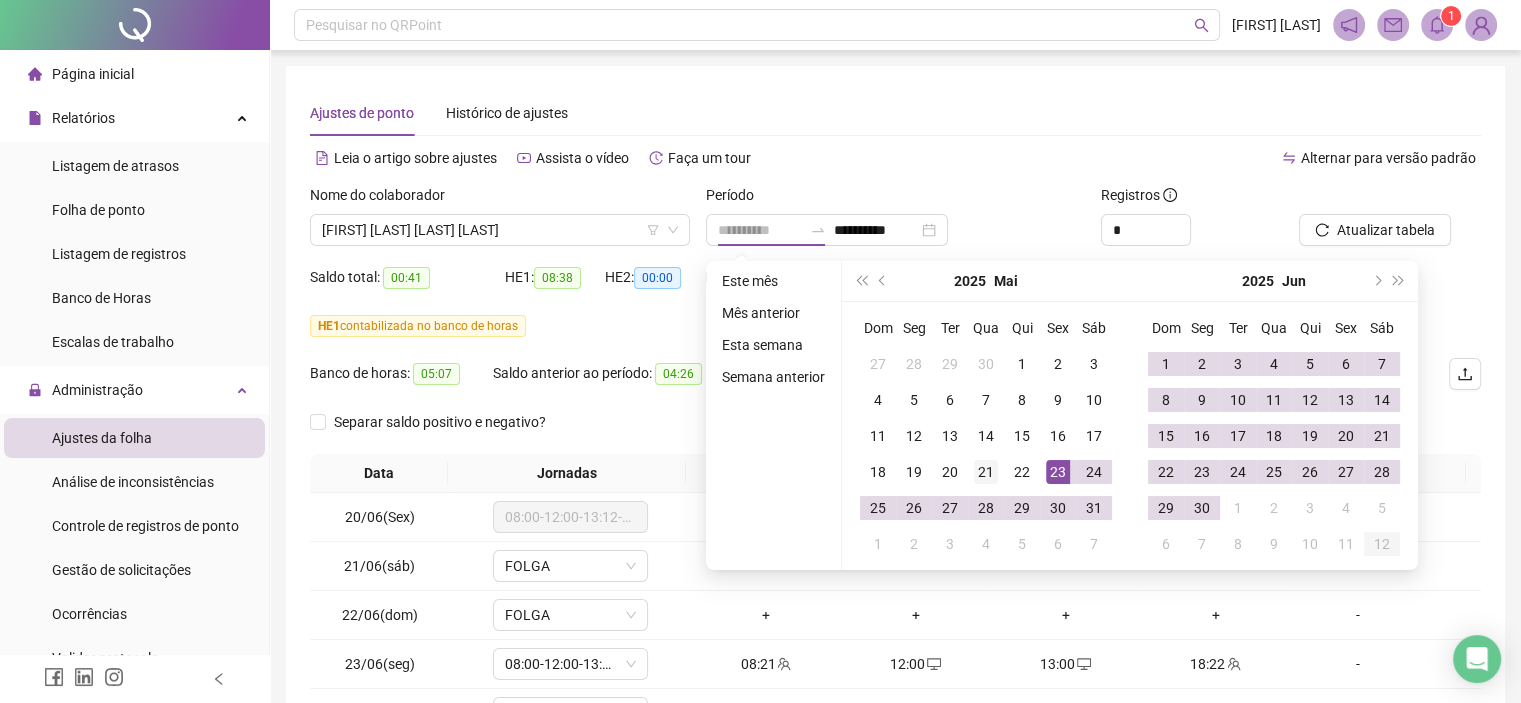 type on "**********" 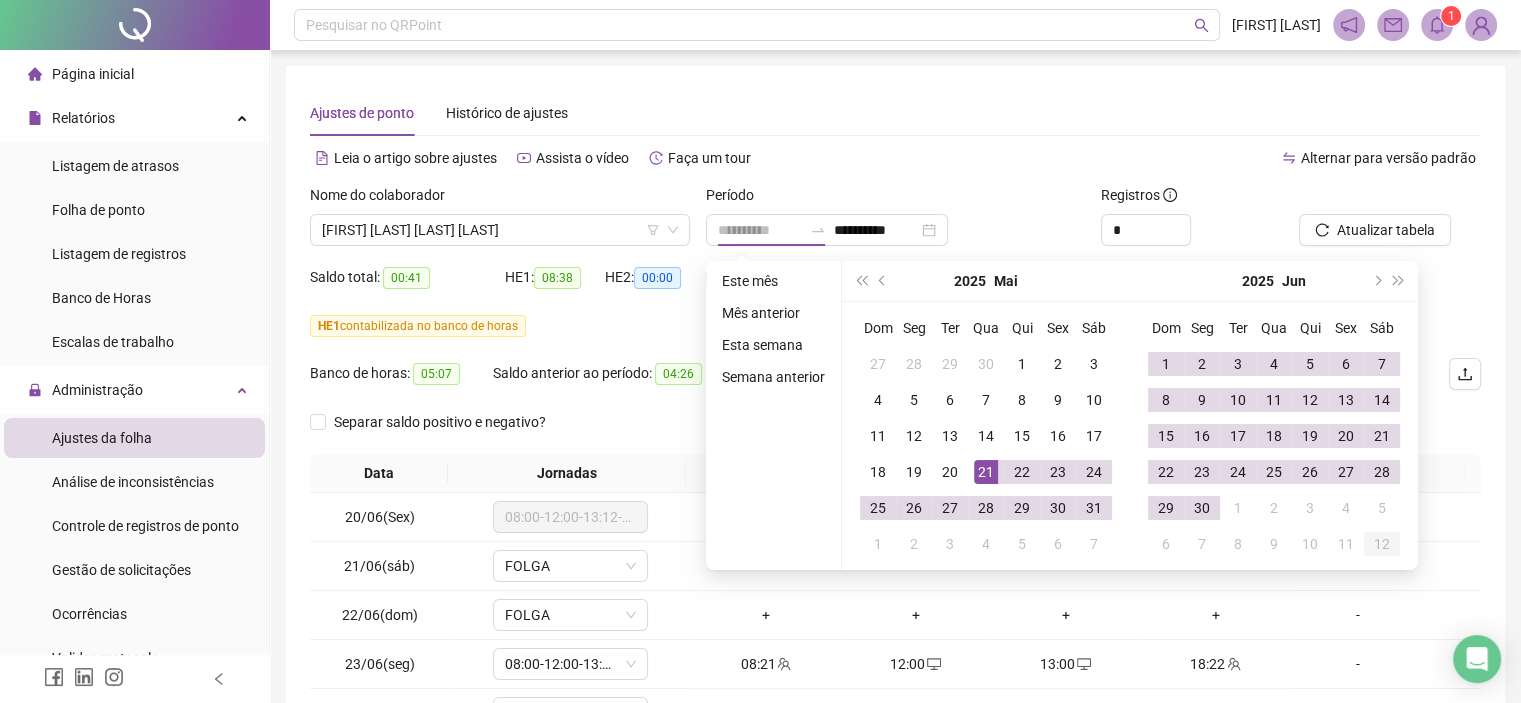 click on "21" at bounding box center (986, 472) 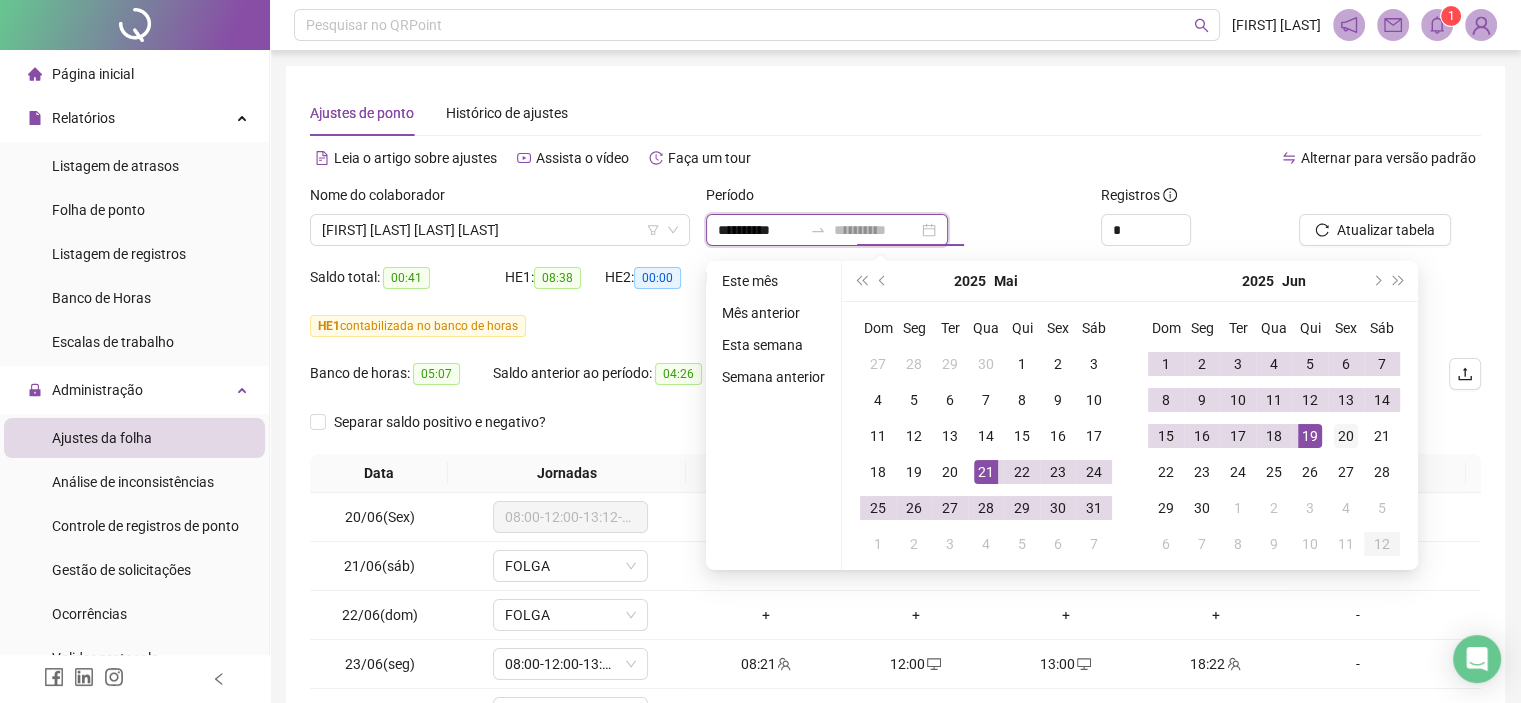 type on "**********" 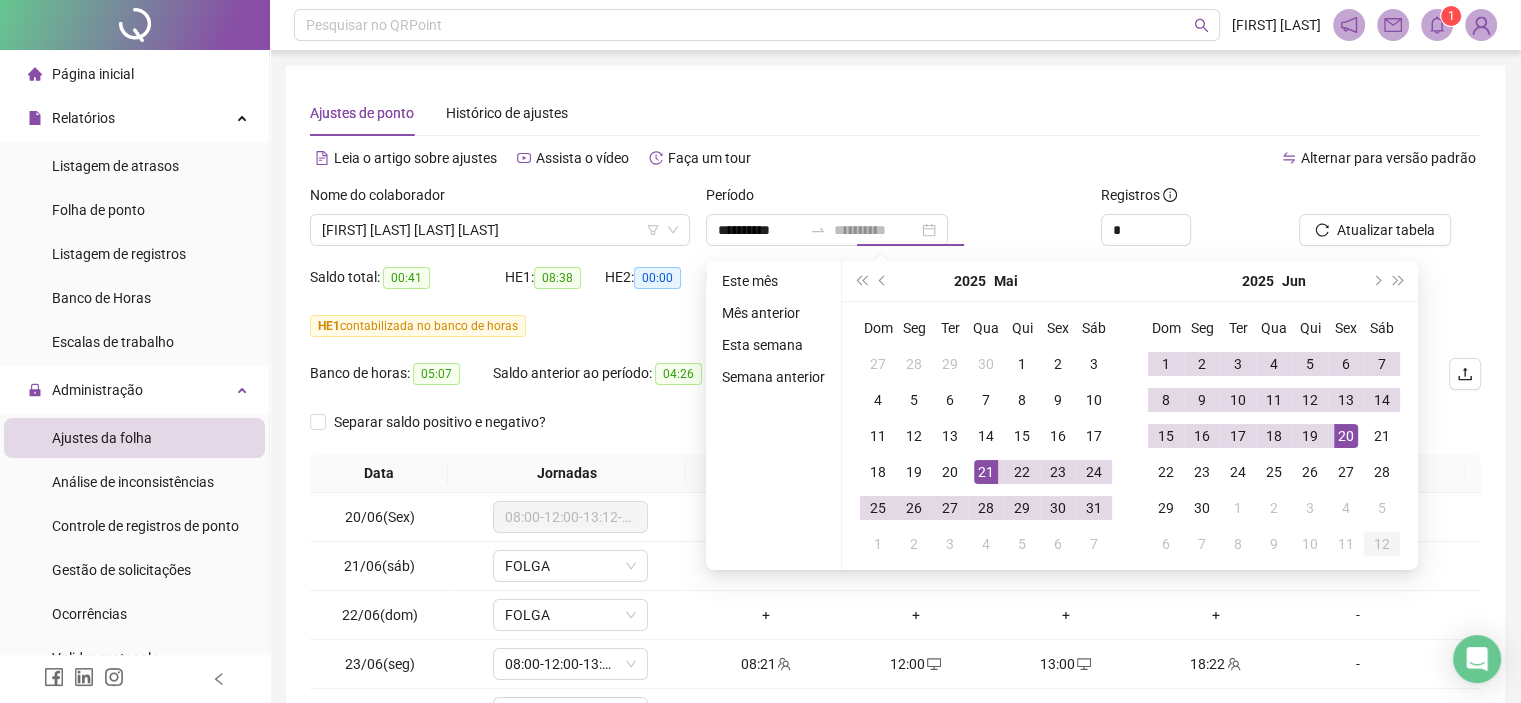 click on "20" at bounding box center [1346, 436] 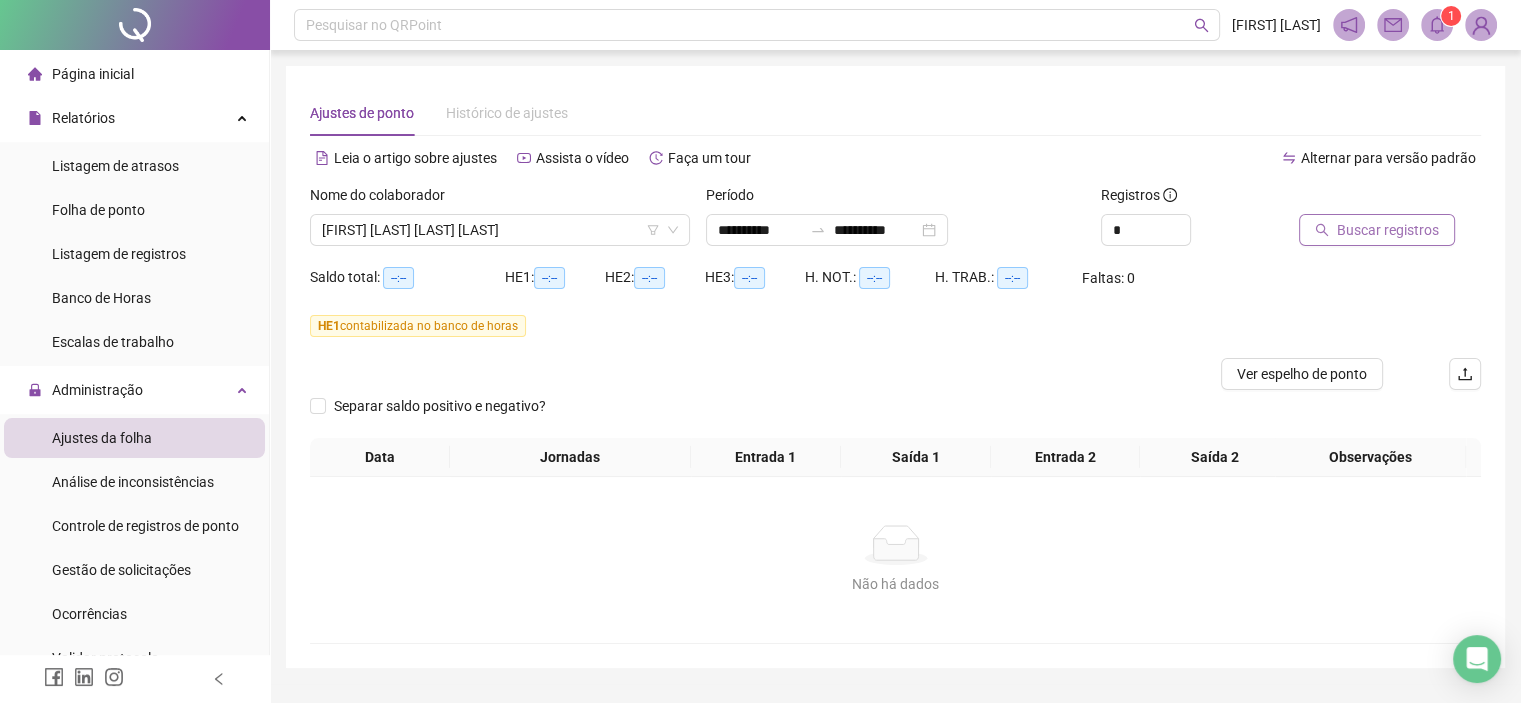 click on "Buscar registros" at bounding box center (1388, 230) 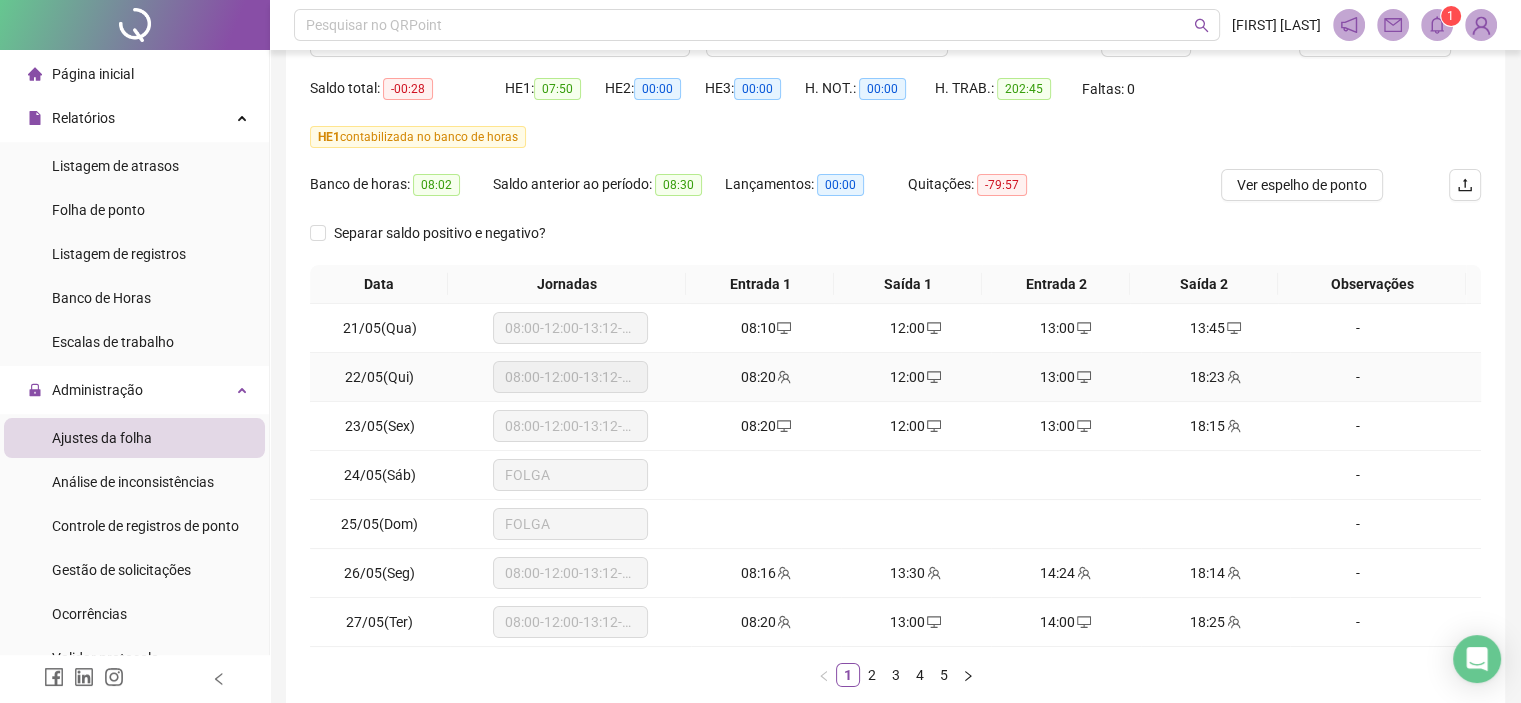 scroll, scrollTop: 297, scrollLeft: 0, axis: vertical 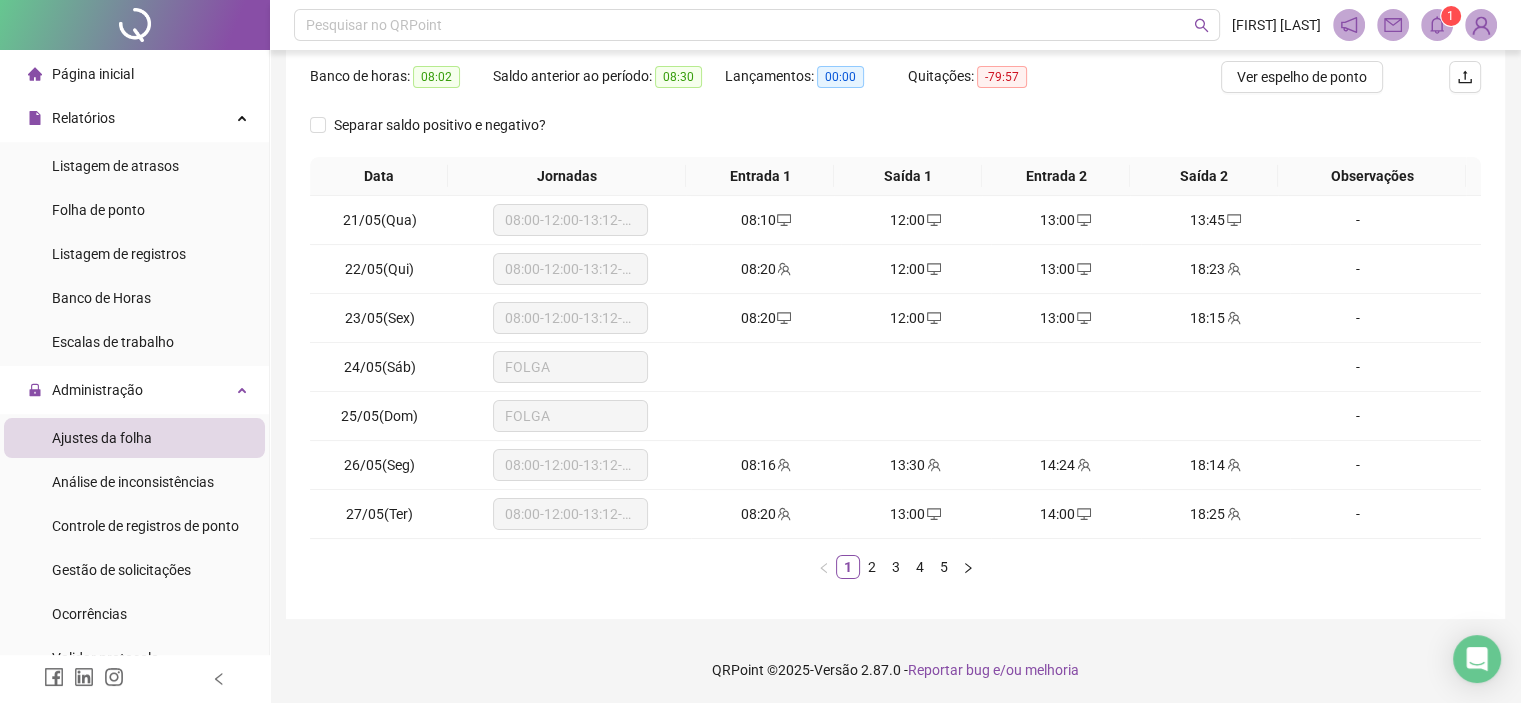 click on "Data Jornadas Entrada 1 Saída 1 Entrada 2 Saída 2 Observações               [DATE](Qua) 08:00-12:00-13:12-18:00 08:10 12:00 13:00 13:45 - [DATE](Qui) 08:00-12:00-13:12-18:00 08:20 12:00 13:00 18:23 - [DATE](Sex) 08:00-12:00-13:12-18:00 08:20 12:00 13:00 18:15 - [DATE](Sáb) FOLGA - [DATE](Dom) FOLGA - [DATE](Seg) 08:00-12:00-13:12-18:00 08:16 13:30 14:24 18:14 - [DATE](Ter) 08:00-12:00-13:12-18:00 08:20 13:00 14:00 18:25 - 1 2 3 4 5" at bounding box center [895, 368] 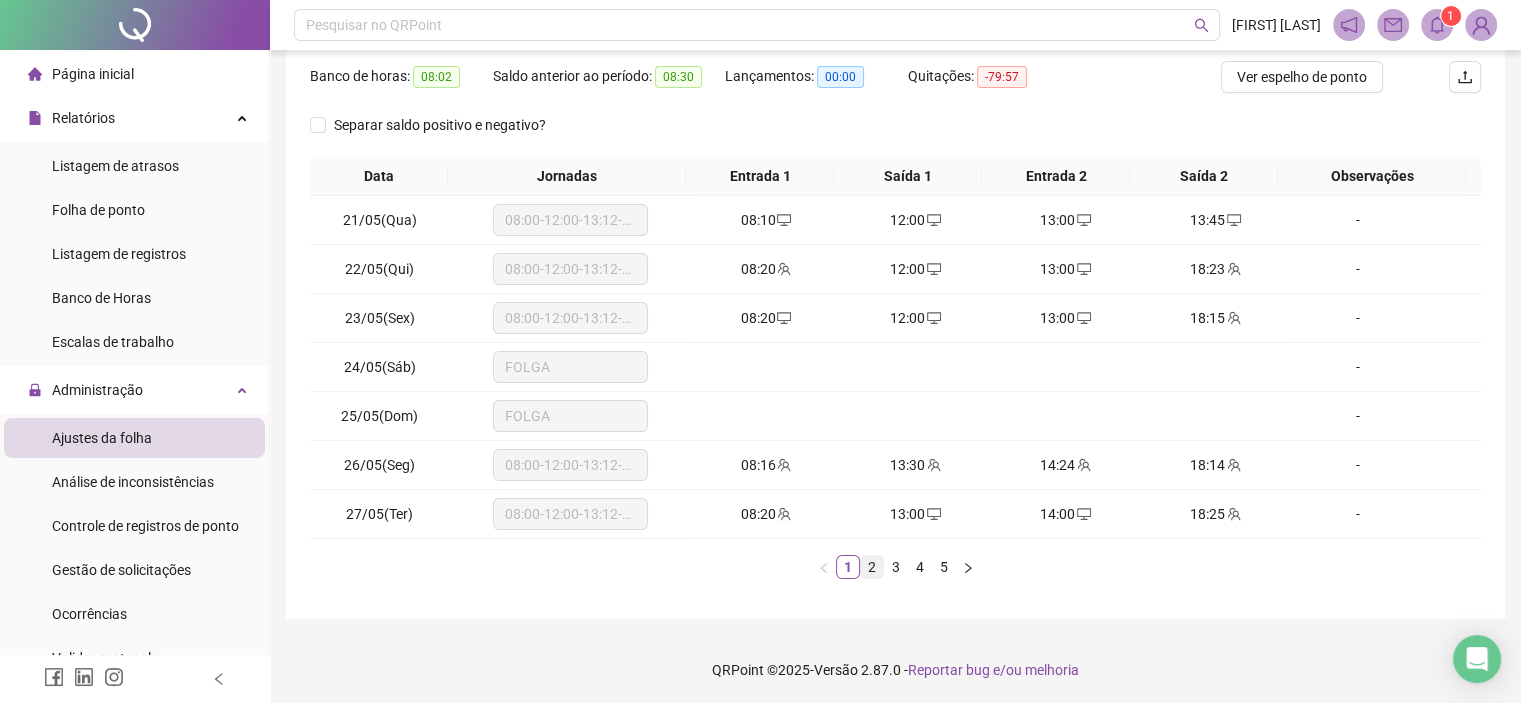 click on "2" at bounding box center (872, 567) 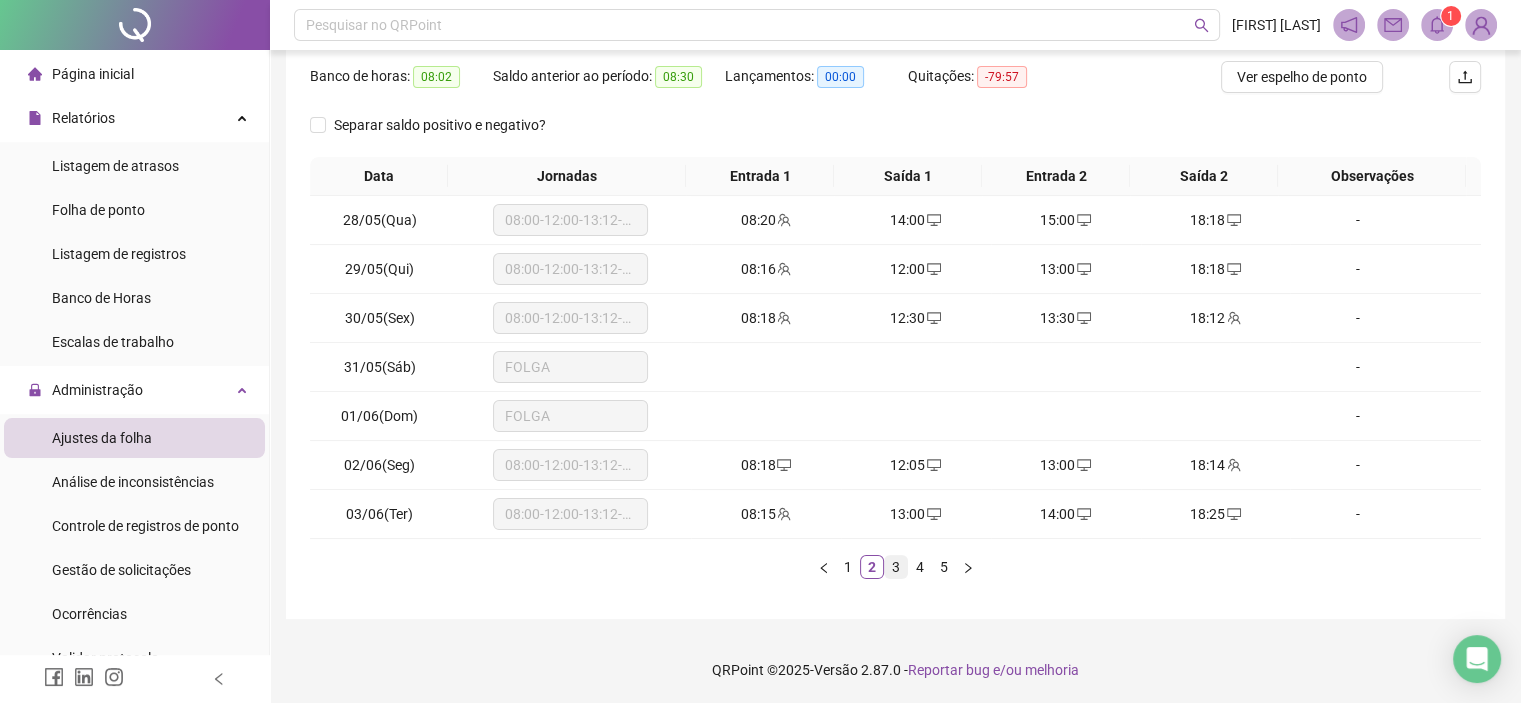 click on "3" at bounding box center [896, 567] 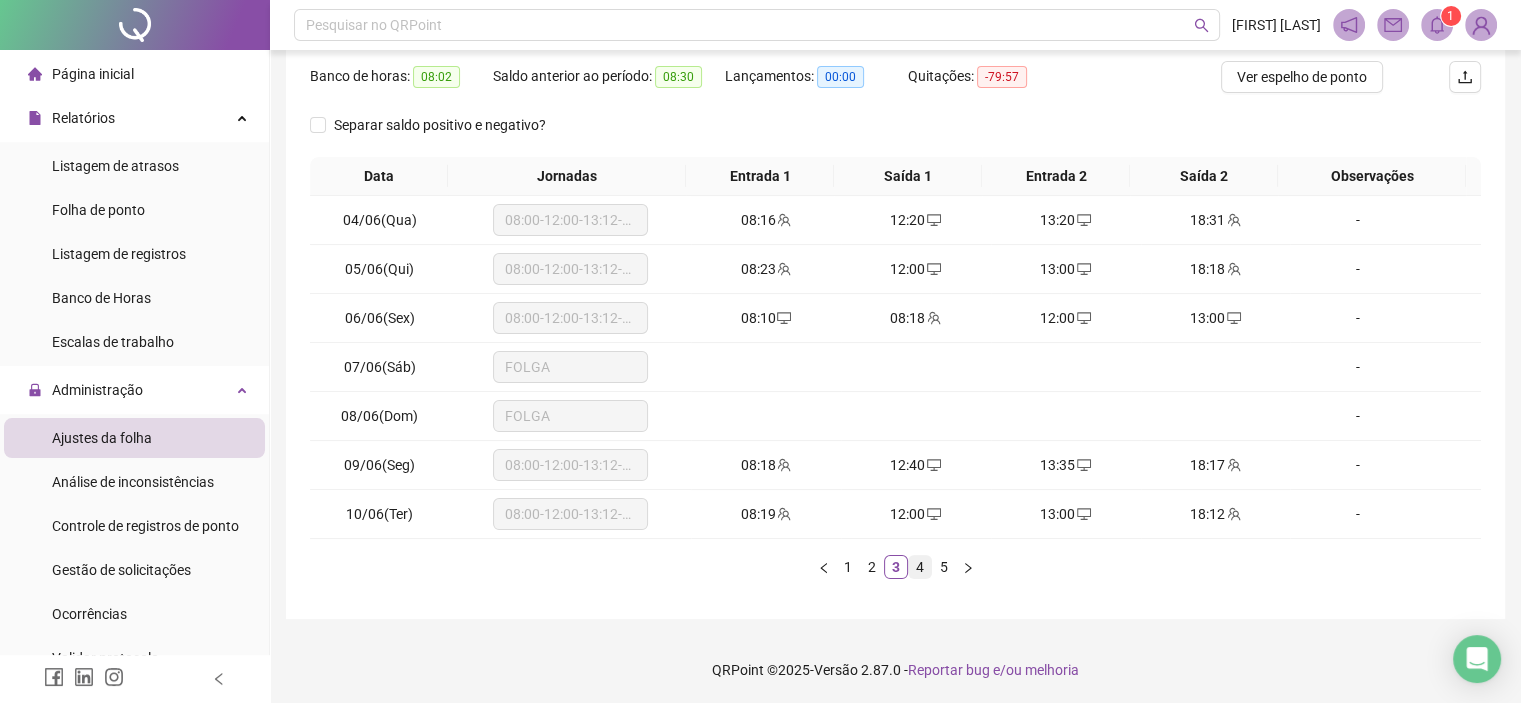 click on "4" at bounding box center [920, 567] 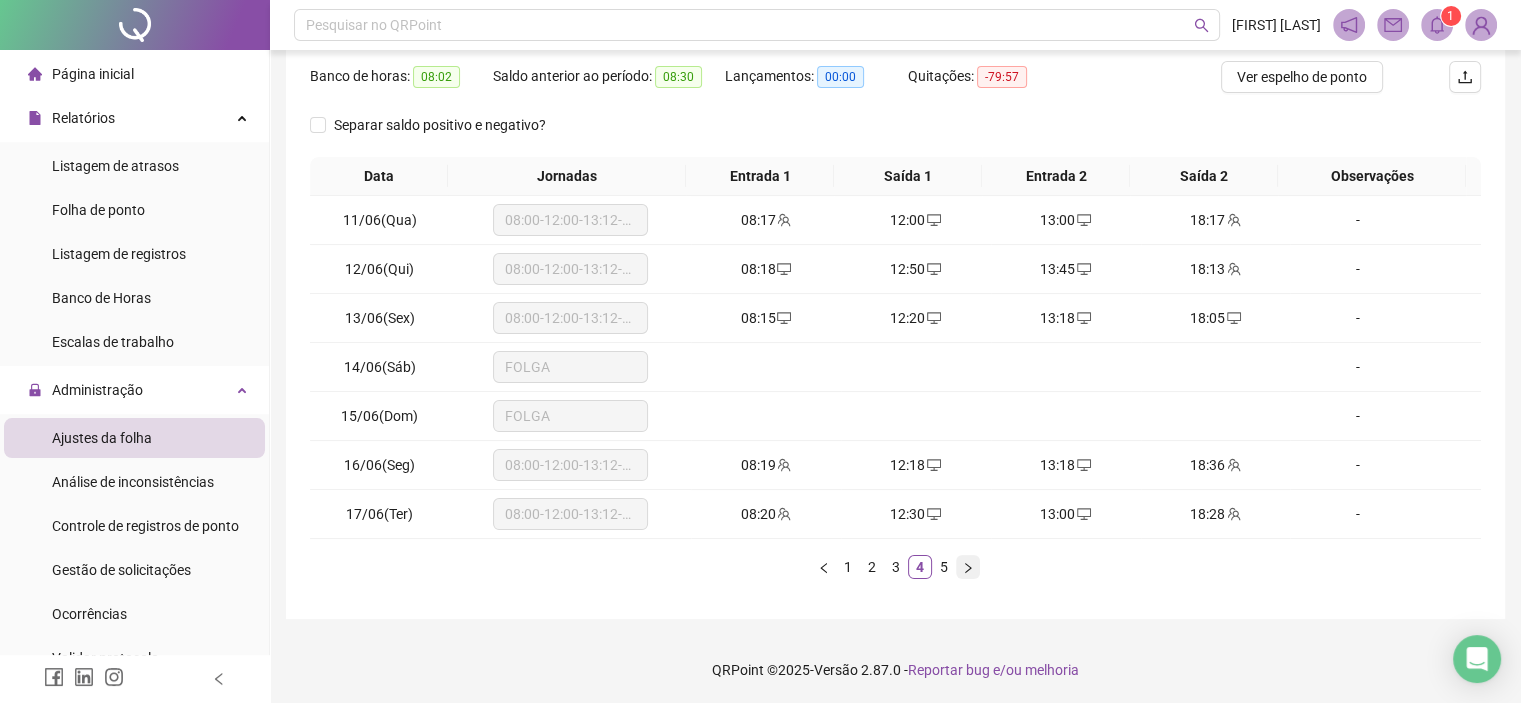click at bounding box center (968, 567) 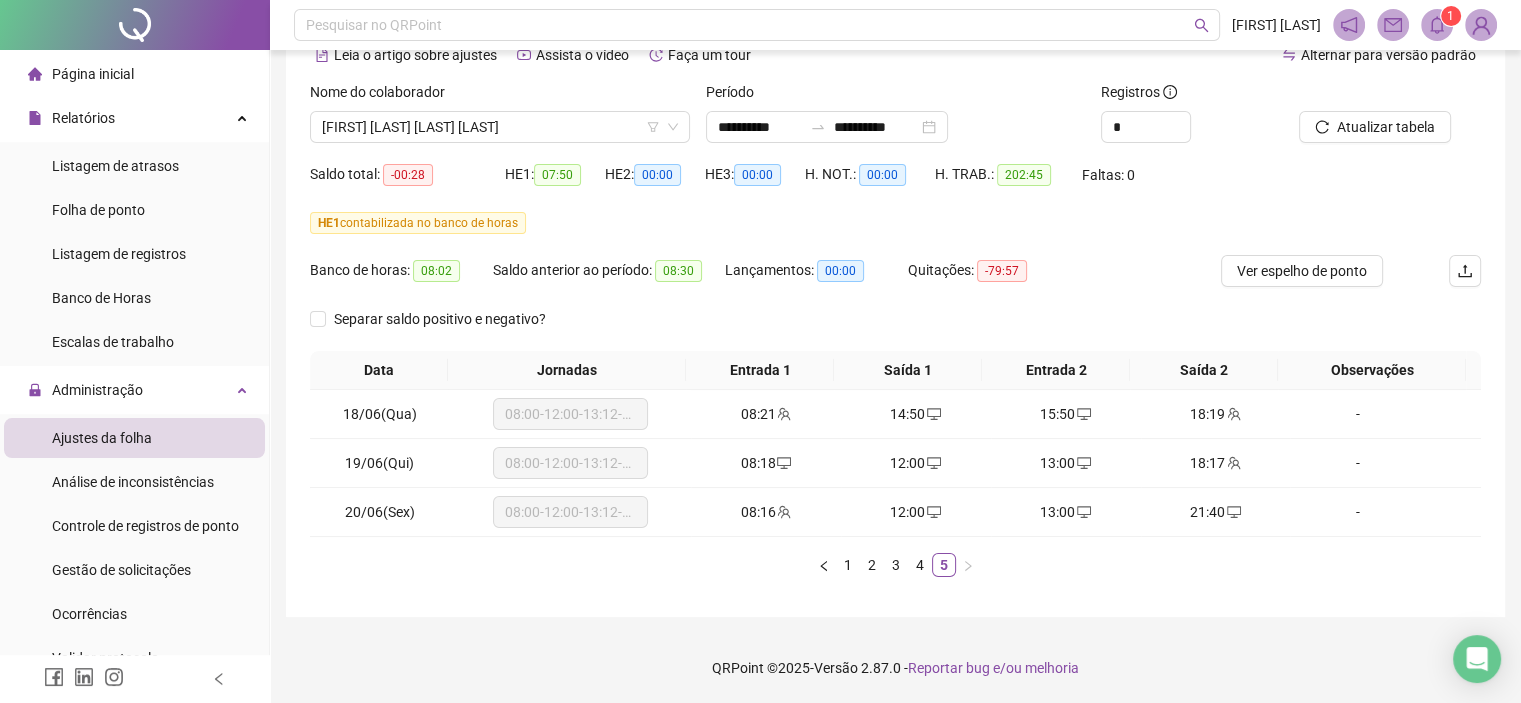 scroll, scrollTop: 102, scrollLeft: 0, axis: vertical 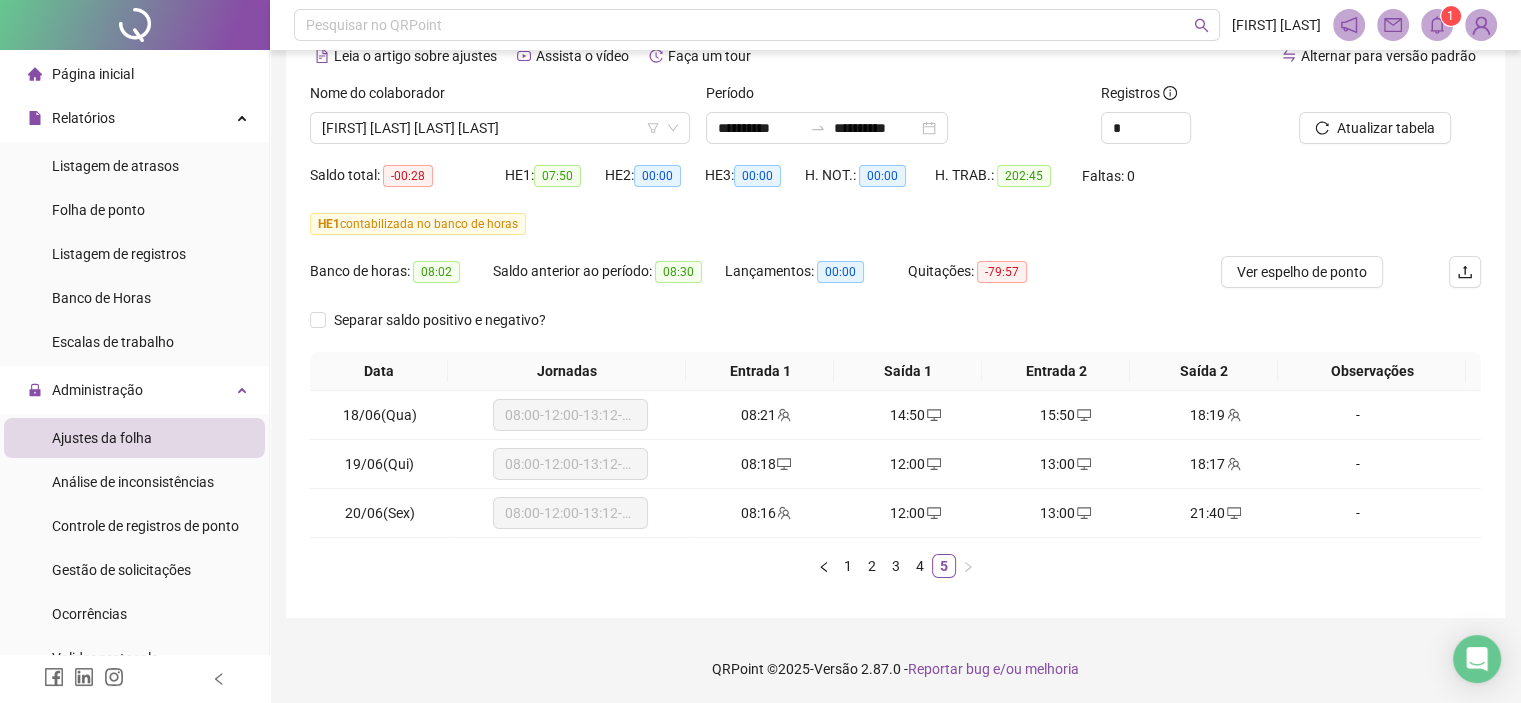 click on "Período" at bounding box center (896, 97) 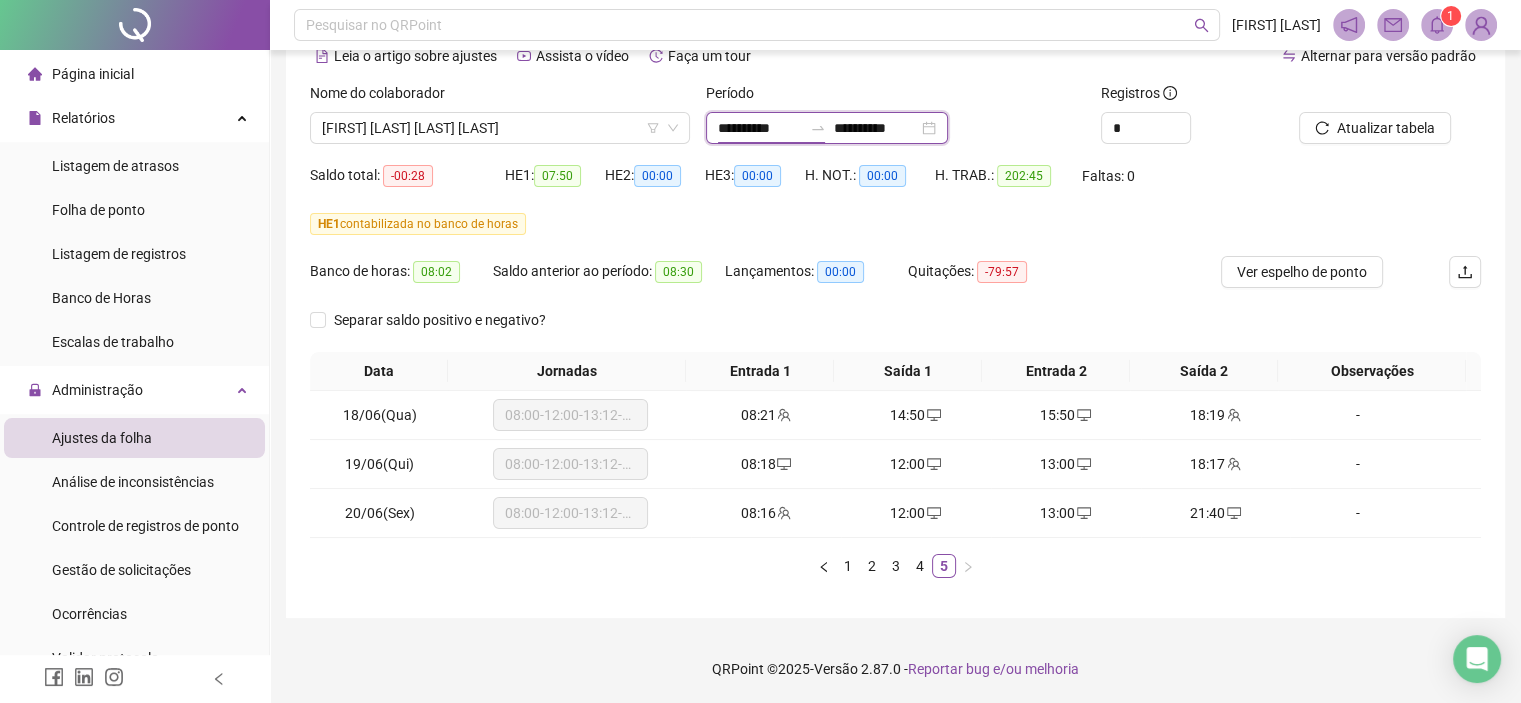 click on "**********" at bounding box center (760, 128) 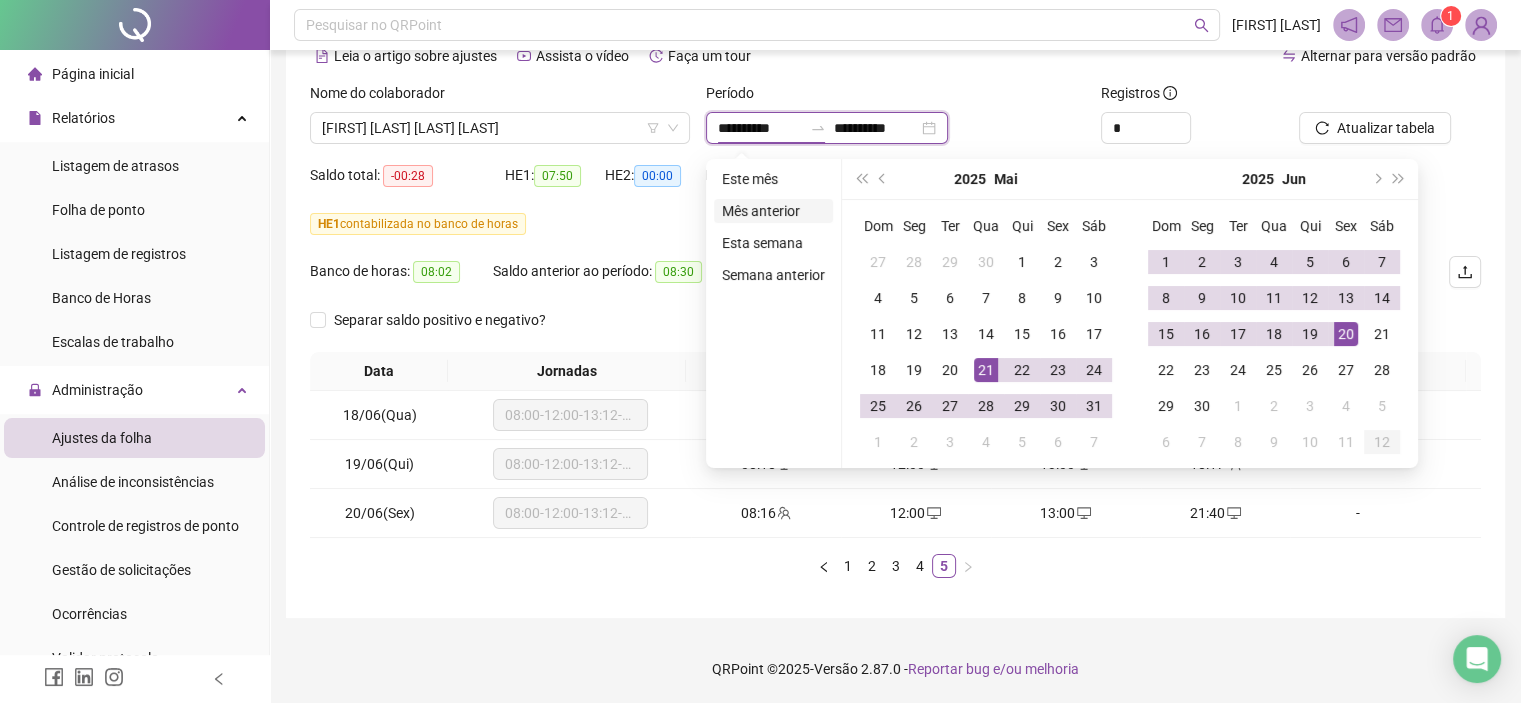 type on "**********" 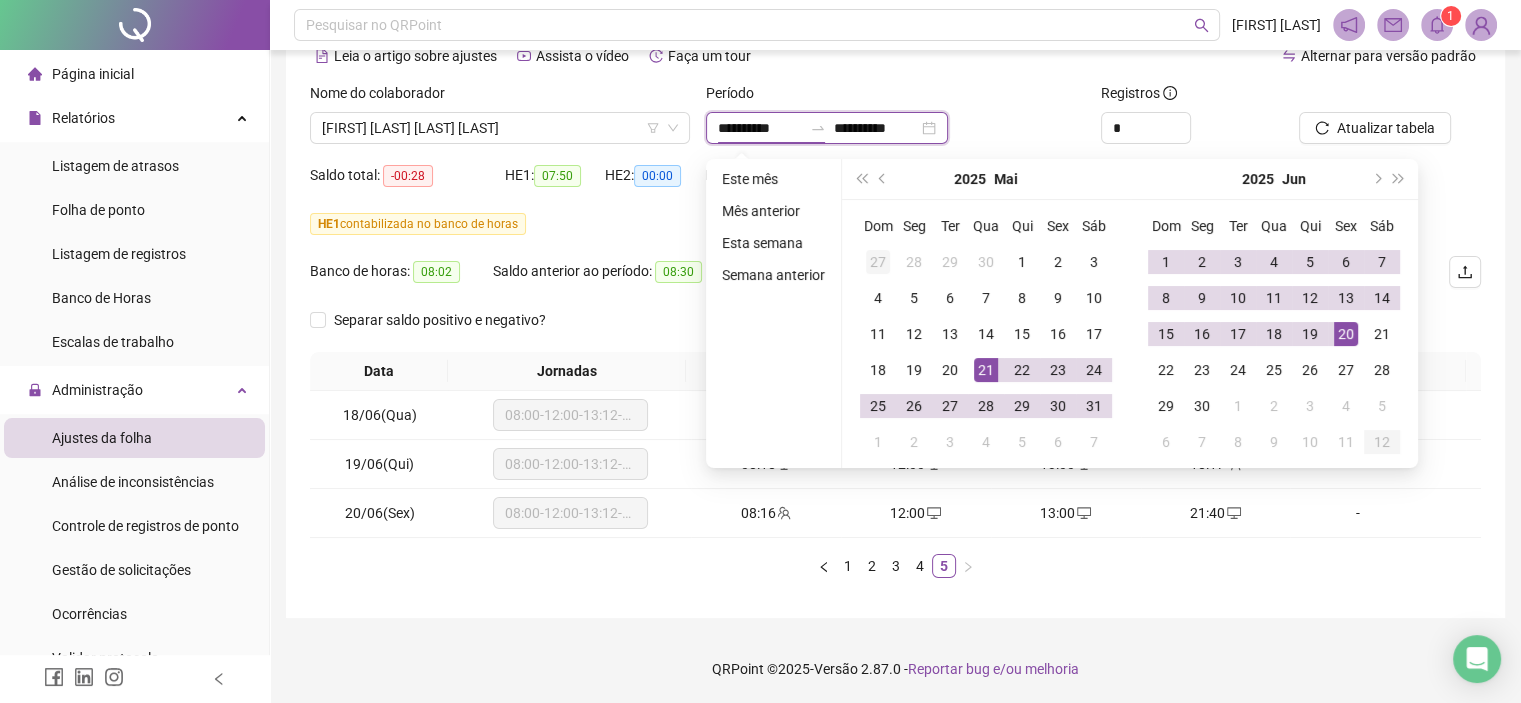 type on "**********" 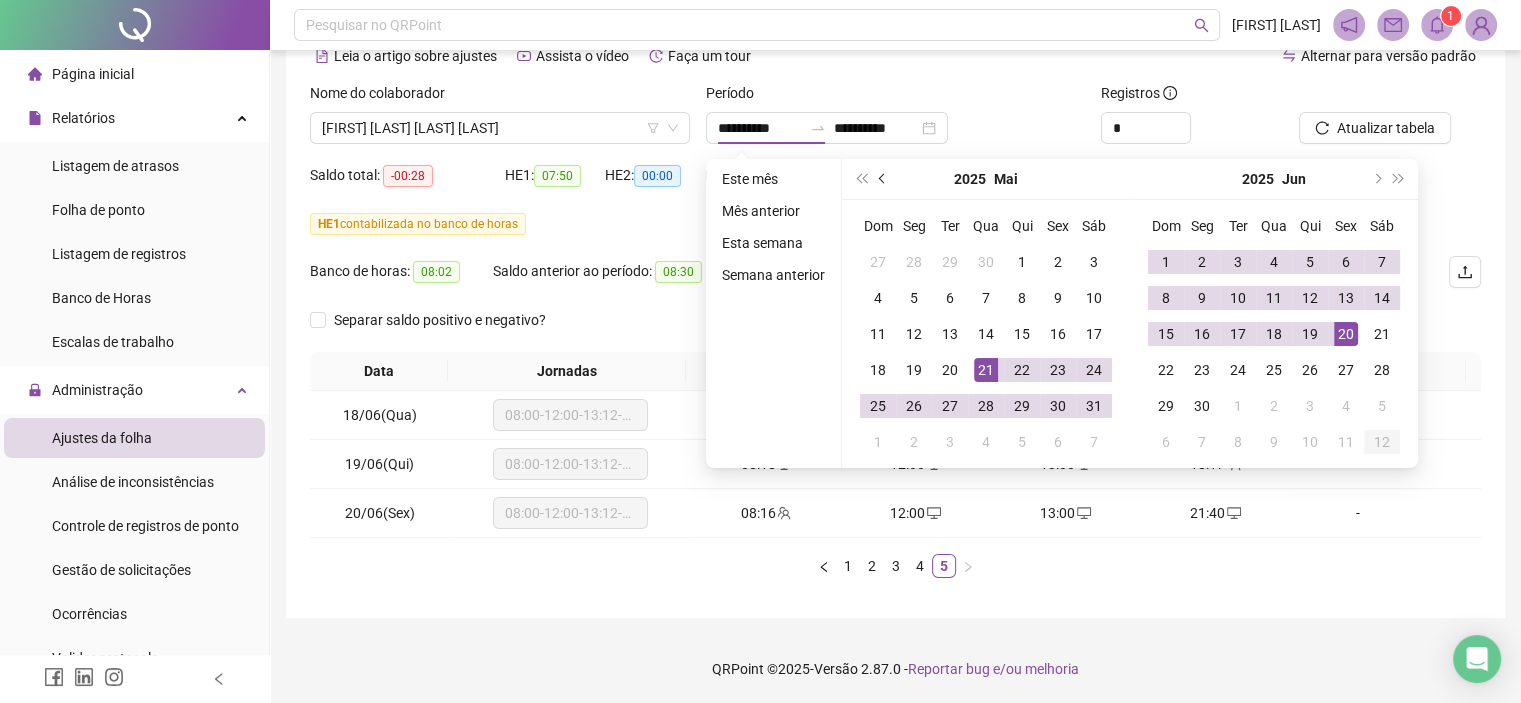 click at bounding box center [883, 179] 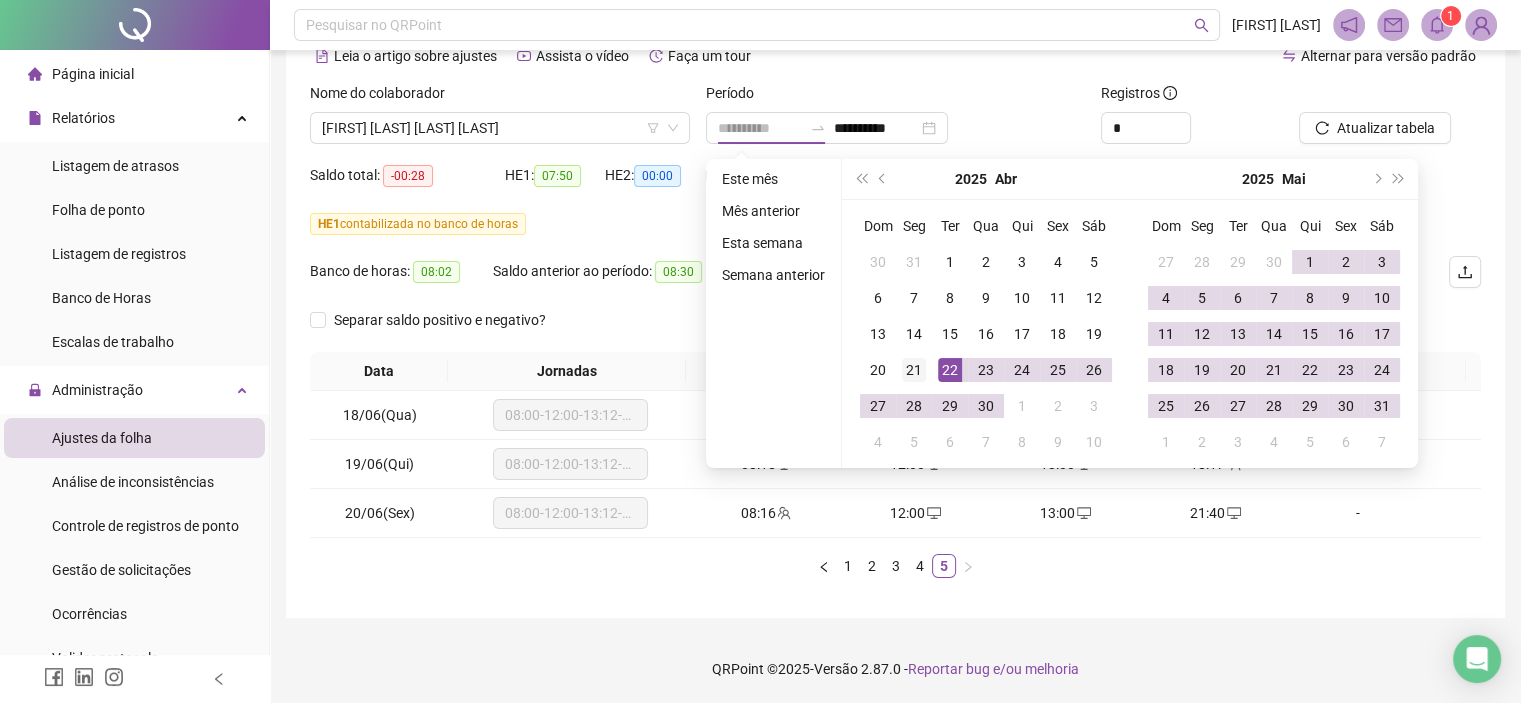 type on "**********" 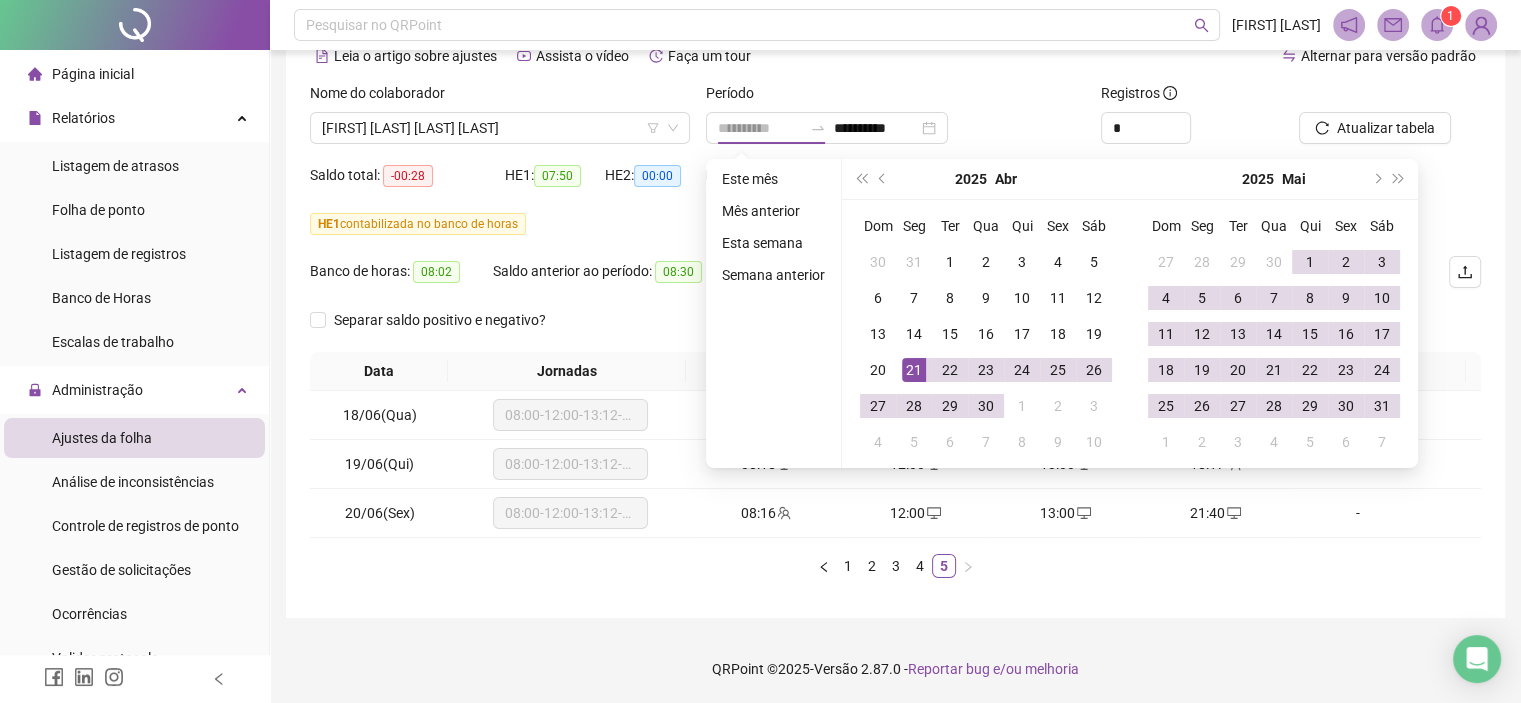 click on "21" at bounding box center (914, 370) 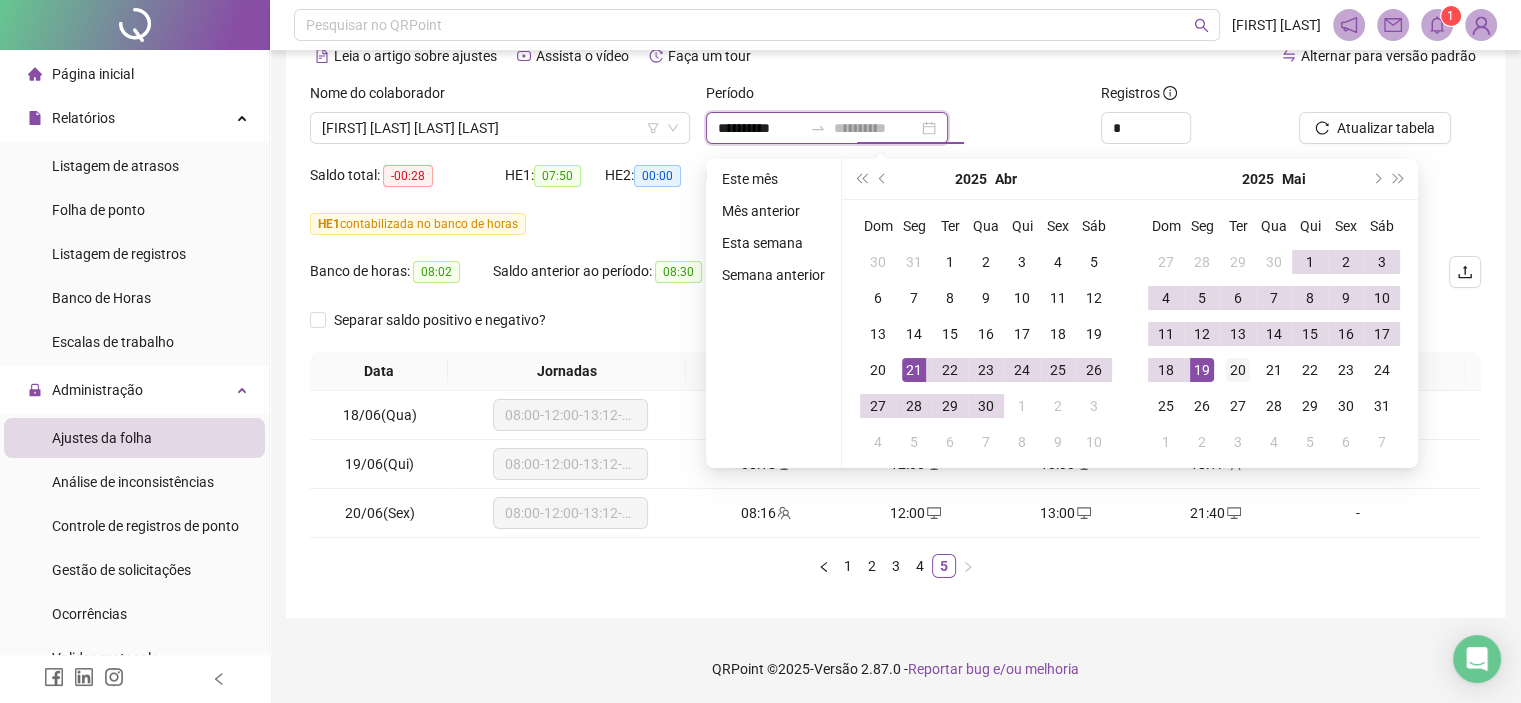 type on "**********" 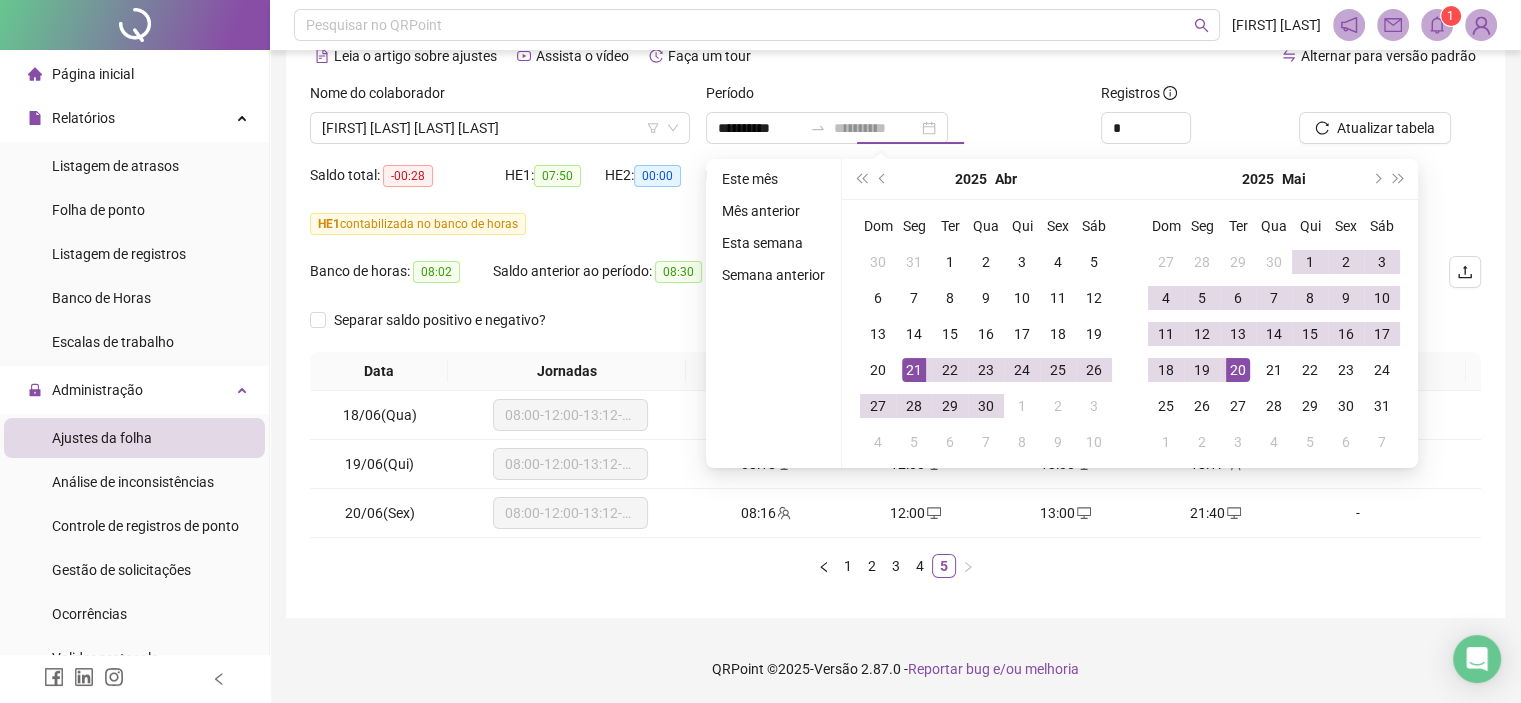 click on "20" at bounding box center [1238, 370] 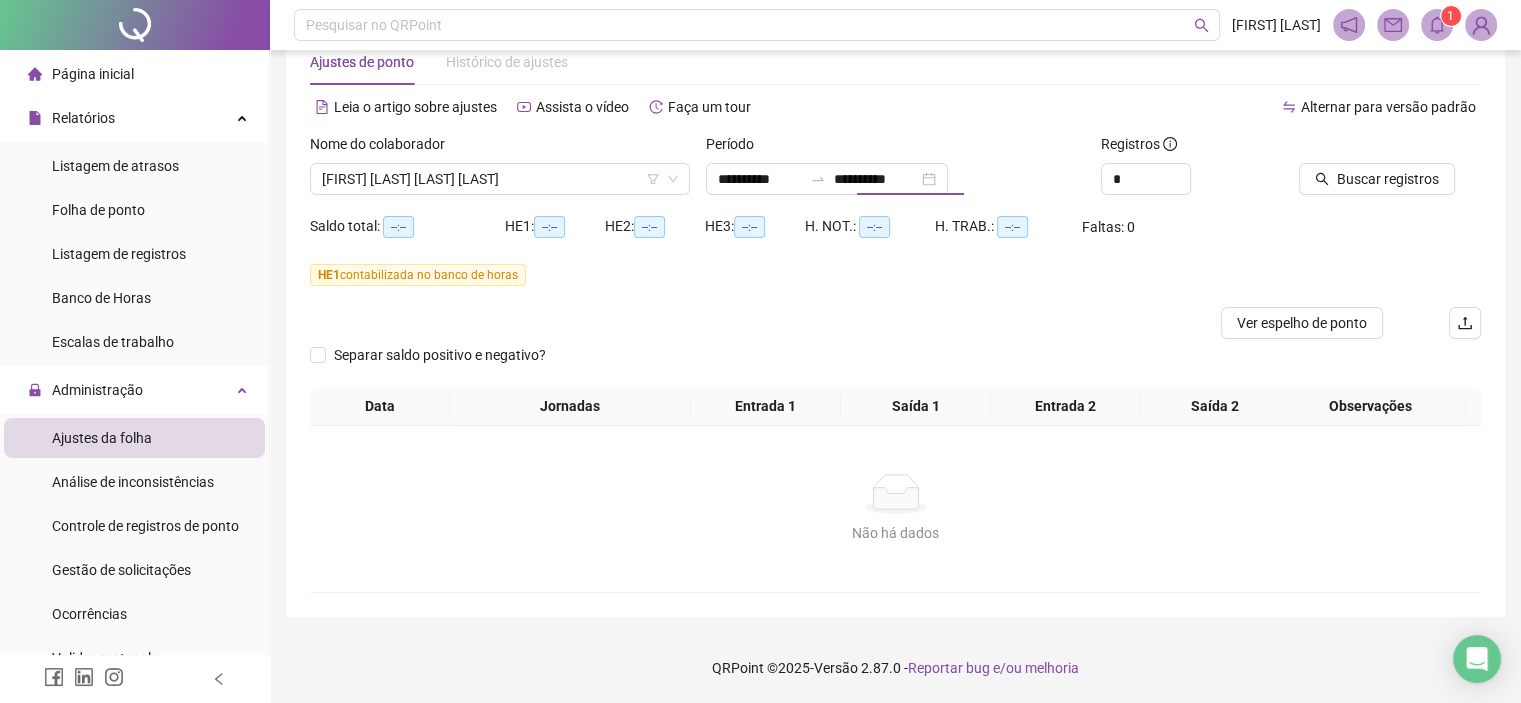 scroll, scrollTop: 65, scrollLeft: 0, axis: vertical 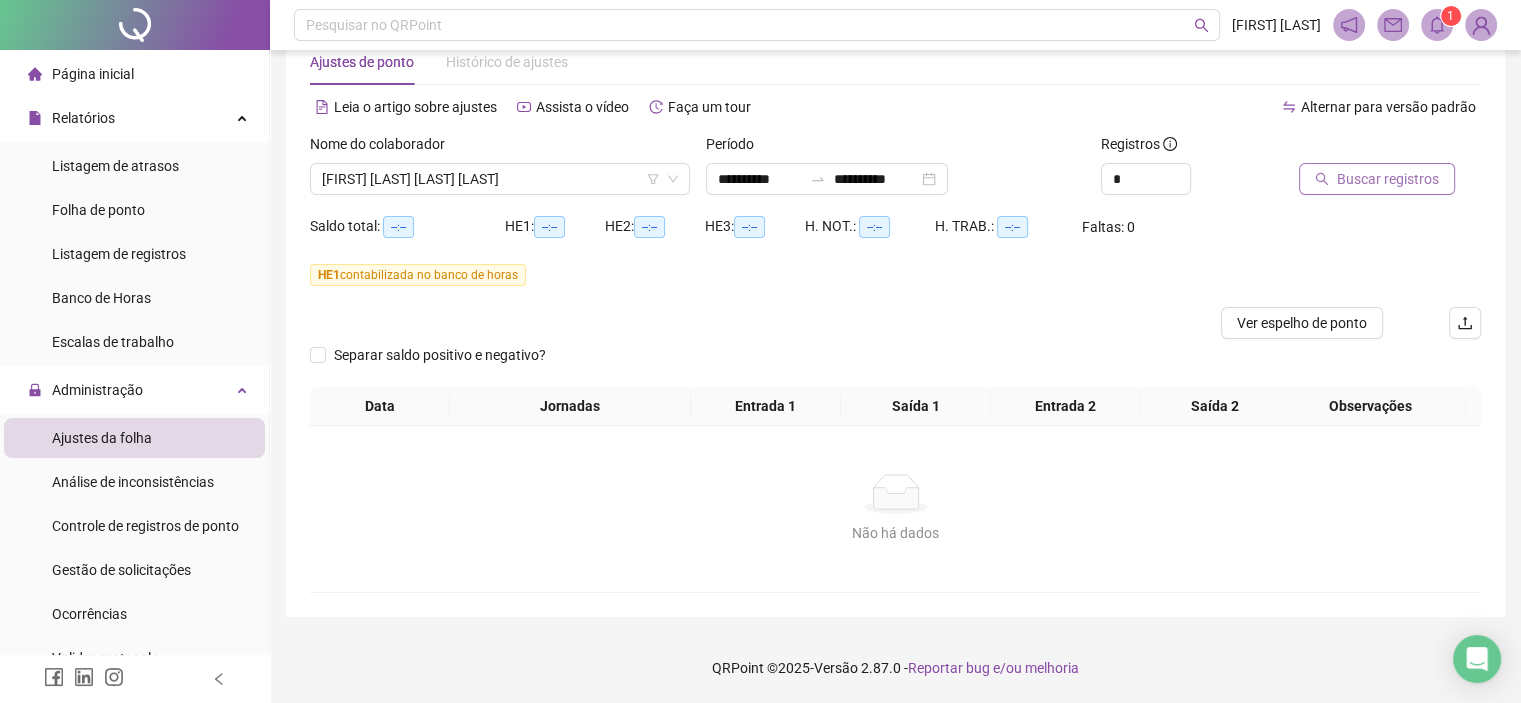 click on "Buscar registros" at bounding box center (1388, 179) 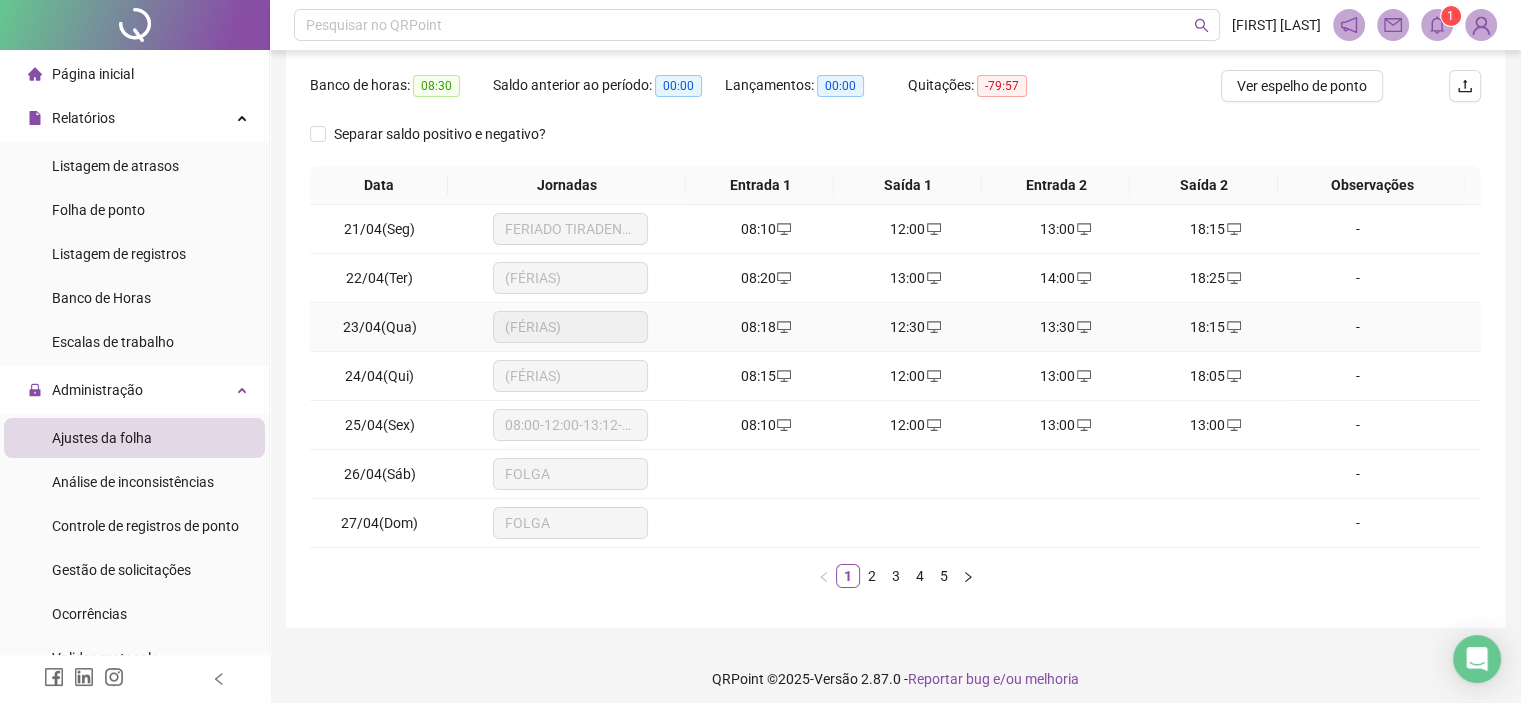 scroll, scrollTop: 297, scrollLeft: 0, axis: vertical 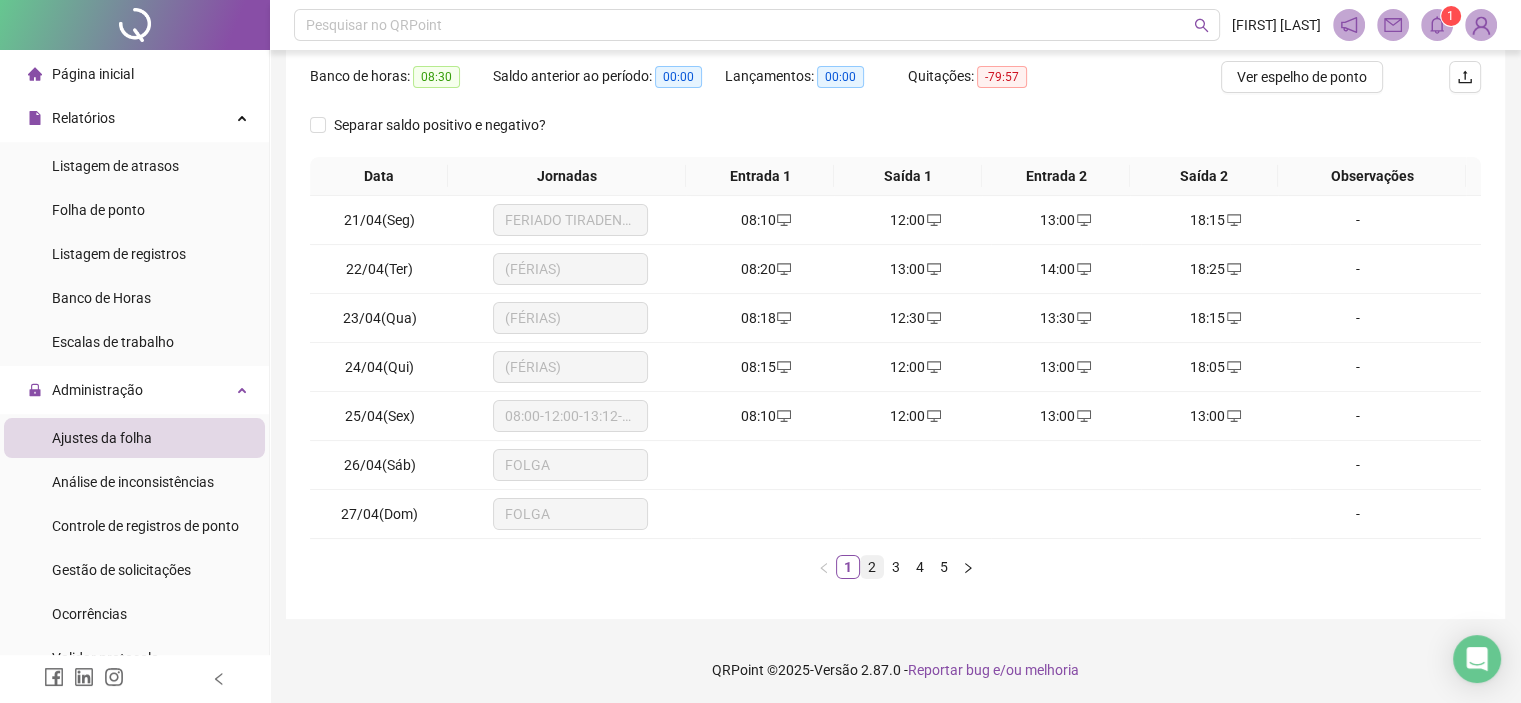 click on "2" at bounding box center [872, 567] 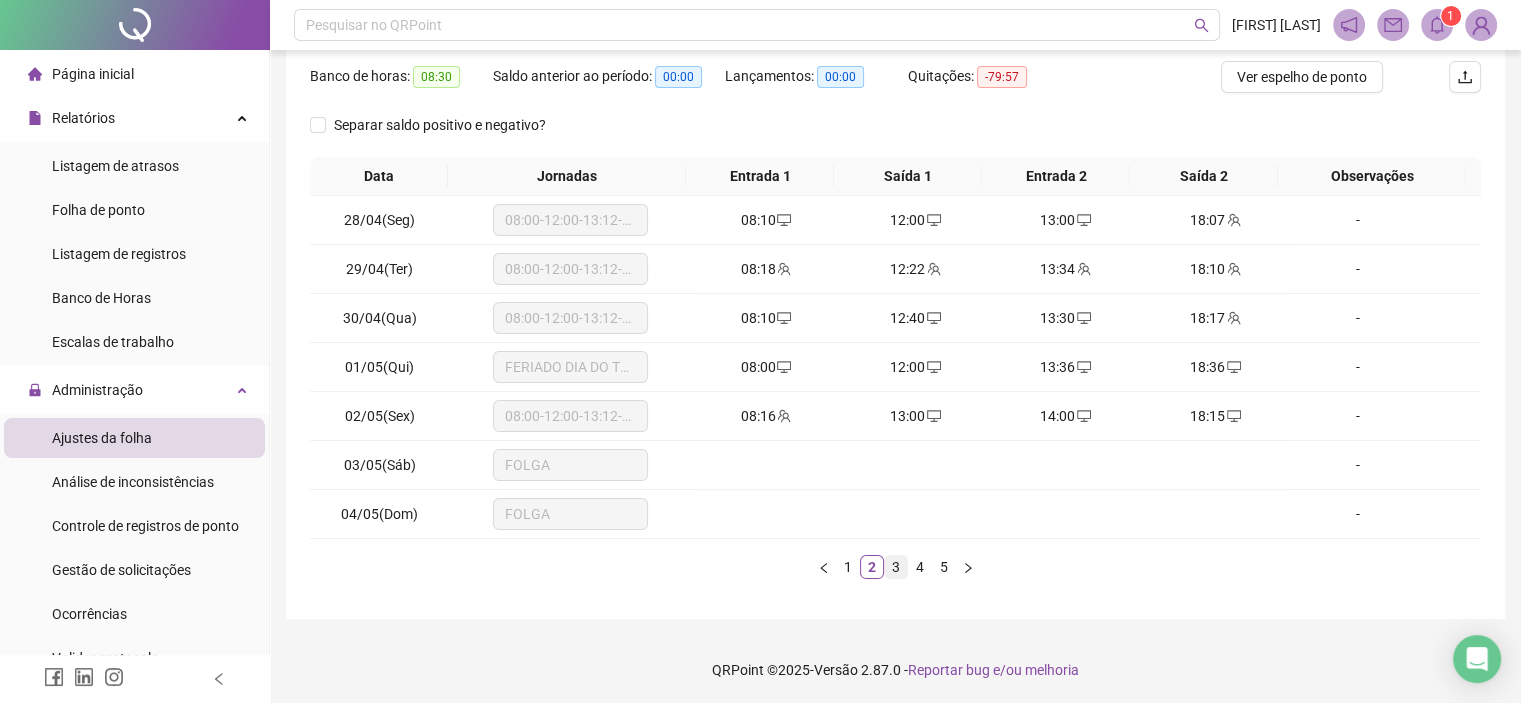 click on "3" at bounding box center (896, 567) 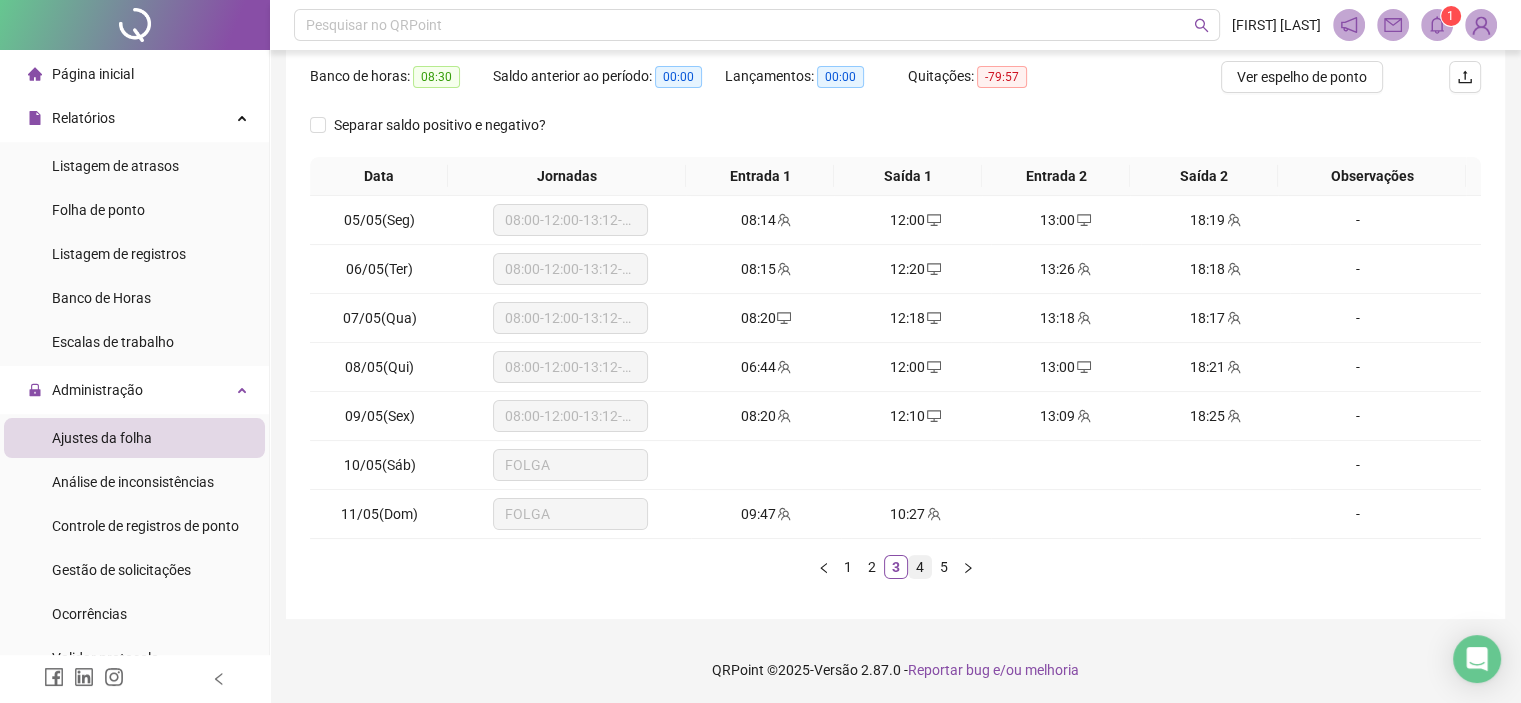 click on "4" at bounding box center [920, 567] 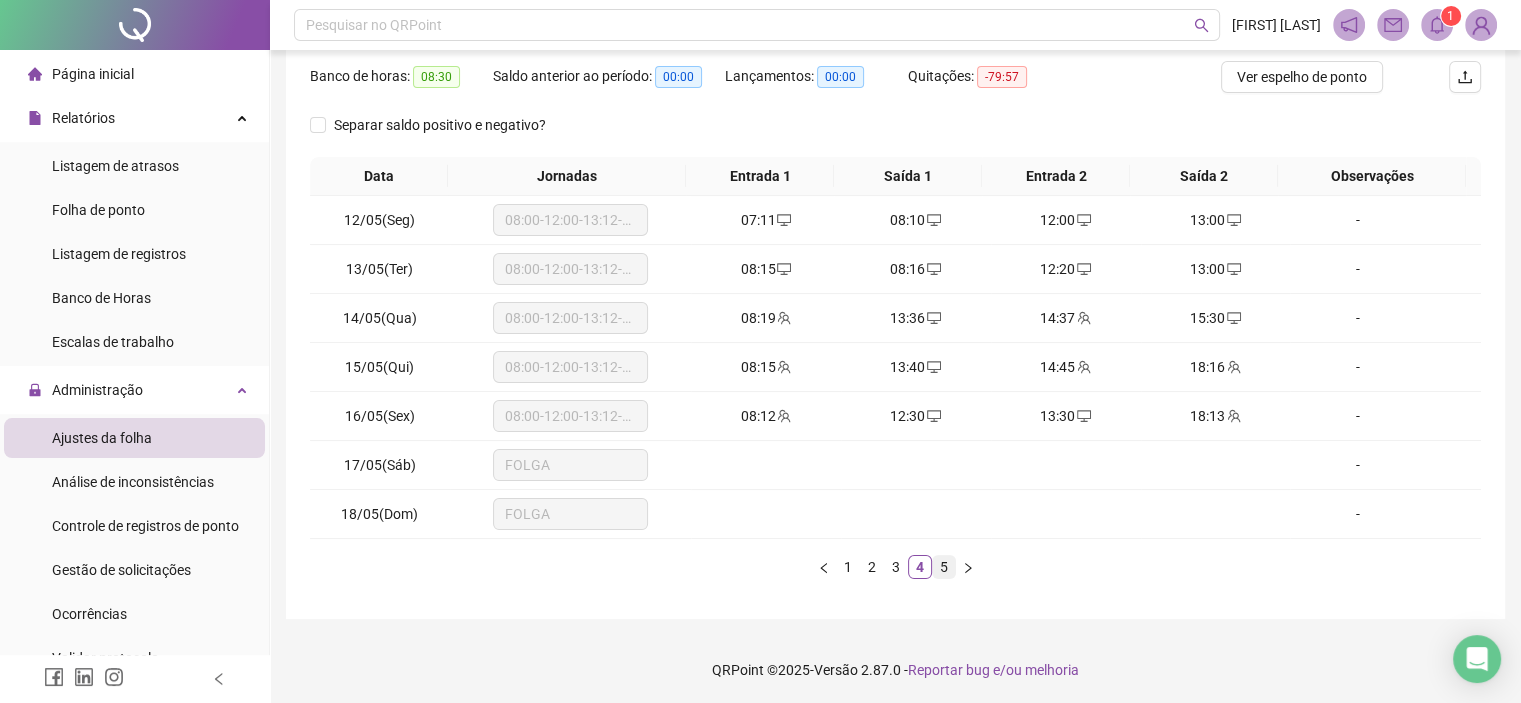 click on "5" at bounding box center [944, 567] 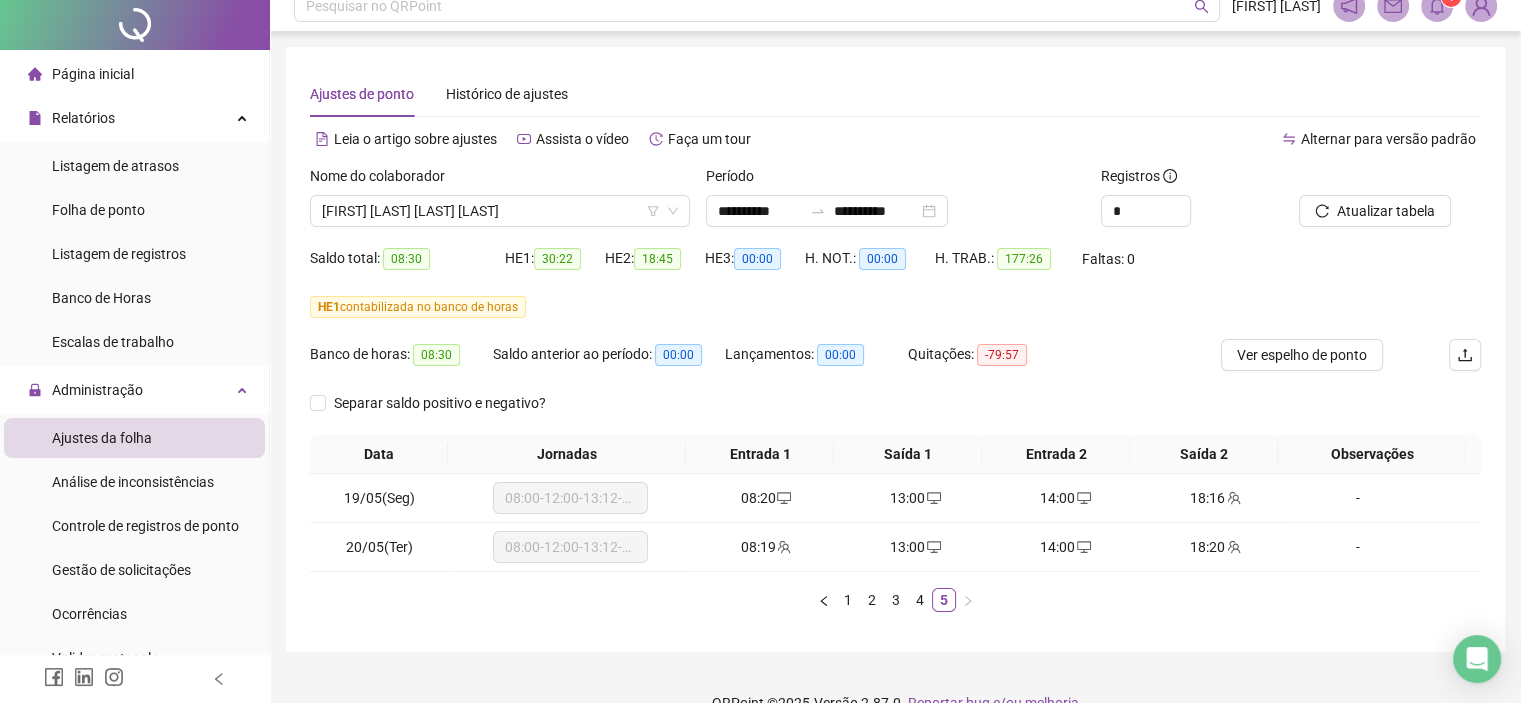 scroll, scrollTop: 0, scrollLeft: 0, axis: both 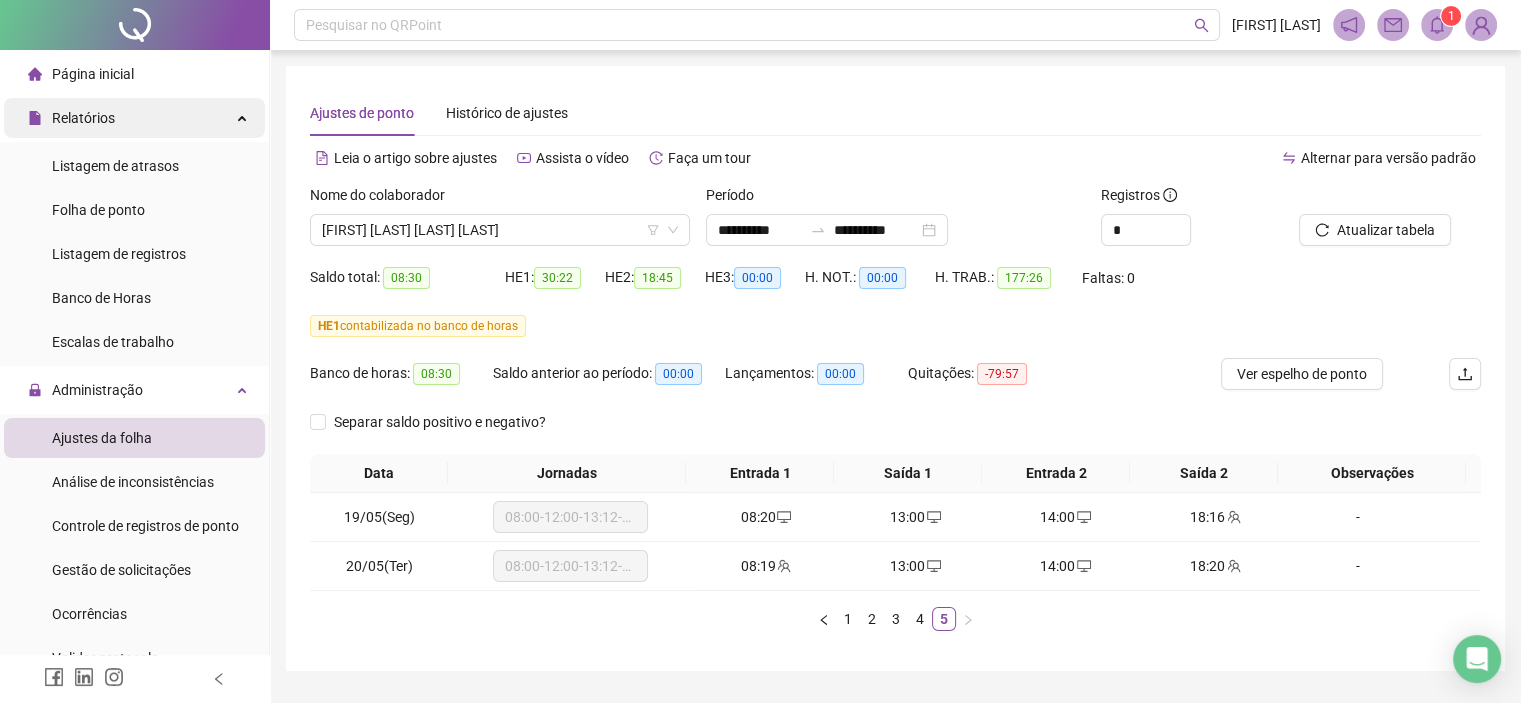click on "Relatórios" at bounding box center [134, 118] 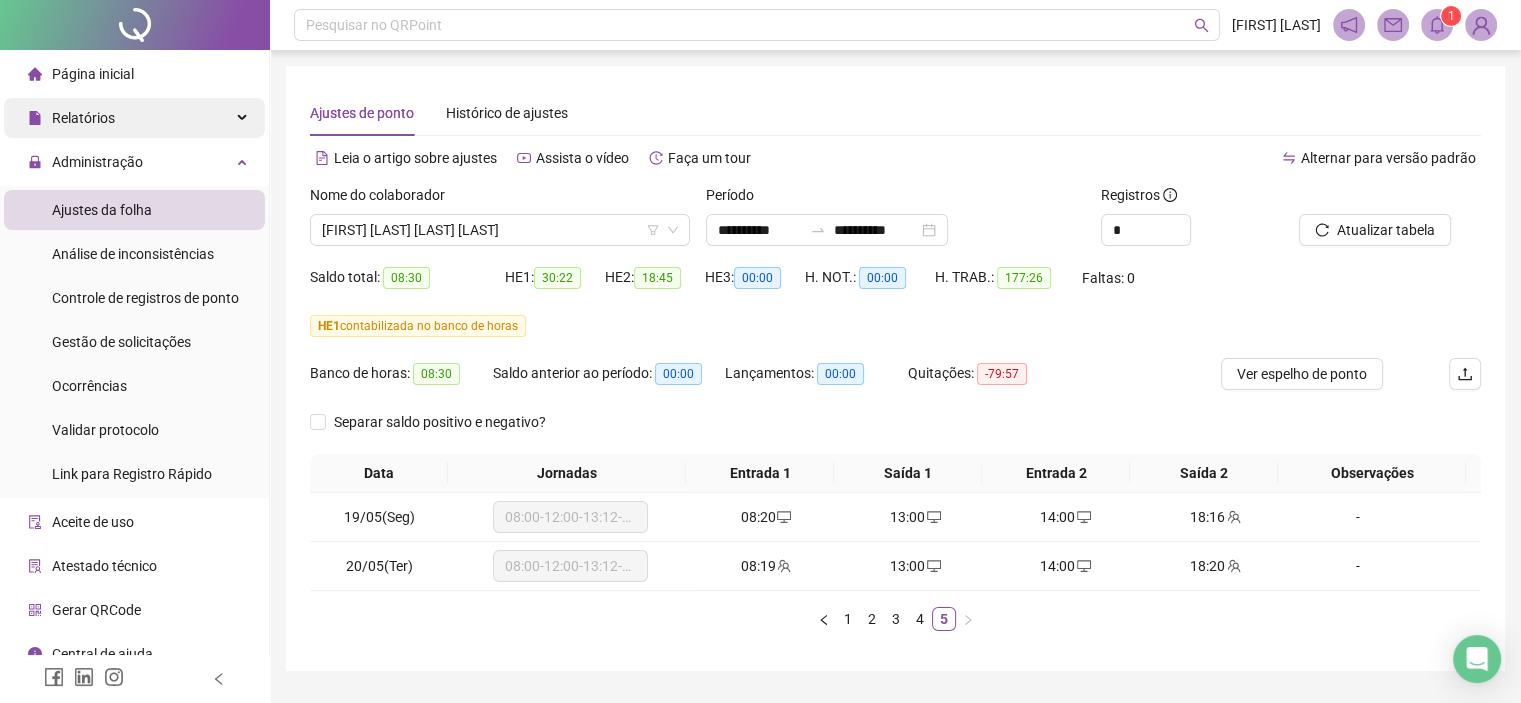 click on "Relatórios" at bounding box center [134, 118] 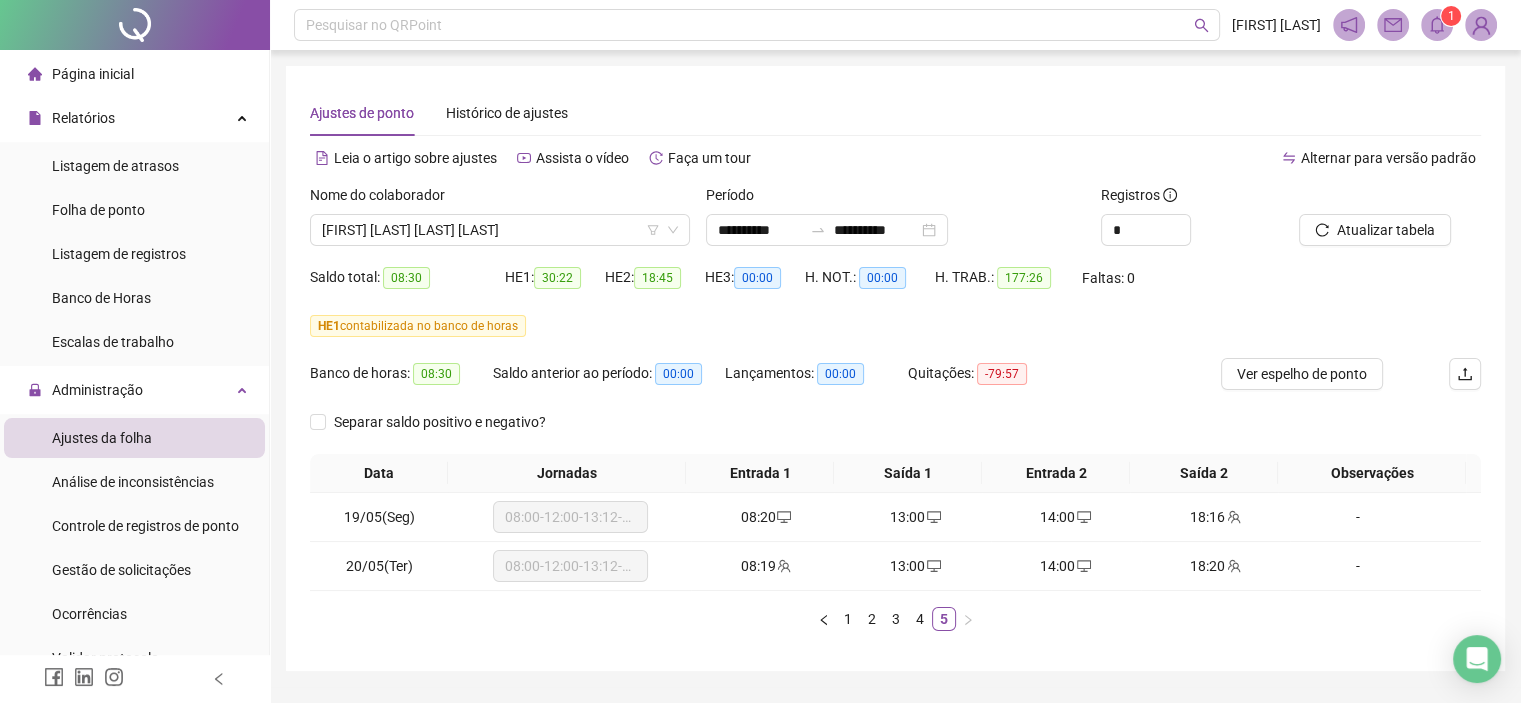 click on "Listagem de atrasos Folha de ponto Listagem de registros Banco de Horas Escalas de trabalho" at bounding box center [134, 254] 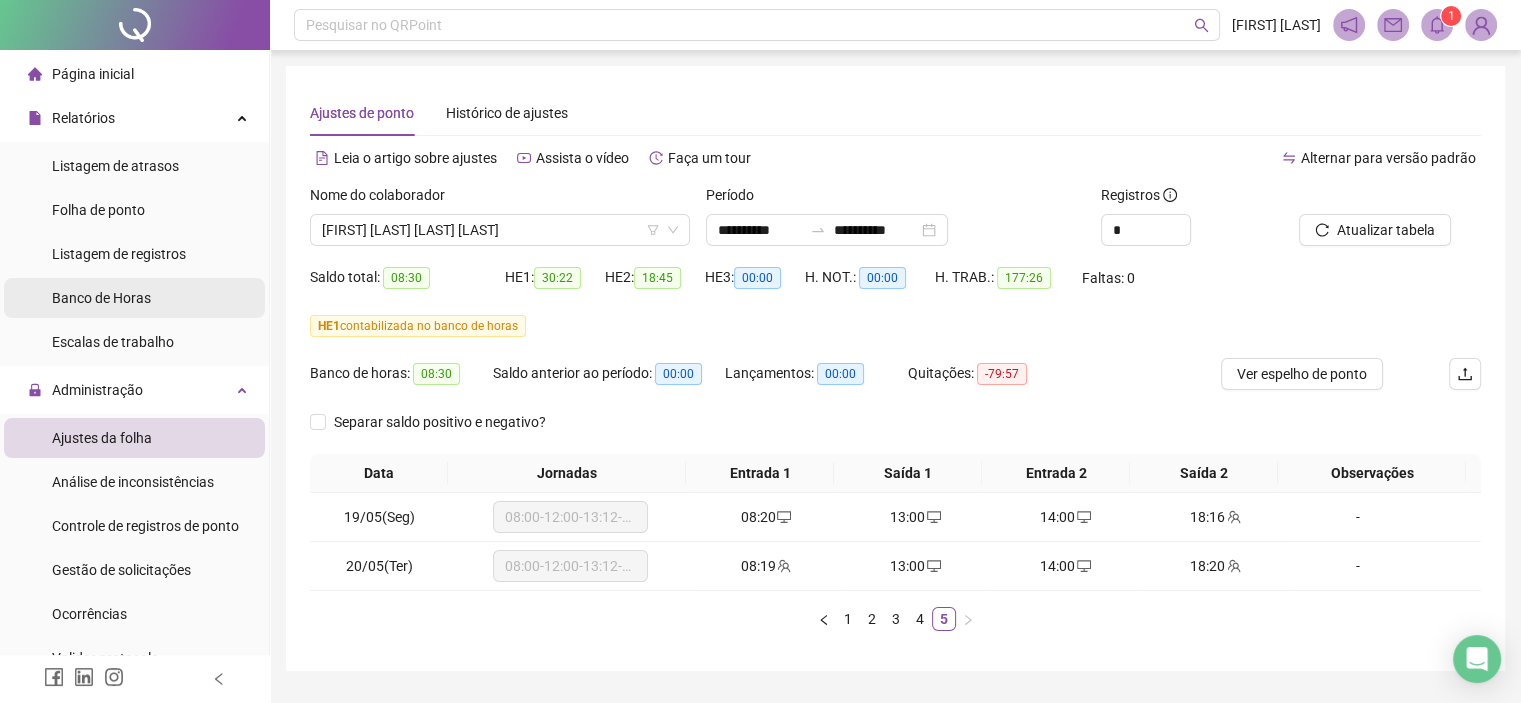 click on "Banco de Horas" at bounding box center [101, 298] 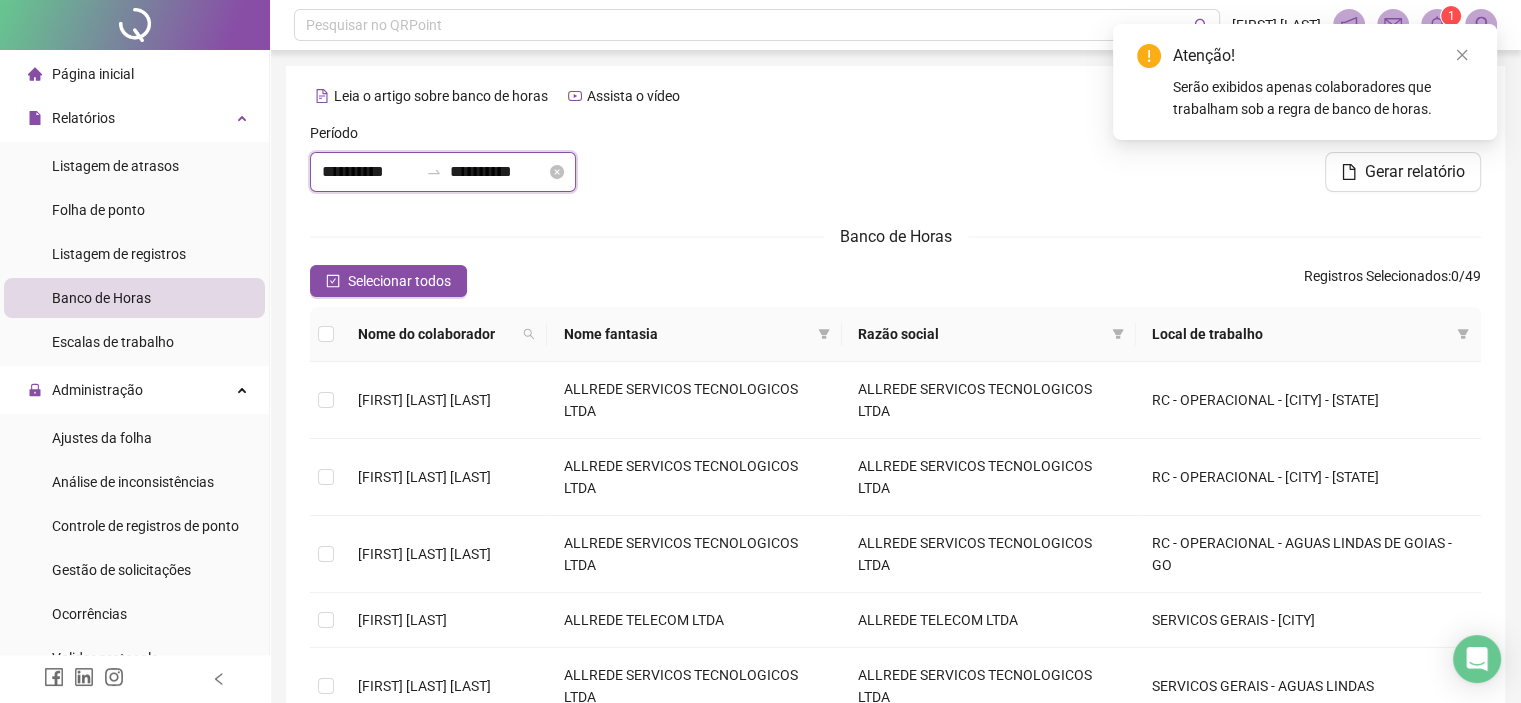 click on "**********" at bounding box center (370, 172) 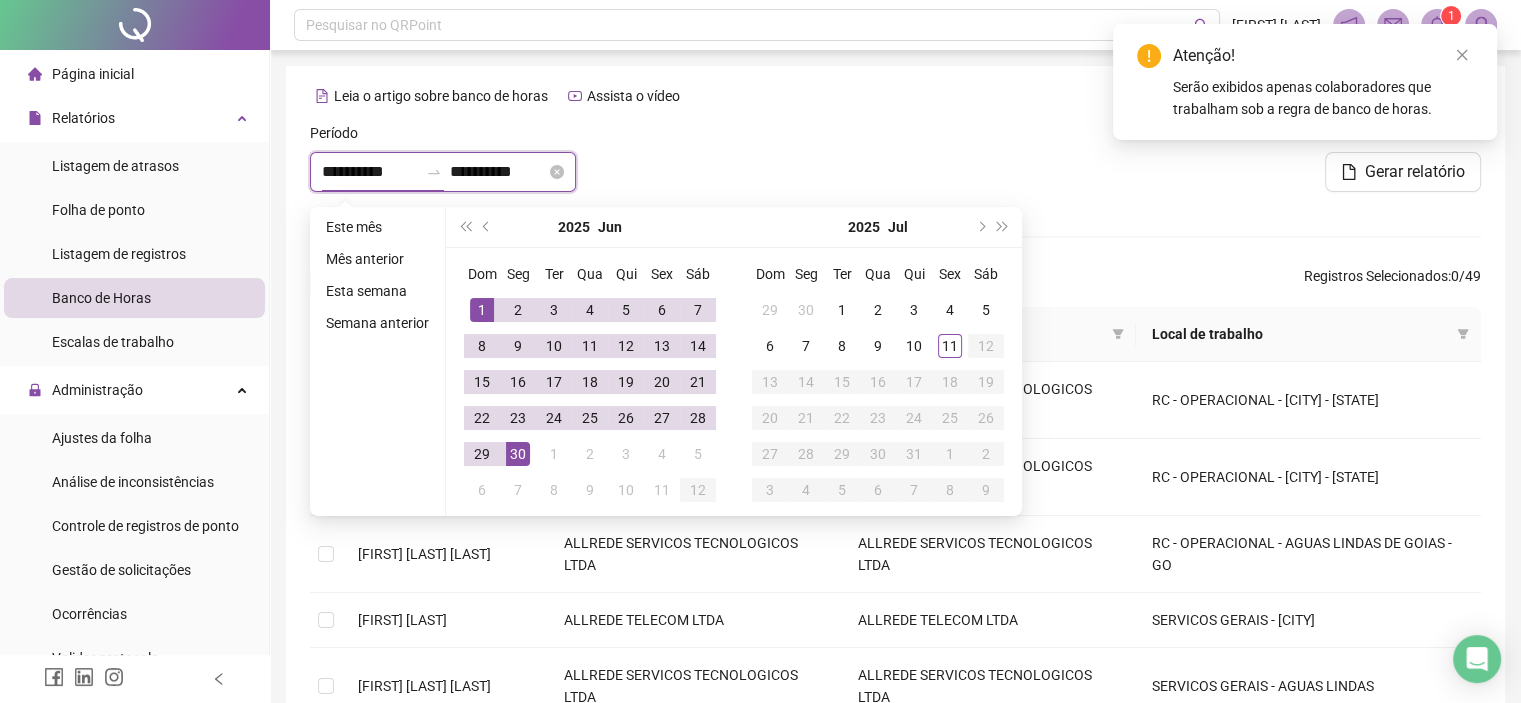 click on "**********" at bounding box center [370, 172] 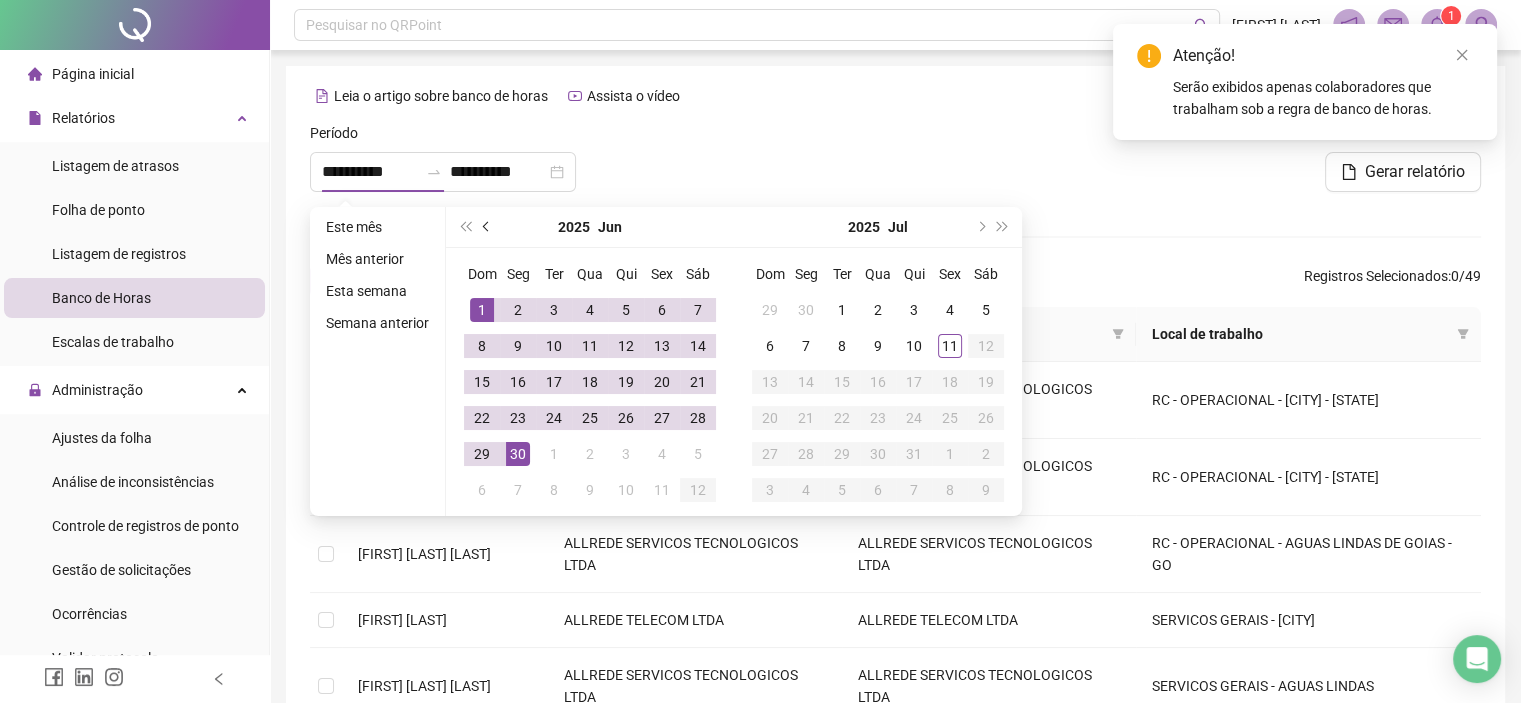 click at bounding box center [487, 227] 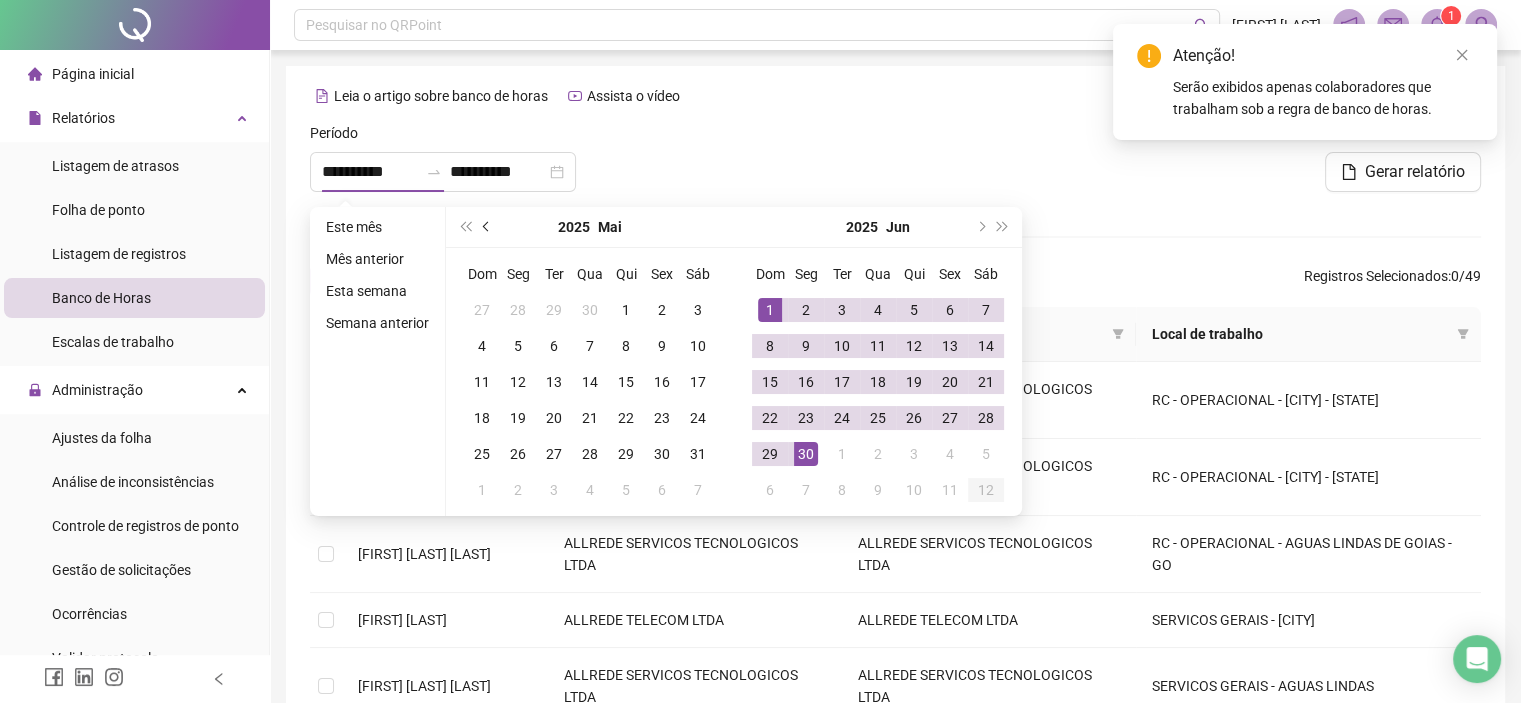click at bounding box center (487, 227) 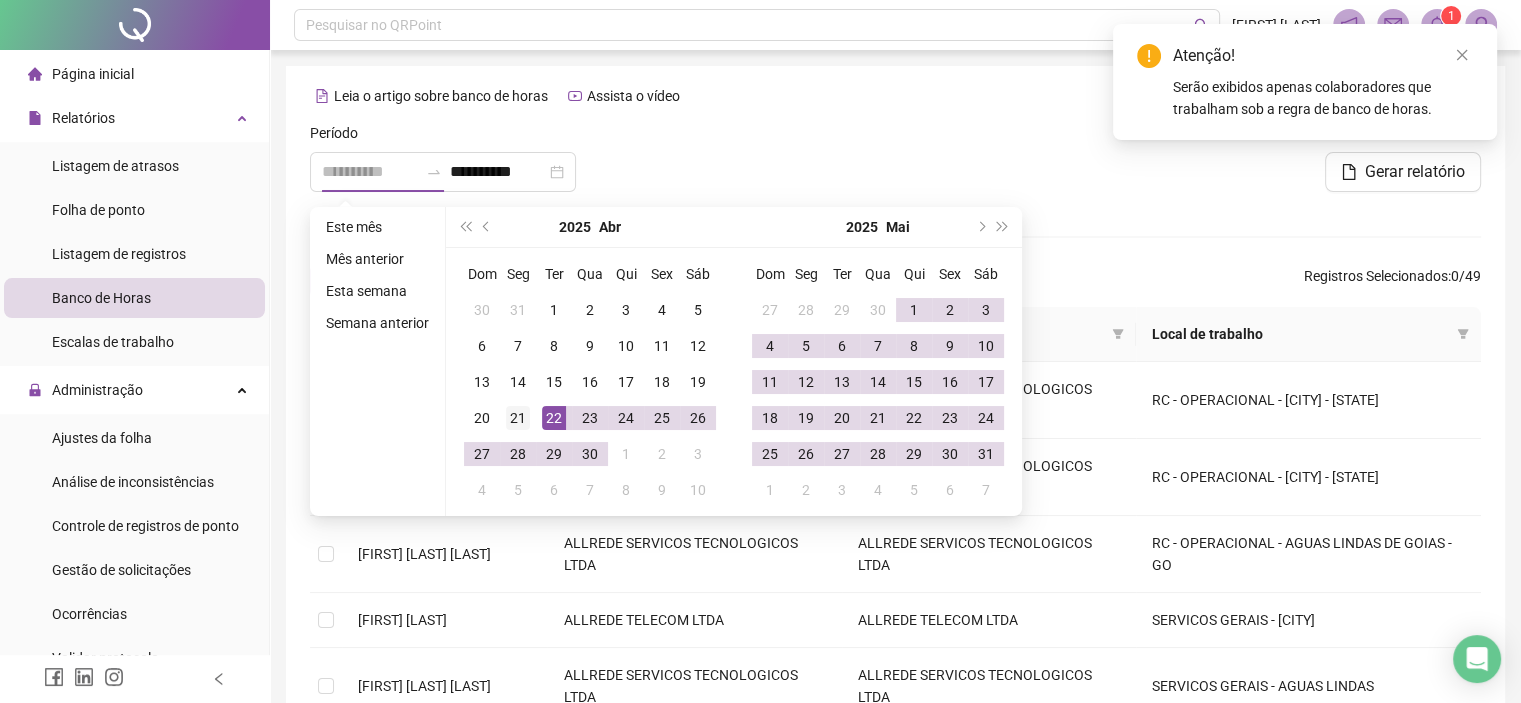 type on "**********" 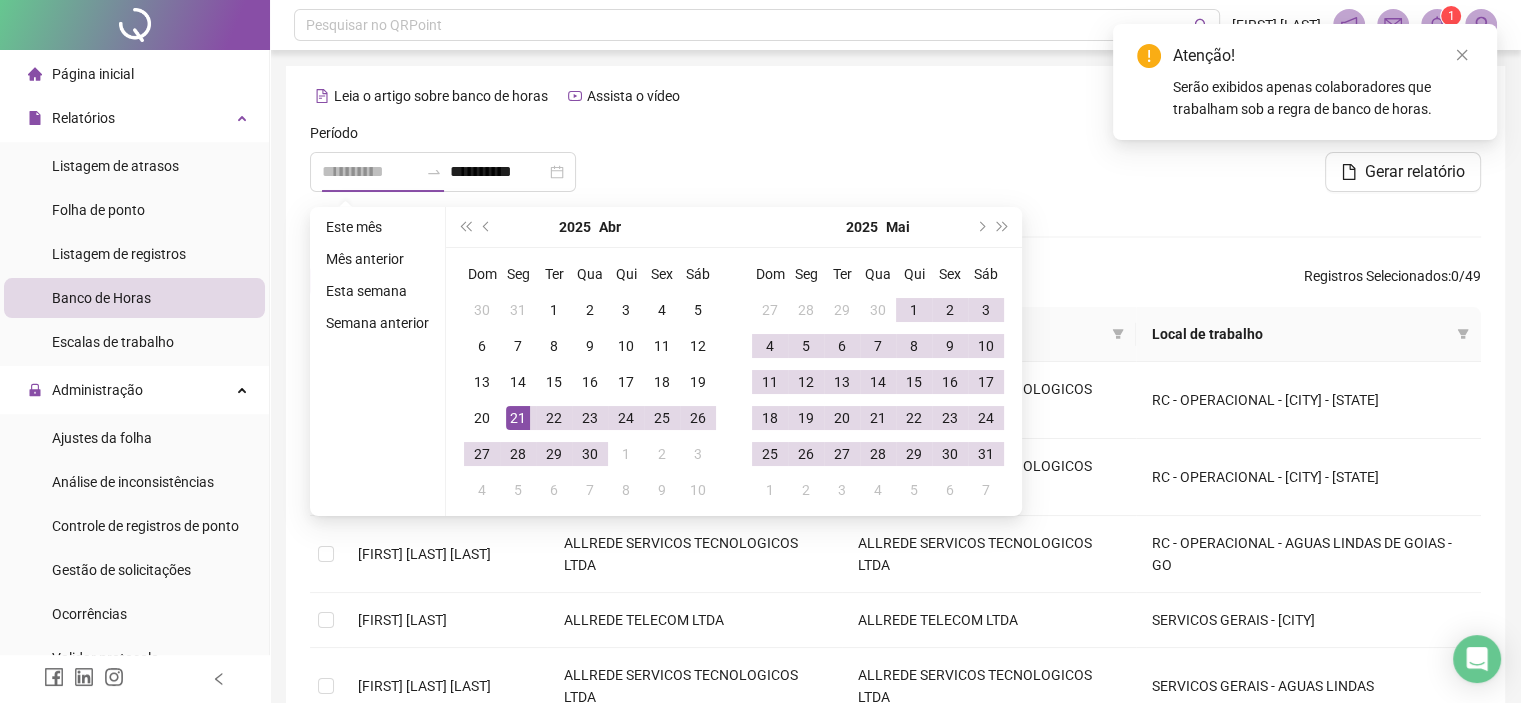 click on "21" at bounding box center [518, 418] 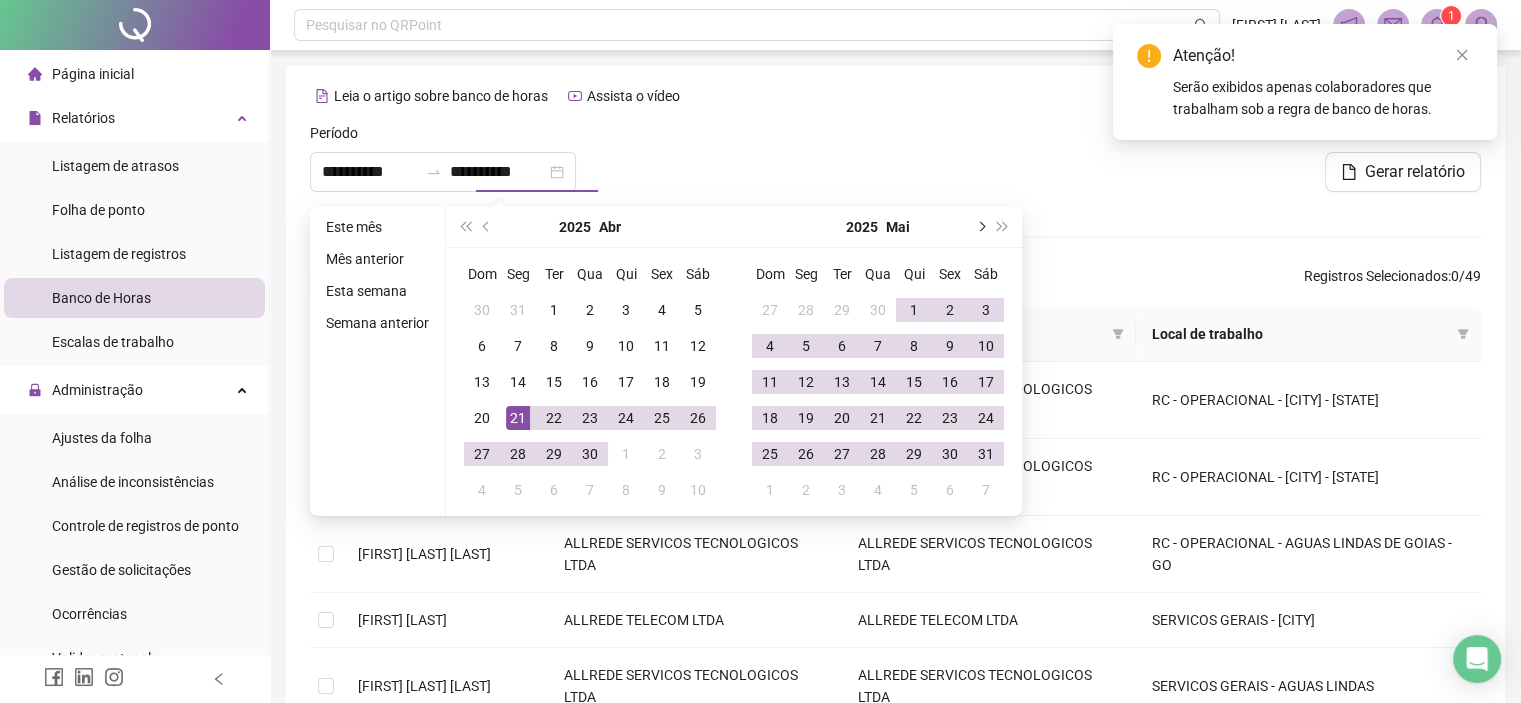 click at bounding box center [980, 227] 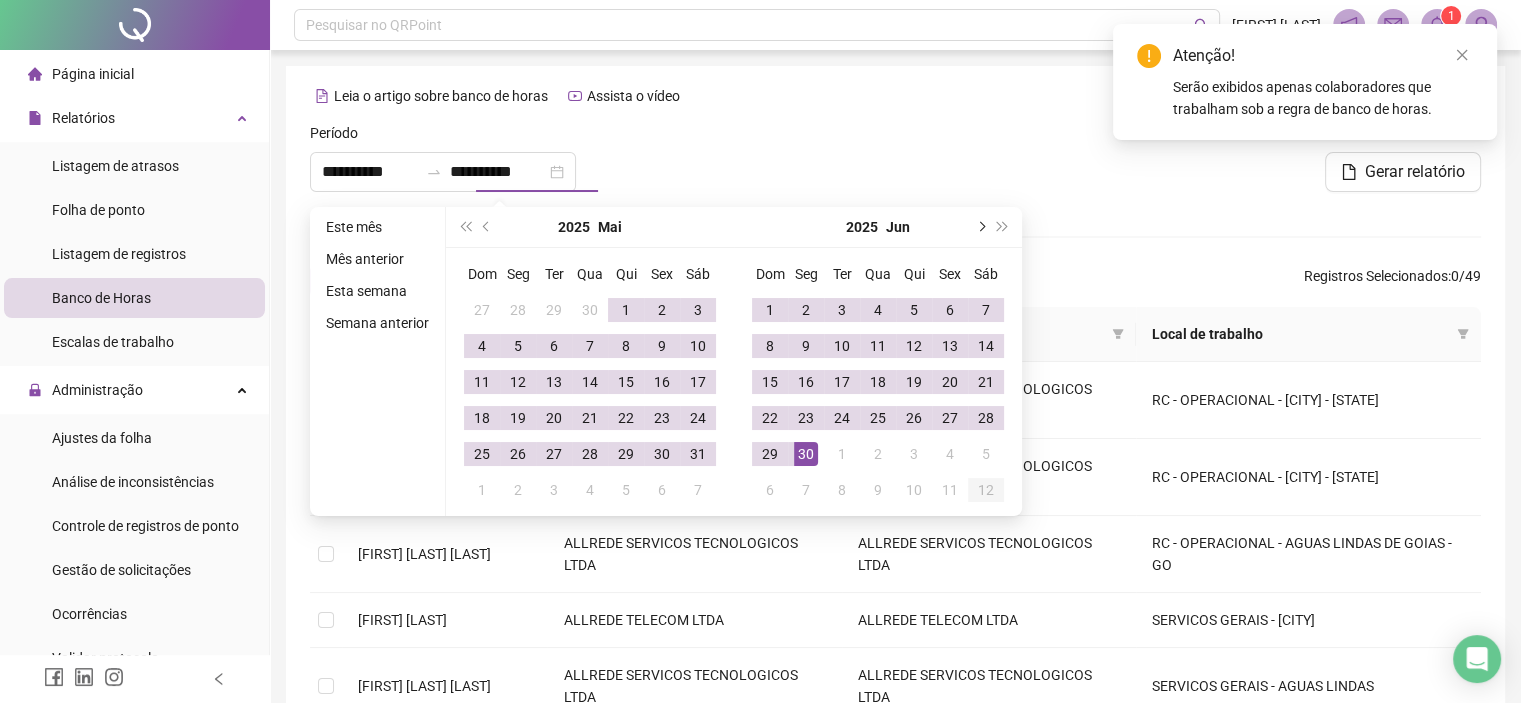 click at bounding box center (980, 227) 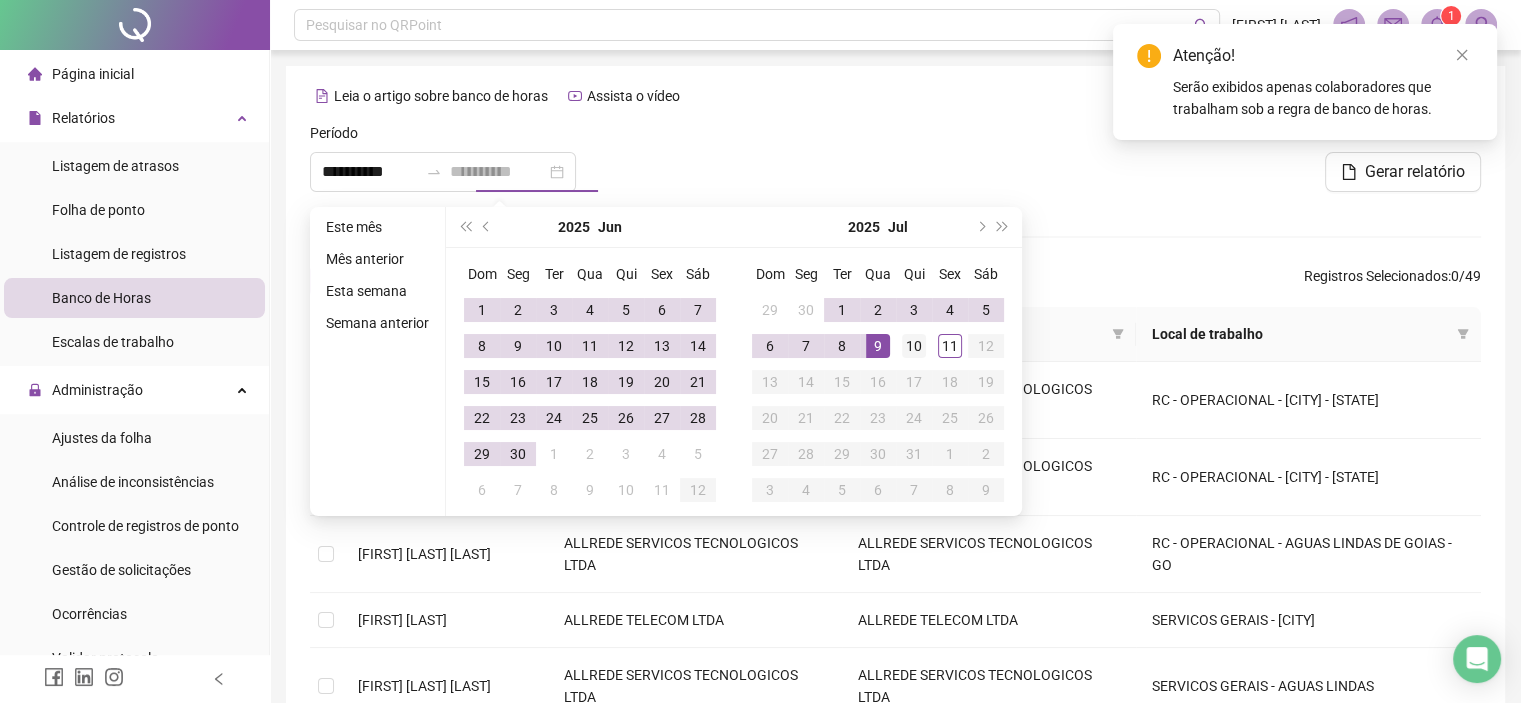 type on "**********" 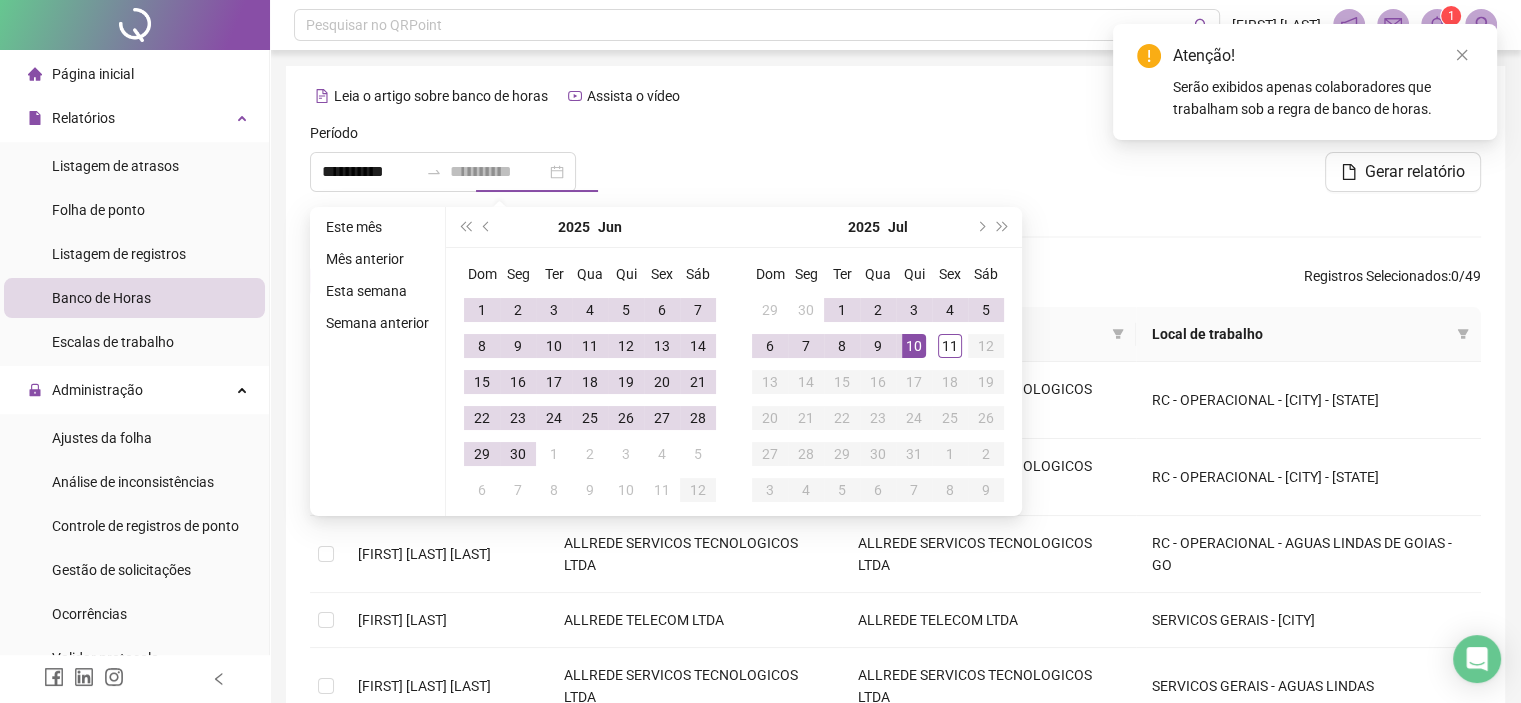 click on "10" at bounding box center (914, 346) 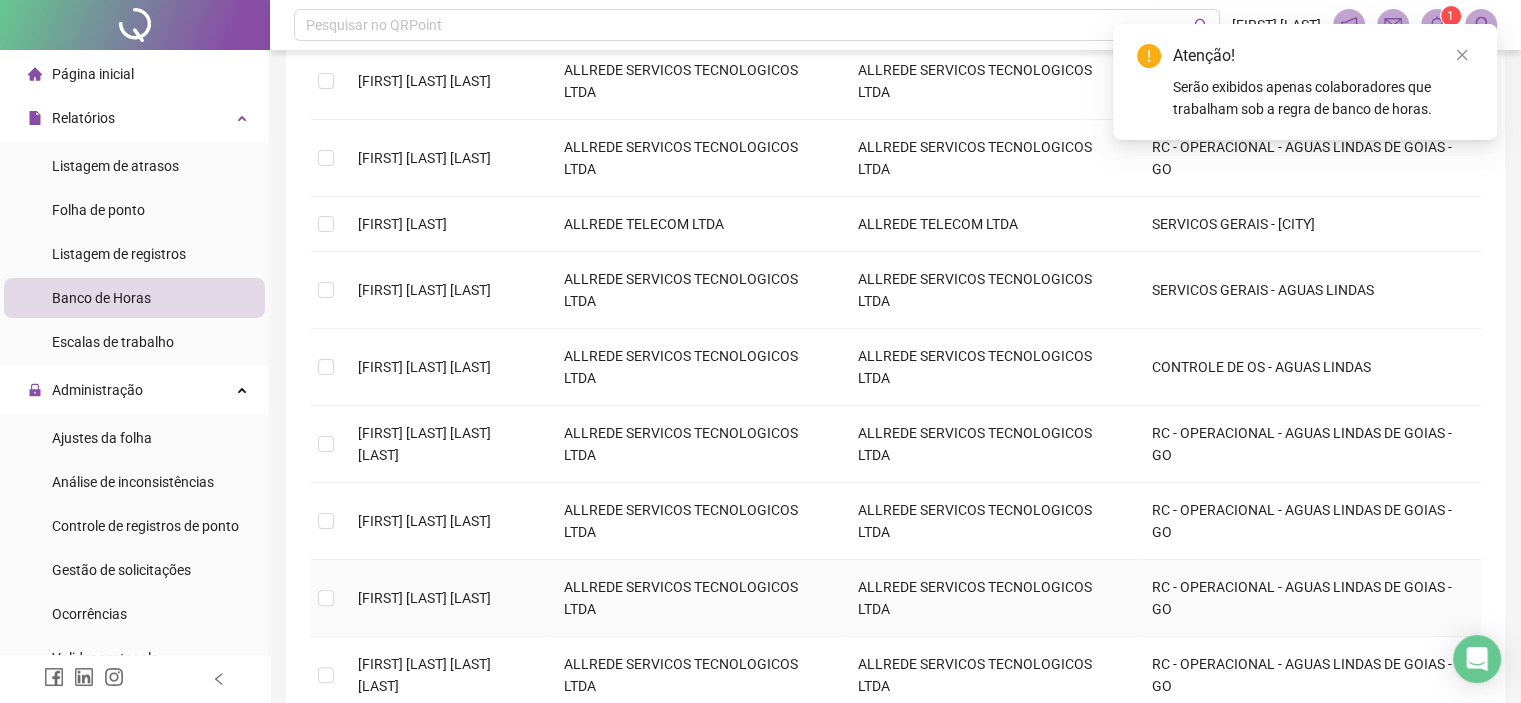 scroll, scrollTop: 578, scrollLeft: 0, axis: vertical 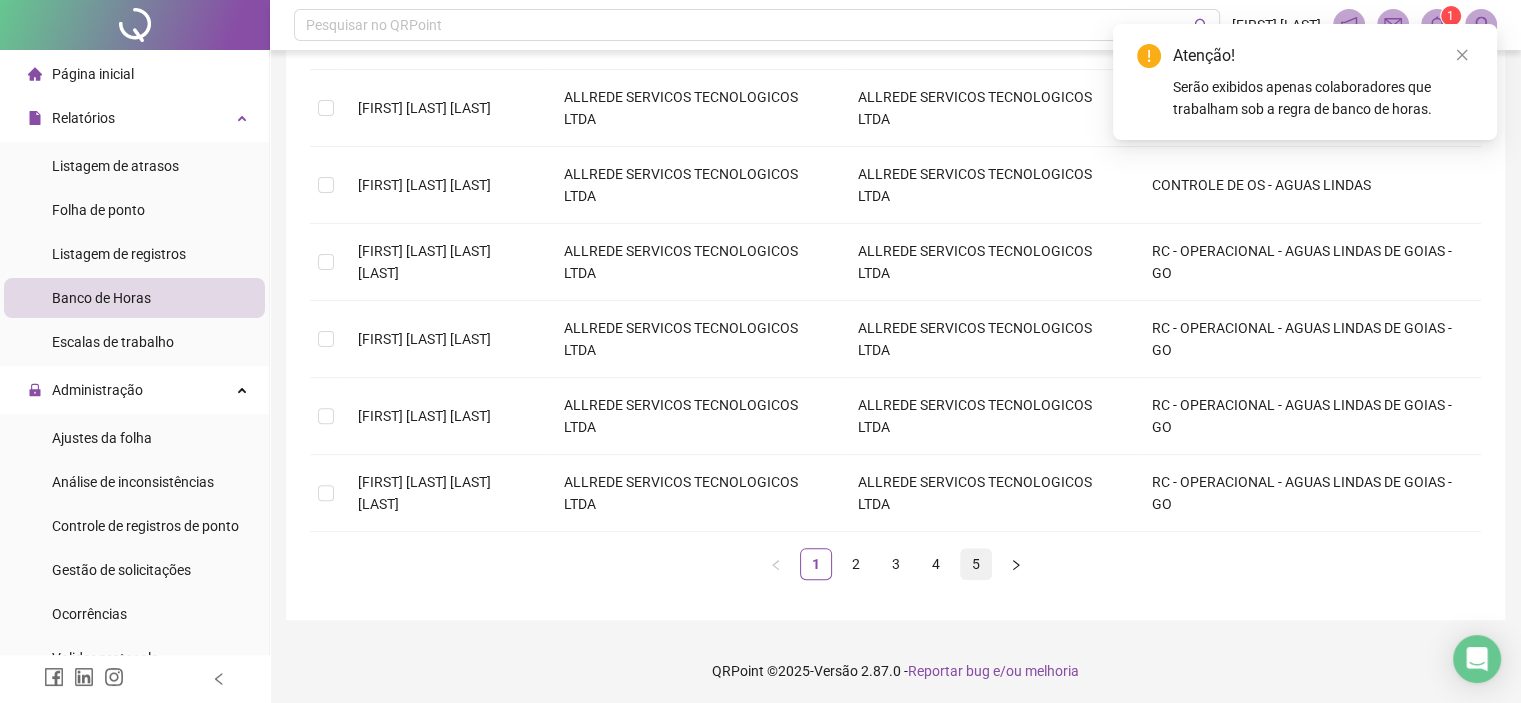 click on "5" at bounding box center (976, 564) 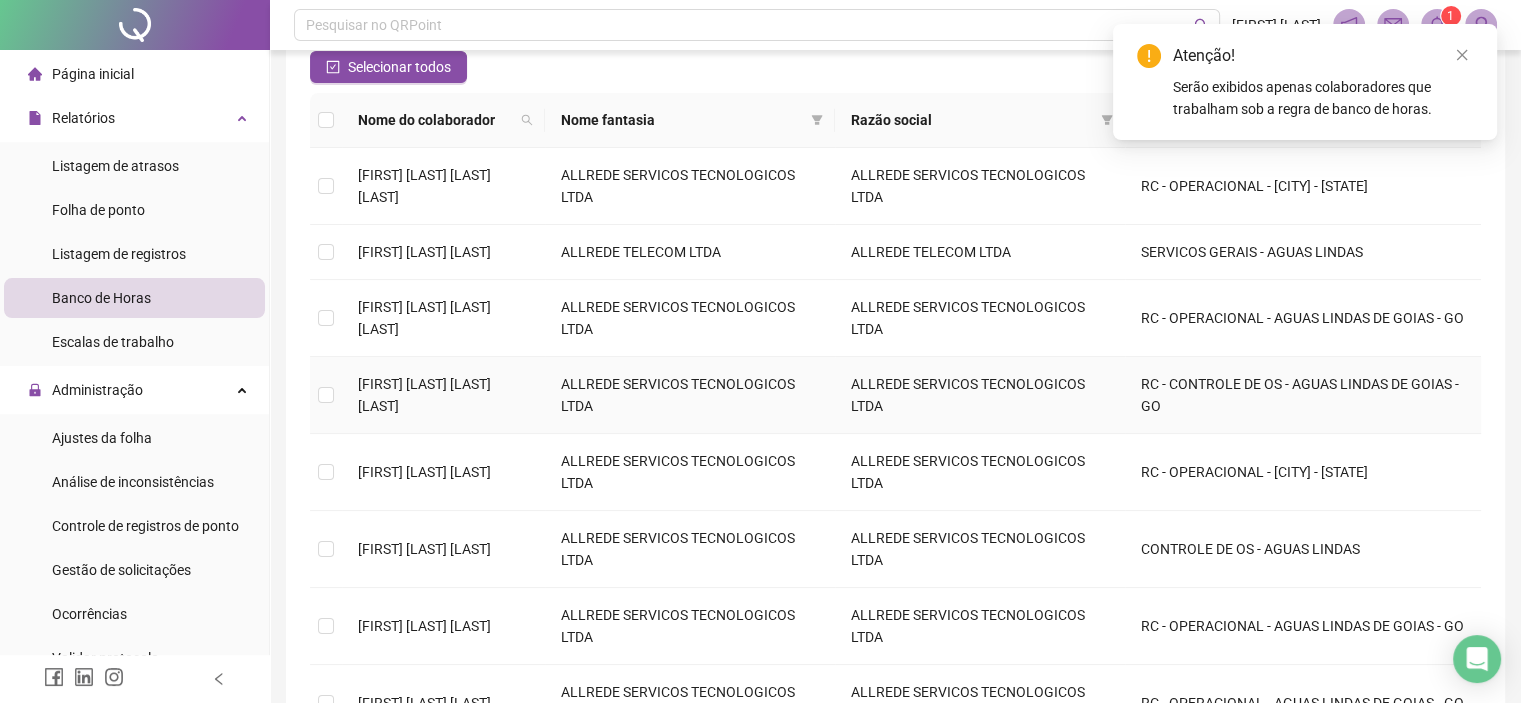 scroll, scrollTop: 201, scrollLeft: 0, axis: vertical 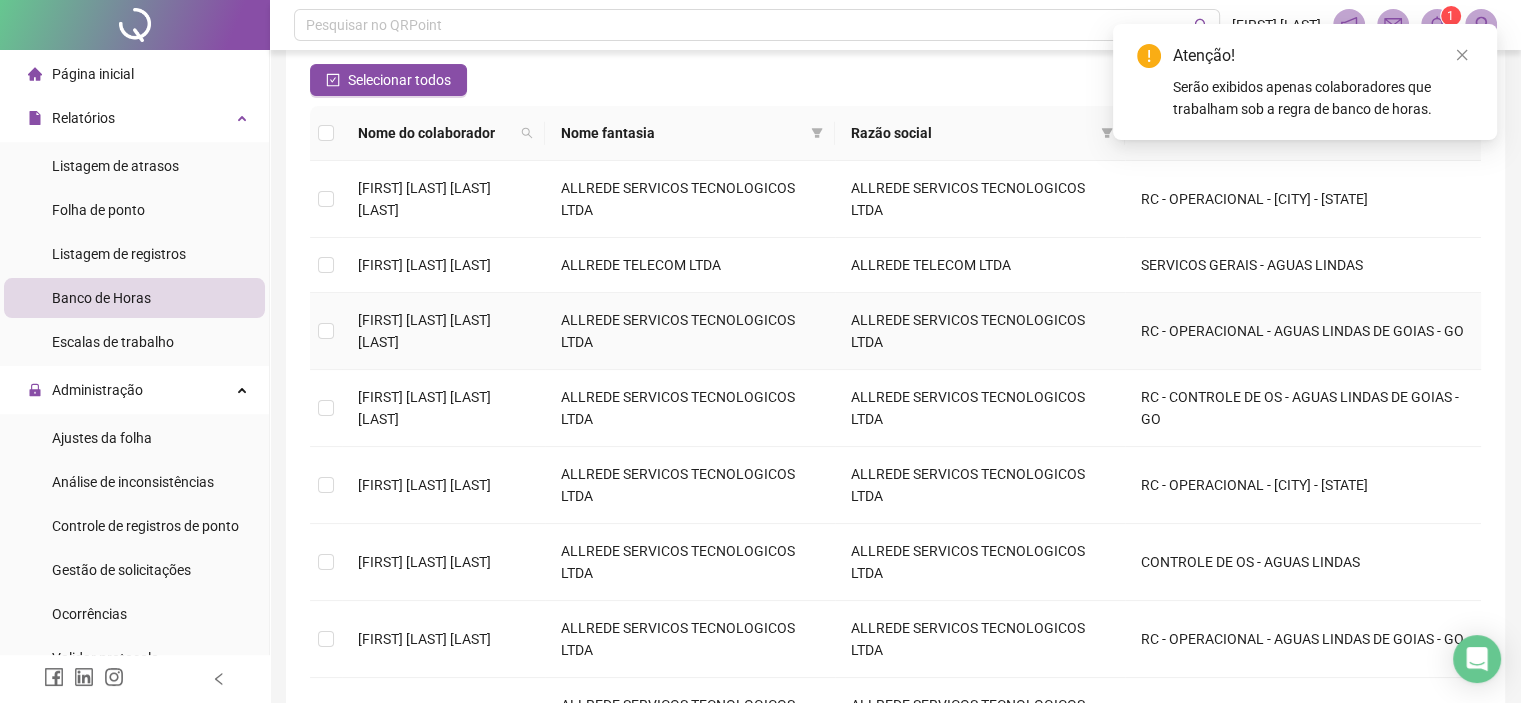 click on "[FIRST] [LAST] [LAST] [LAST]" at bounding box center [443, 331] 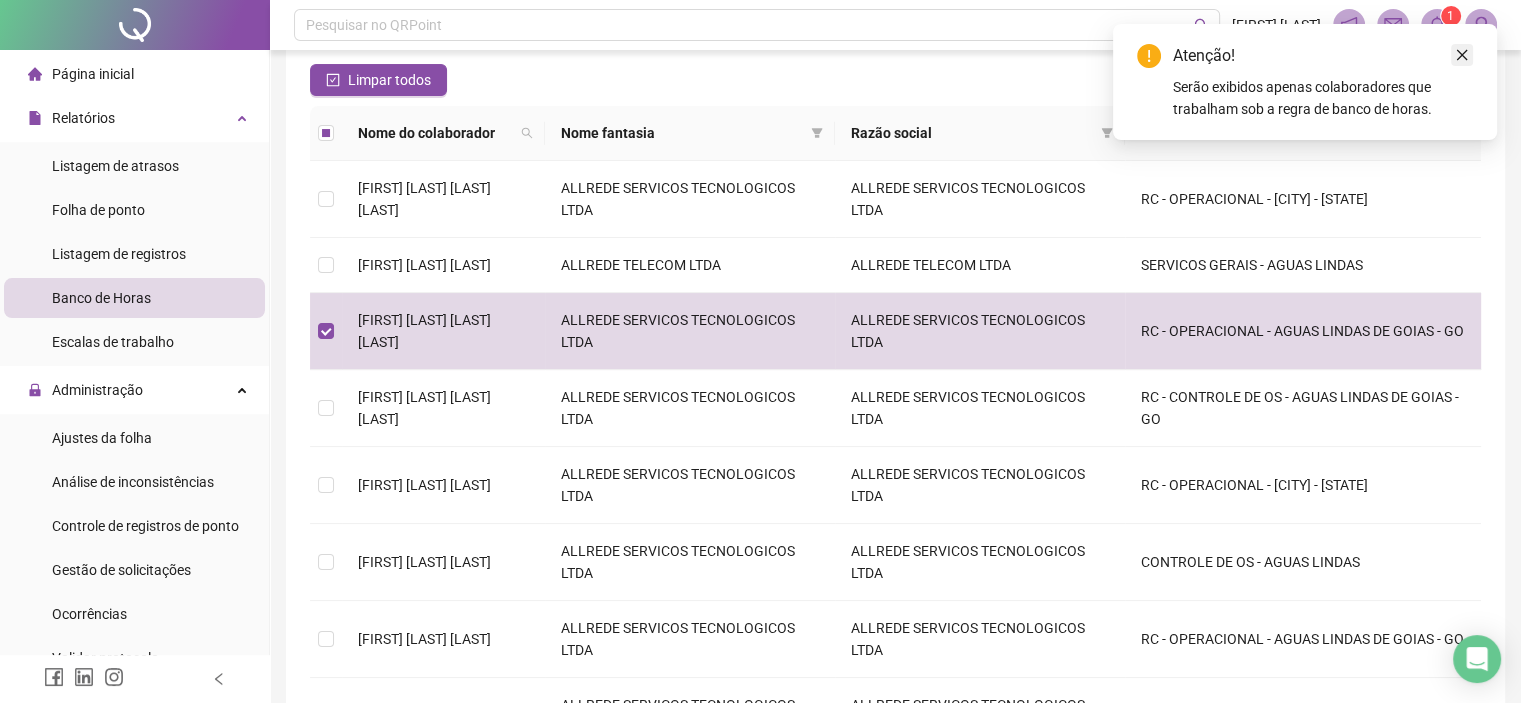 click 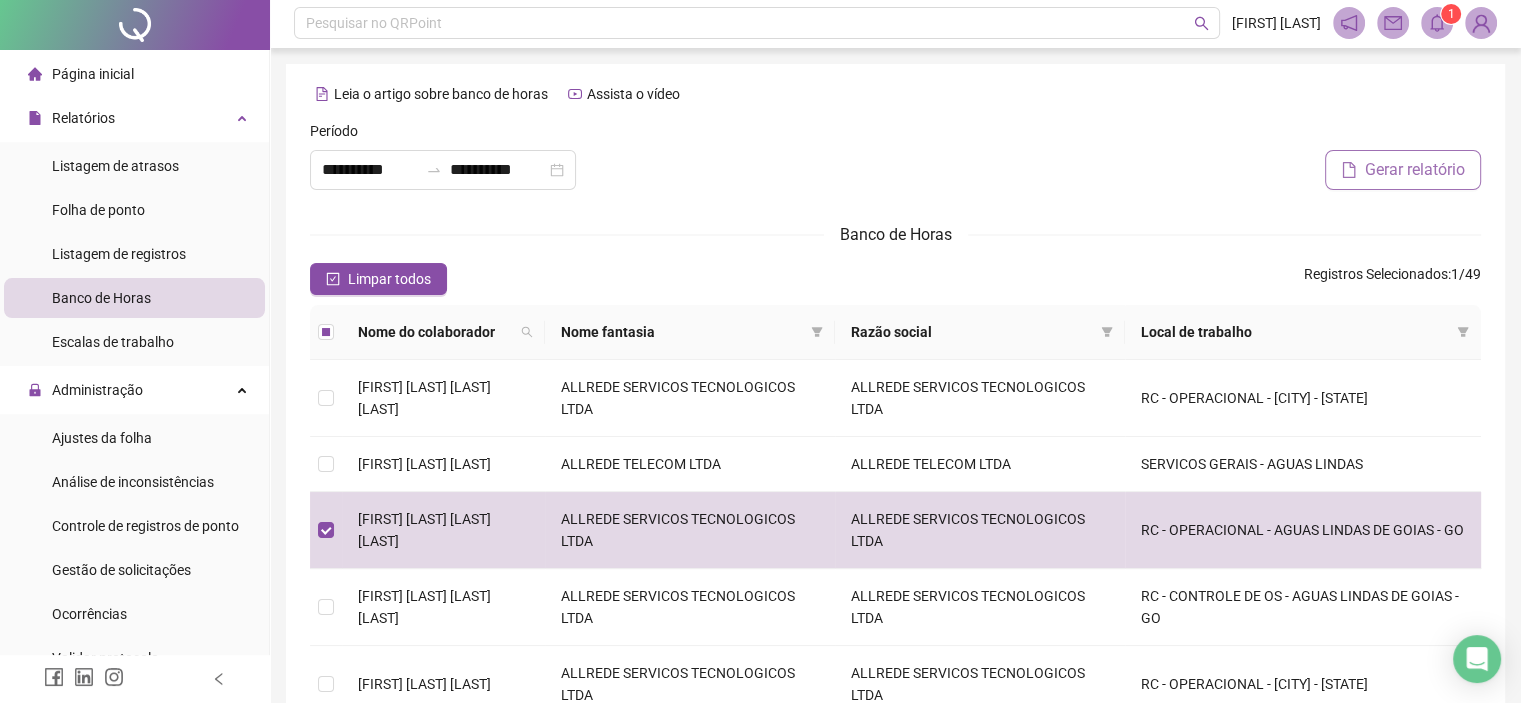 scroll, scrollTop: 0, scrollLeft: 0, axis: both 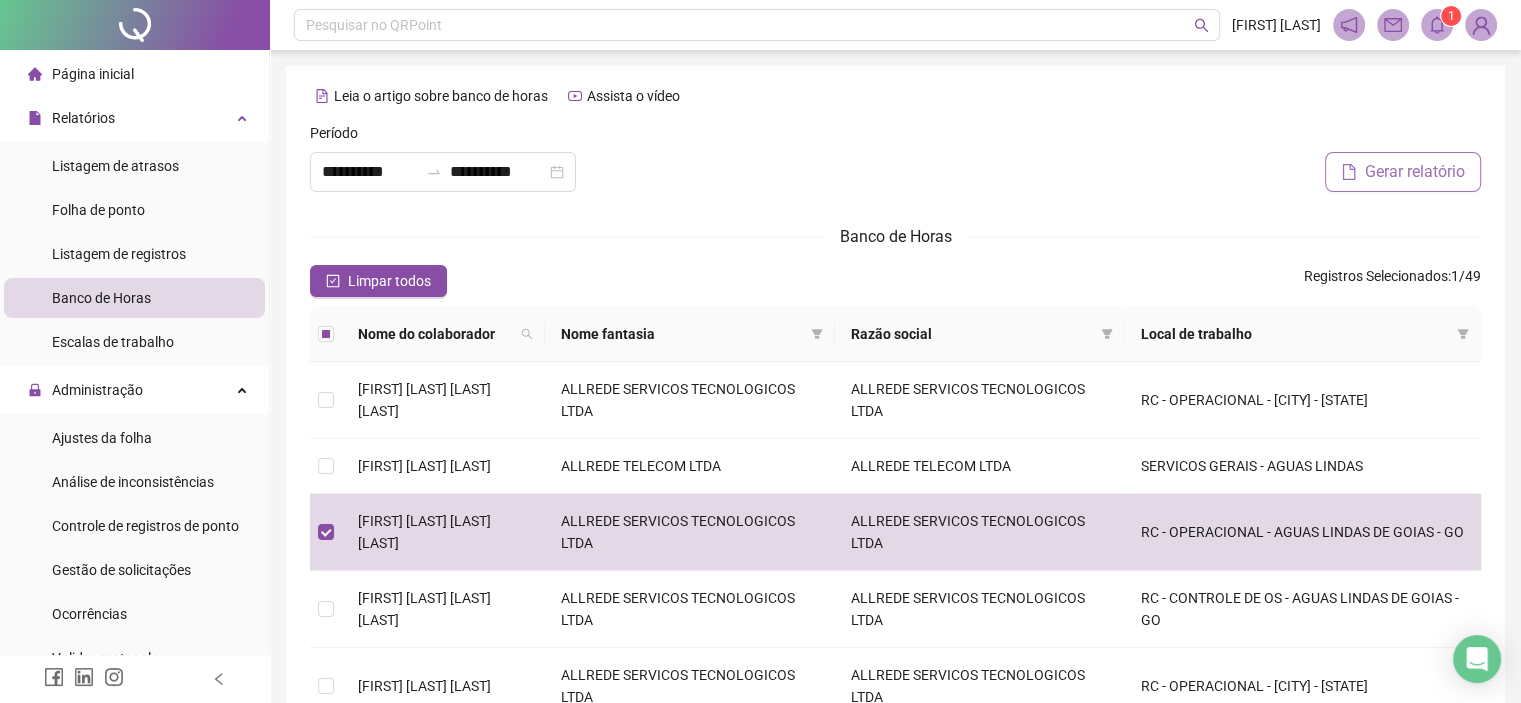 click on "Gerar relatório" at bounding box center [1415, 172] 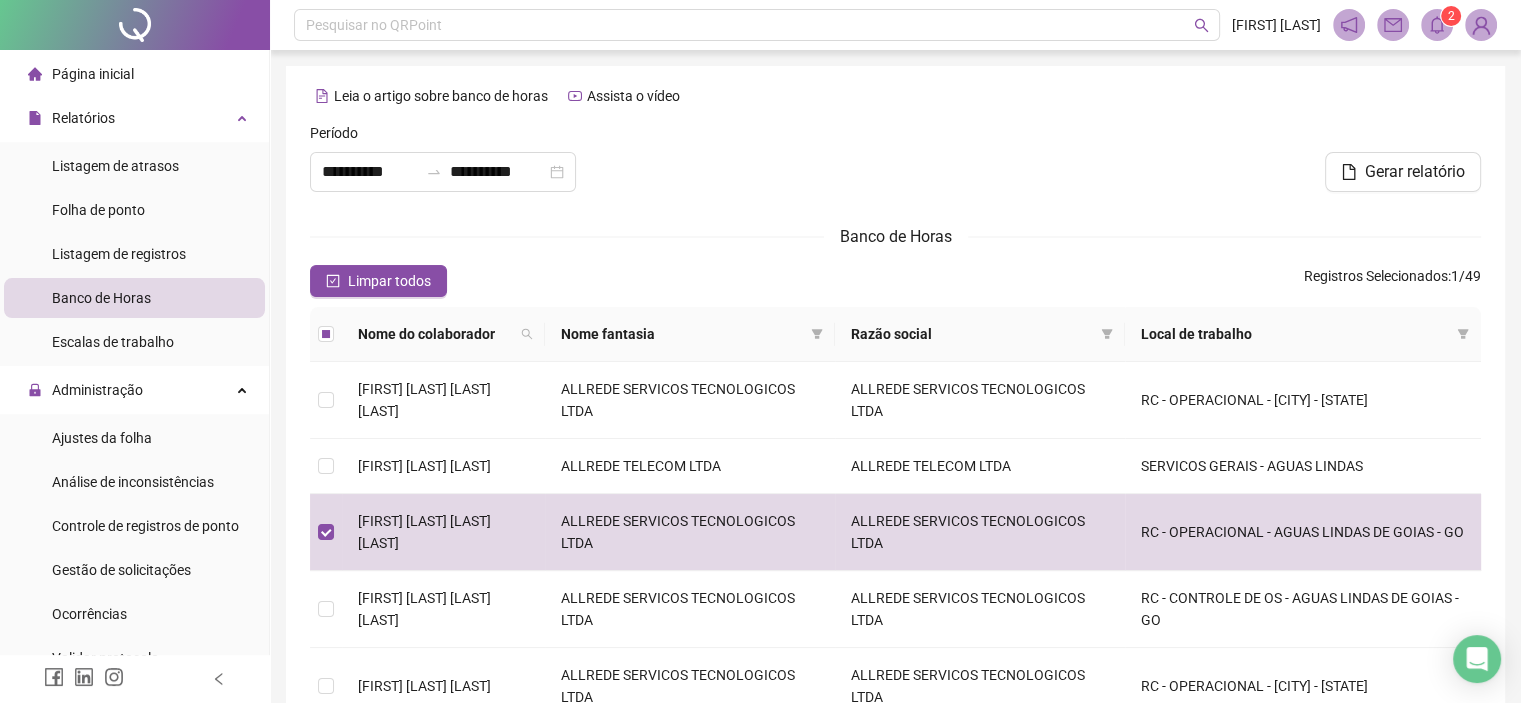 click 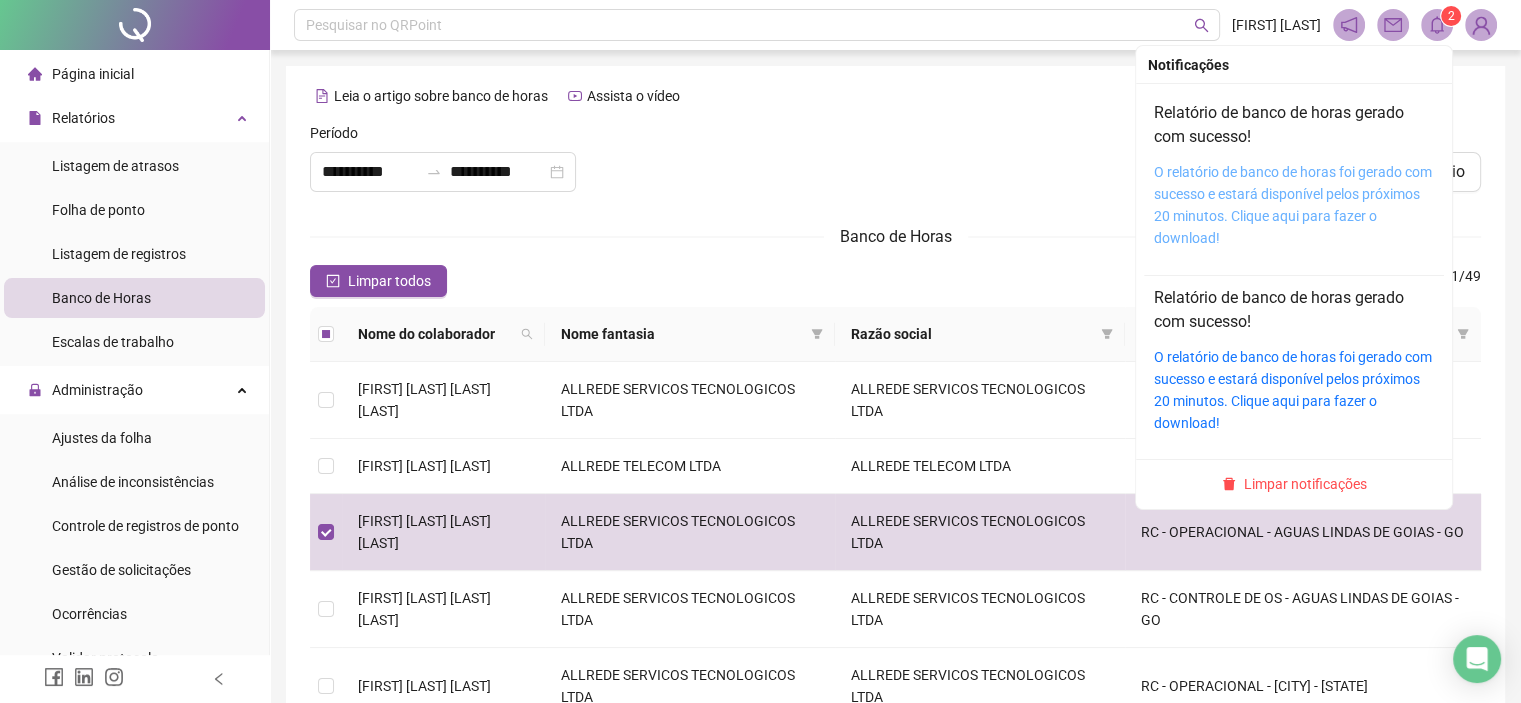 click on "O relatório de banco de horas foi gerado com sucesso e estará disponível pelos próximos 20 minutos.
Clique aqui para fazer o download!" at bounding box center [1293, 205] 